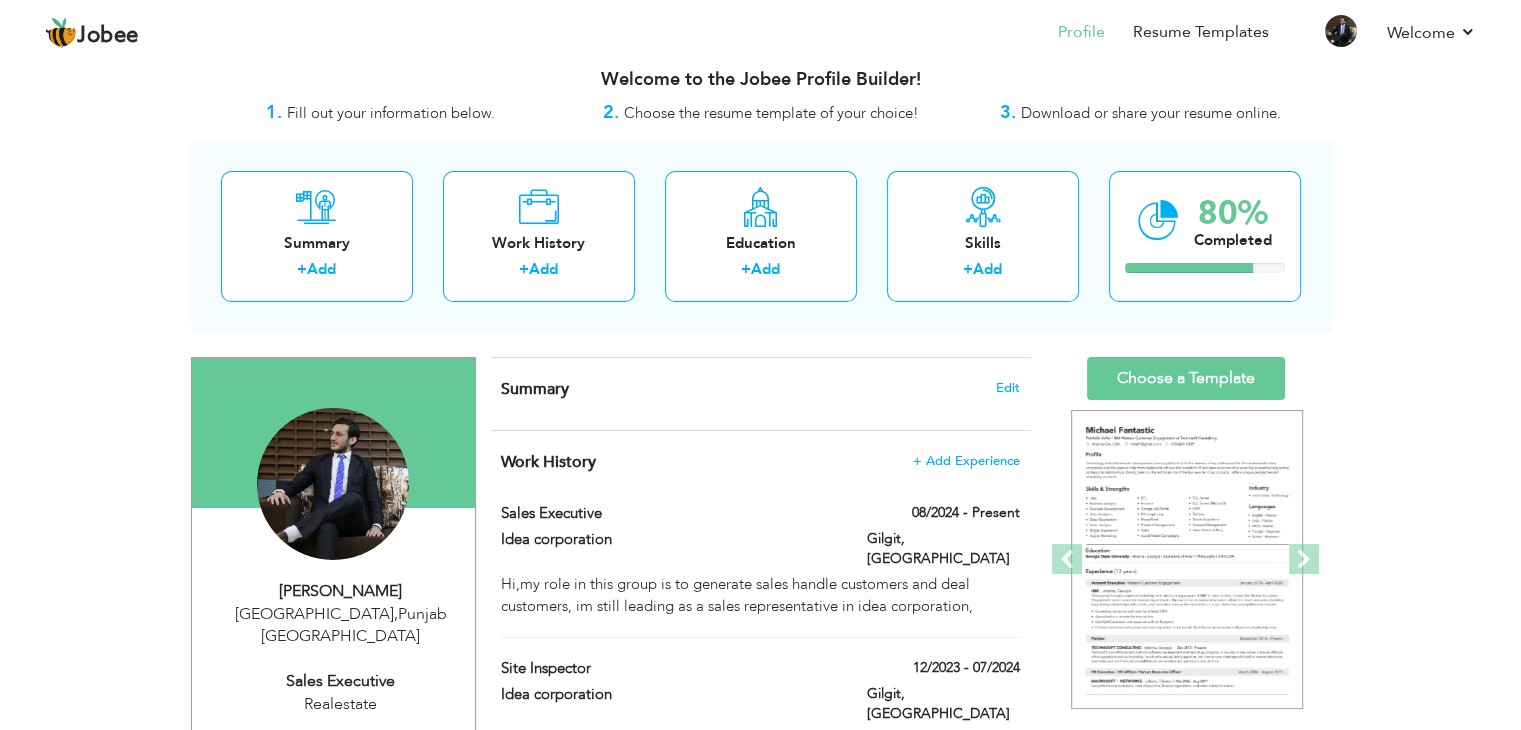 scroll, scrollTop: 20, scrollLeft: 0, axis: vertical 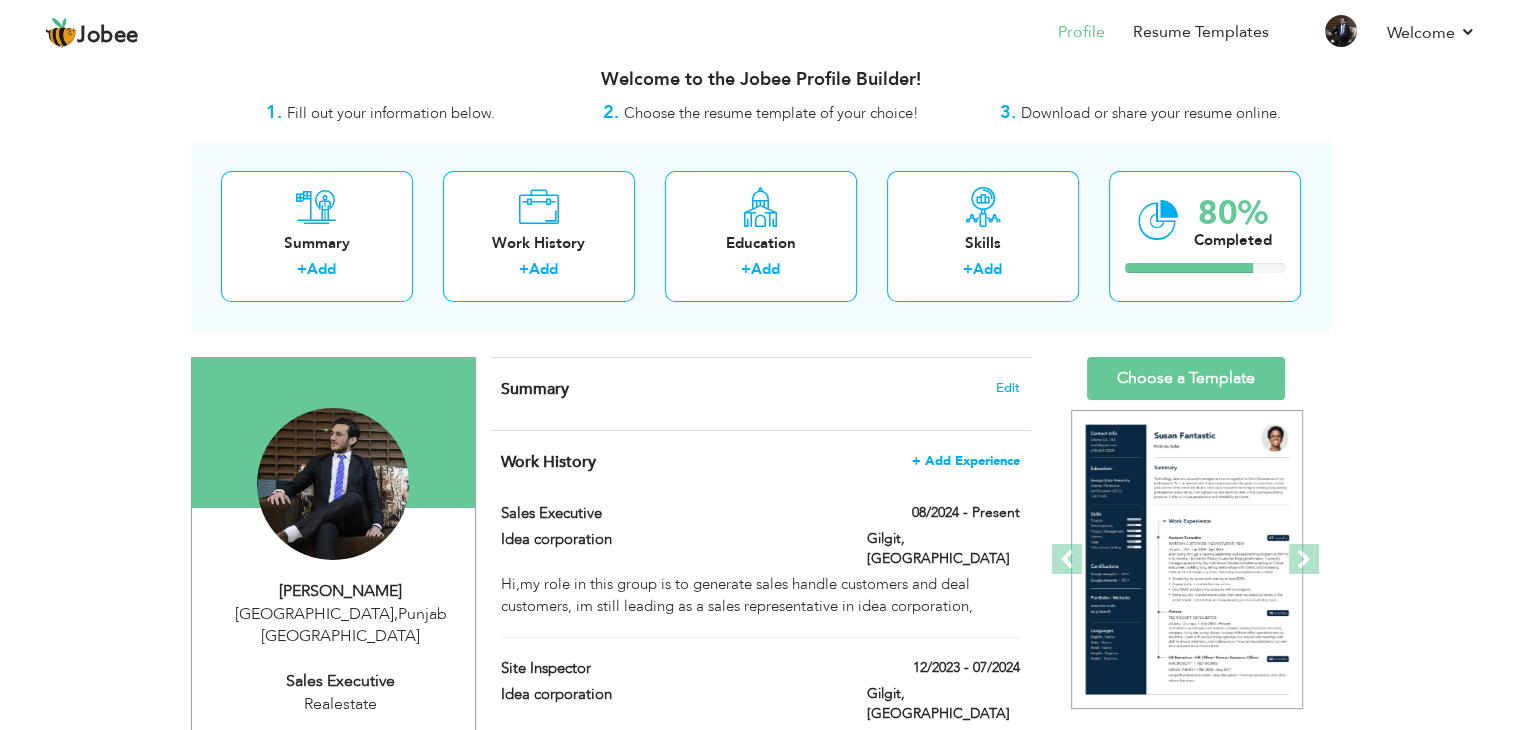 click on "+ Add Experience" at bounding box center [966, 461] 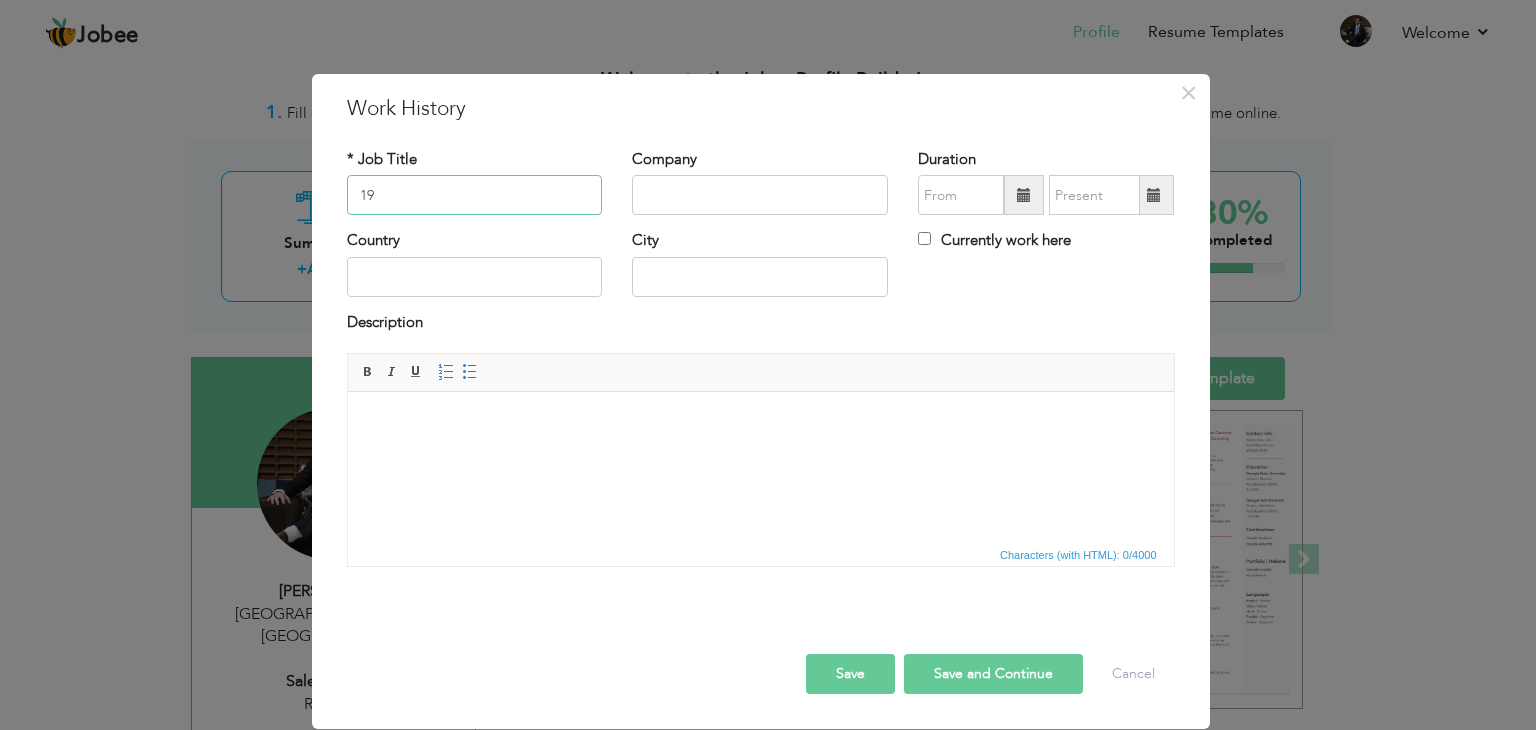 type on "1" 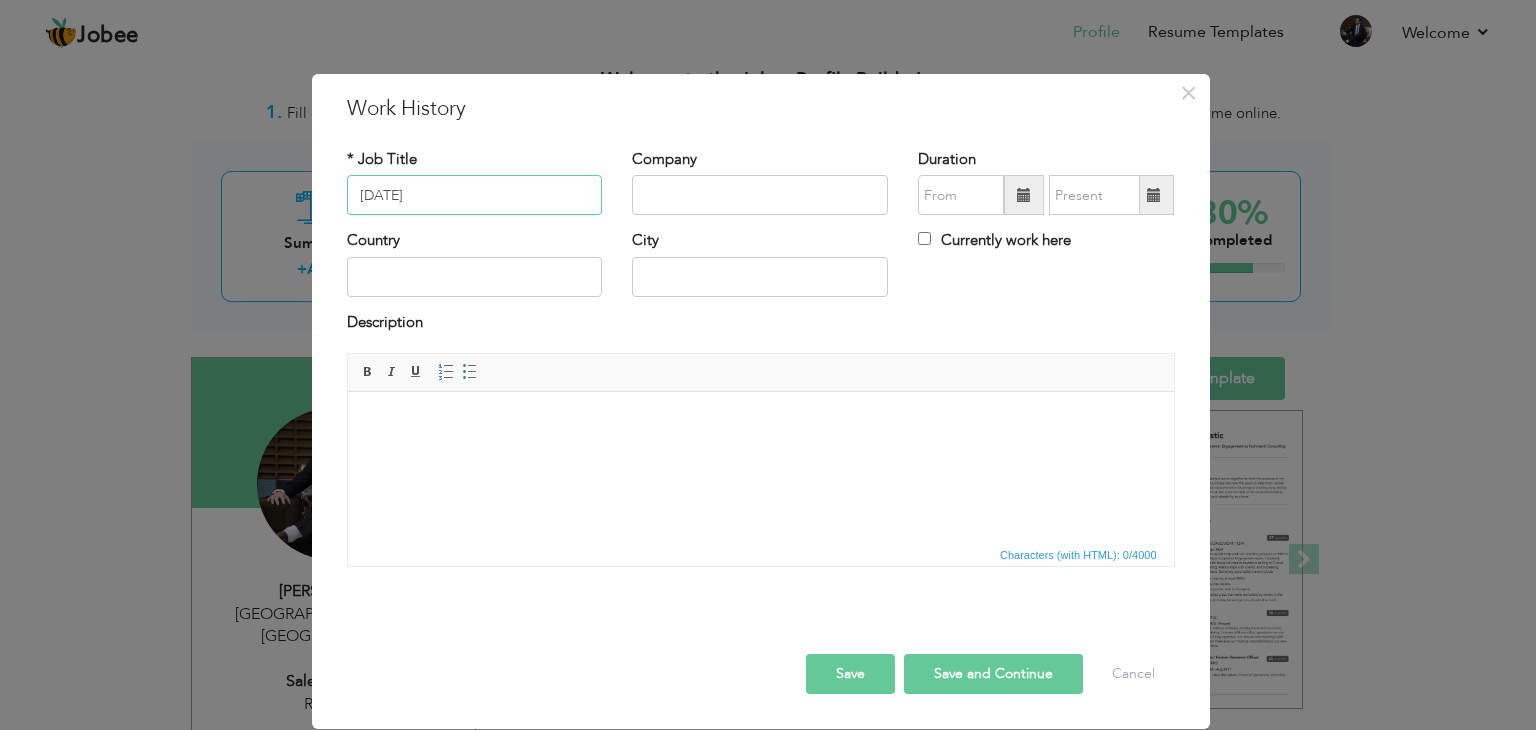 type on "5/1/2020" 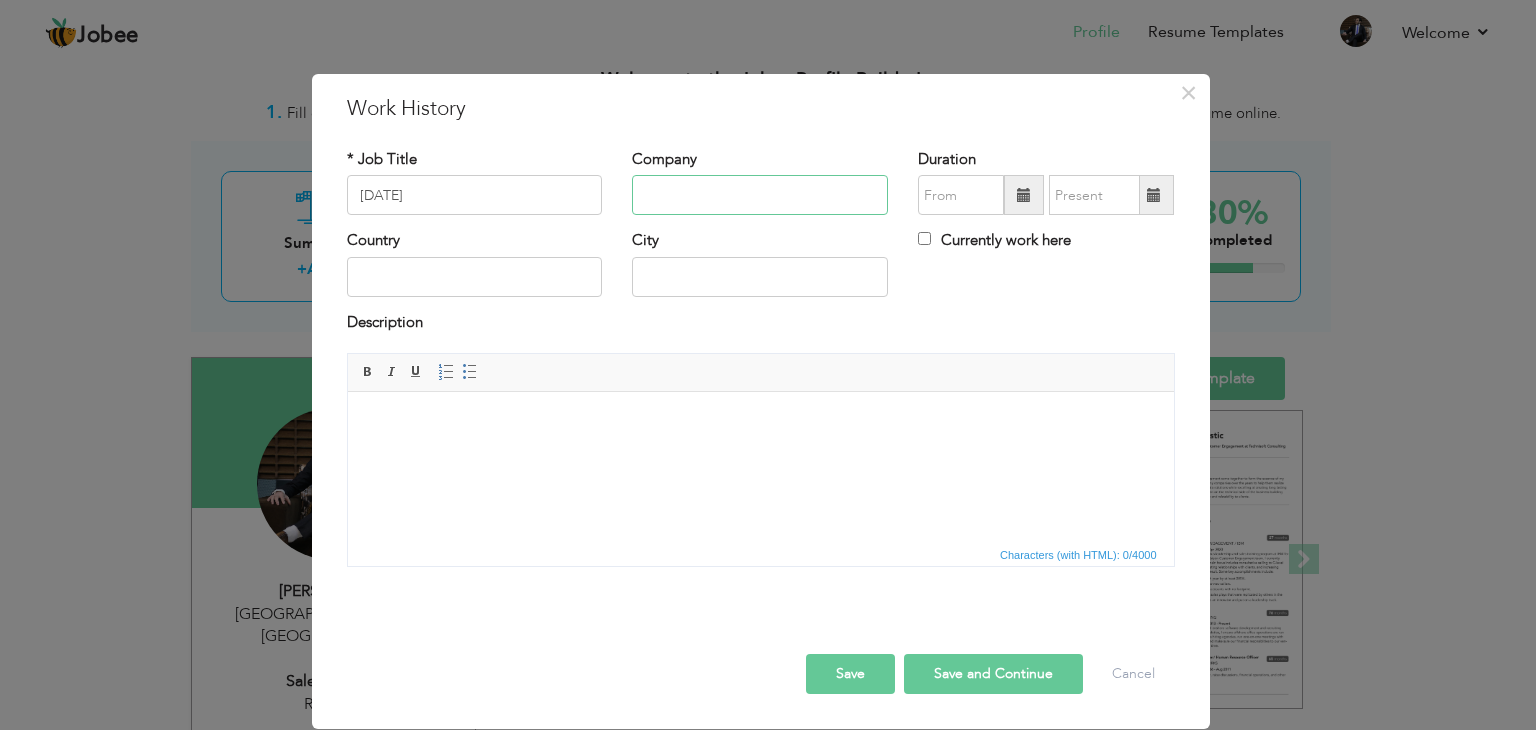click at bounding box center (760, 195) 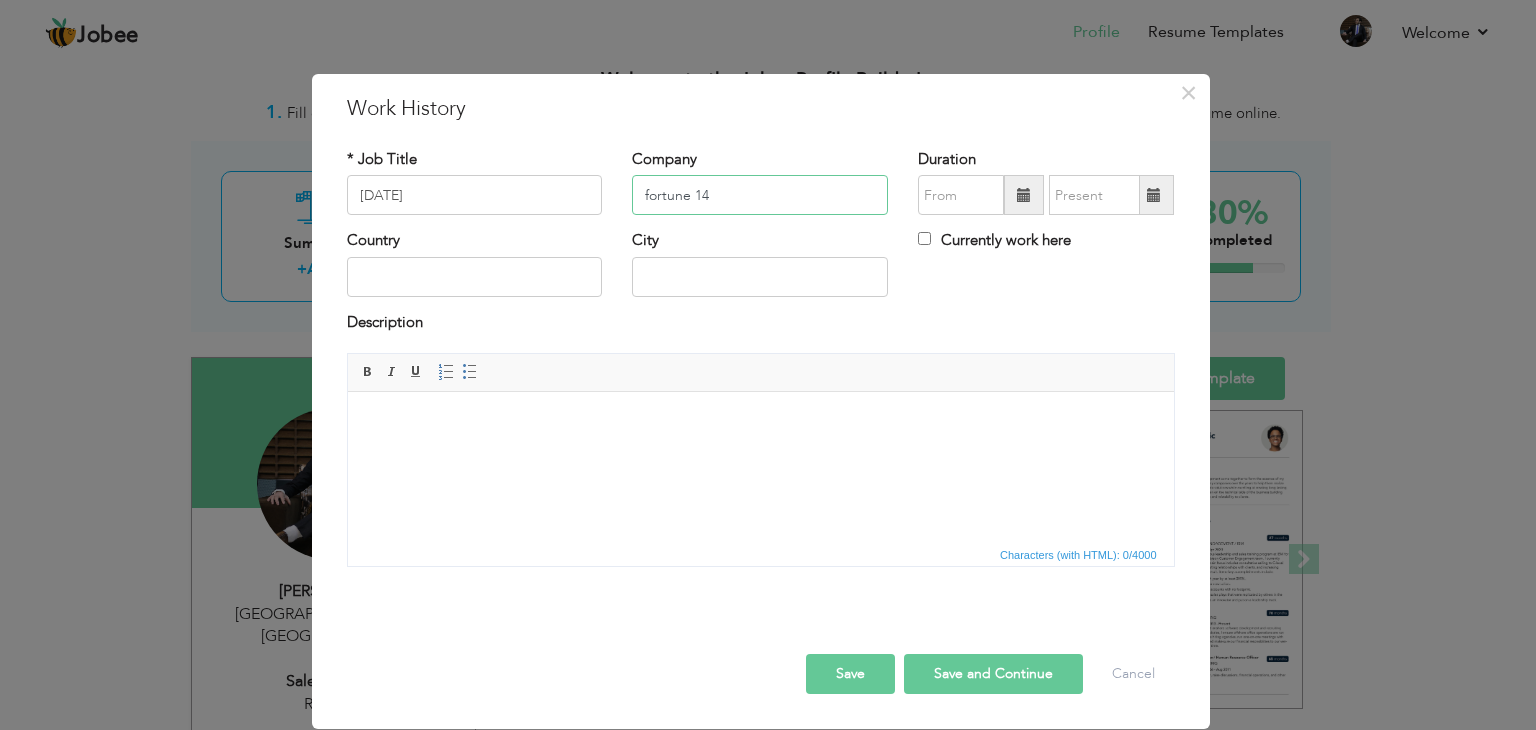 type on "fortune 14" 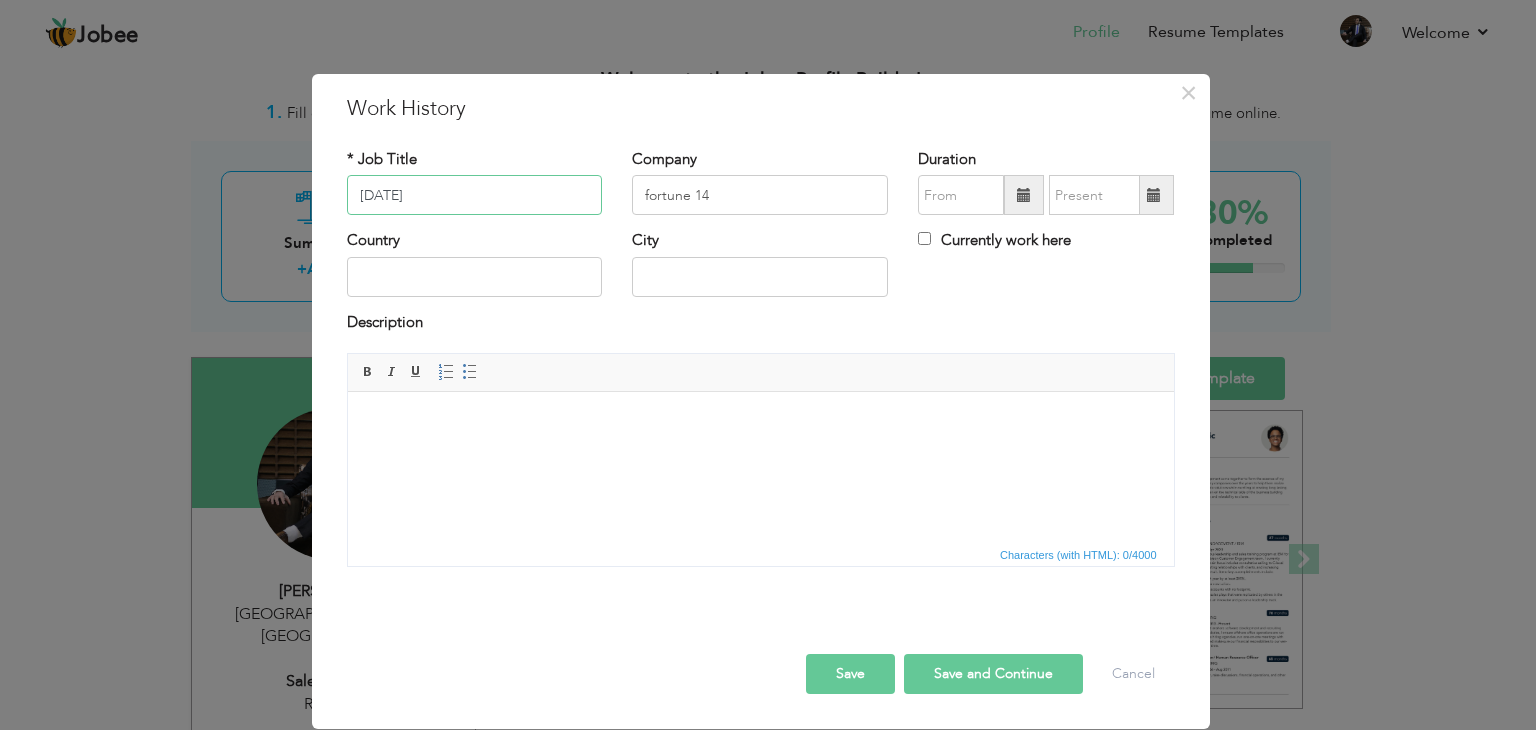 click on "5/1/2020" at bounding box center (475, 195) 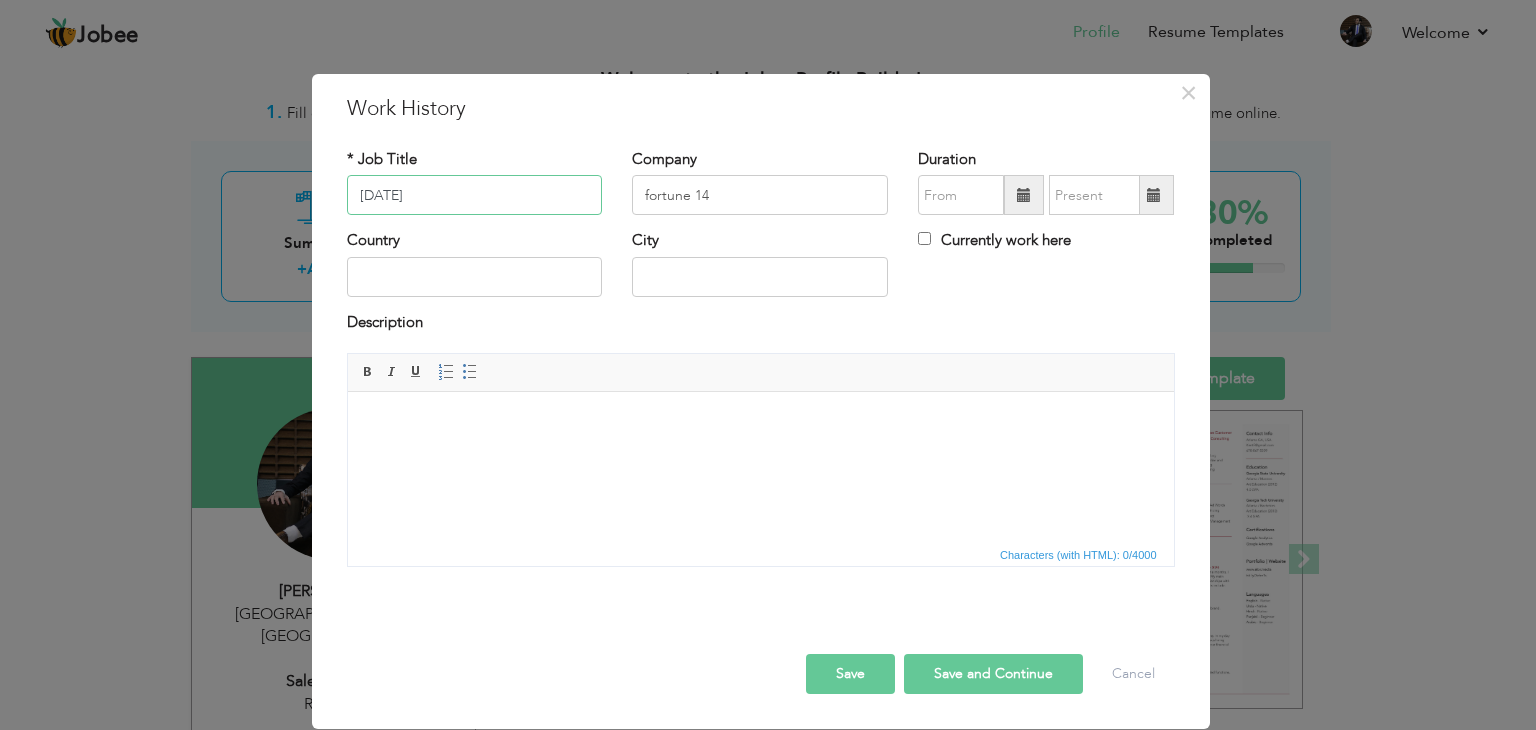 click on "5/1/2020" at bounding box center (475, 195) 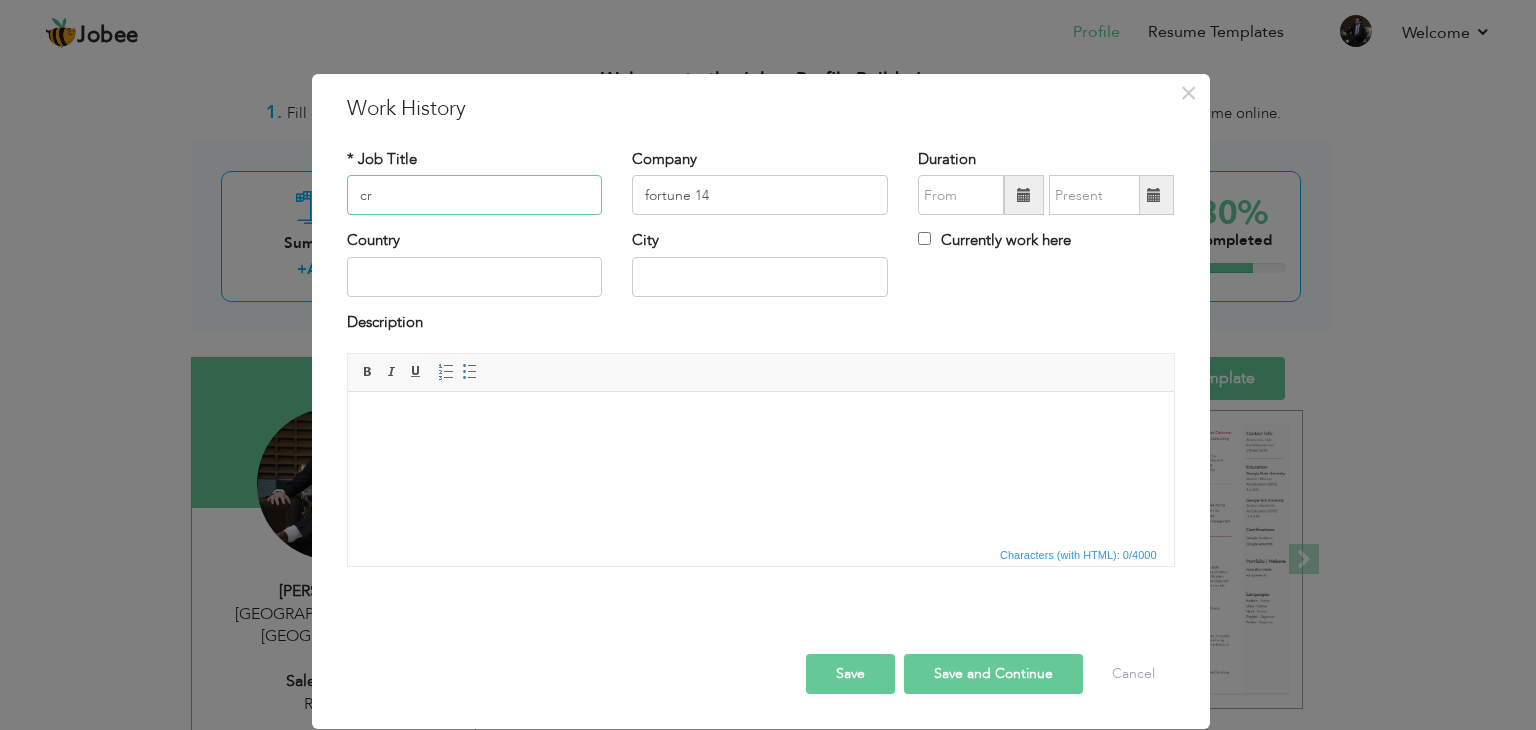 type on "c" 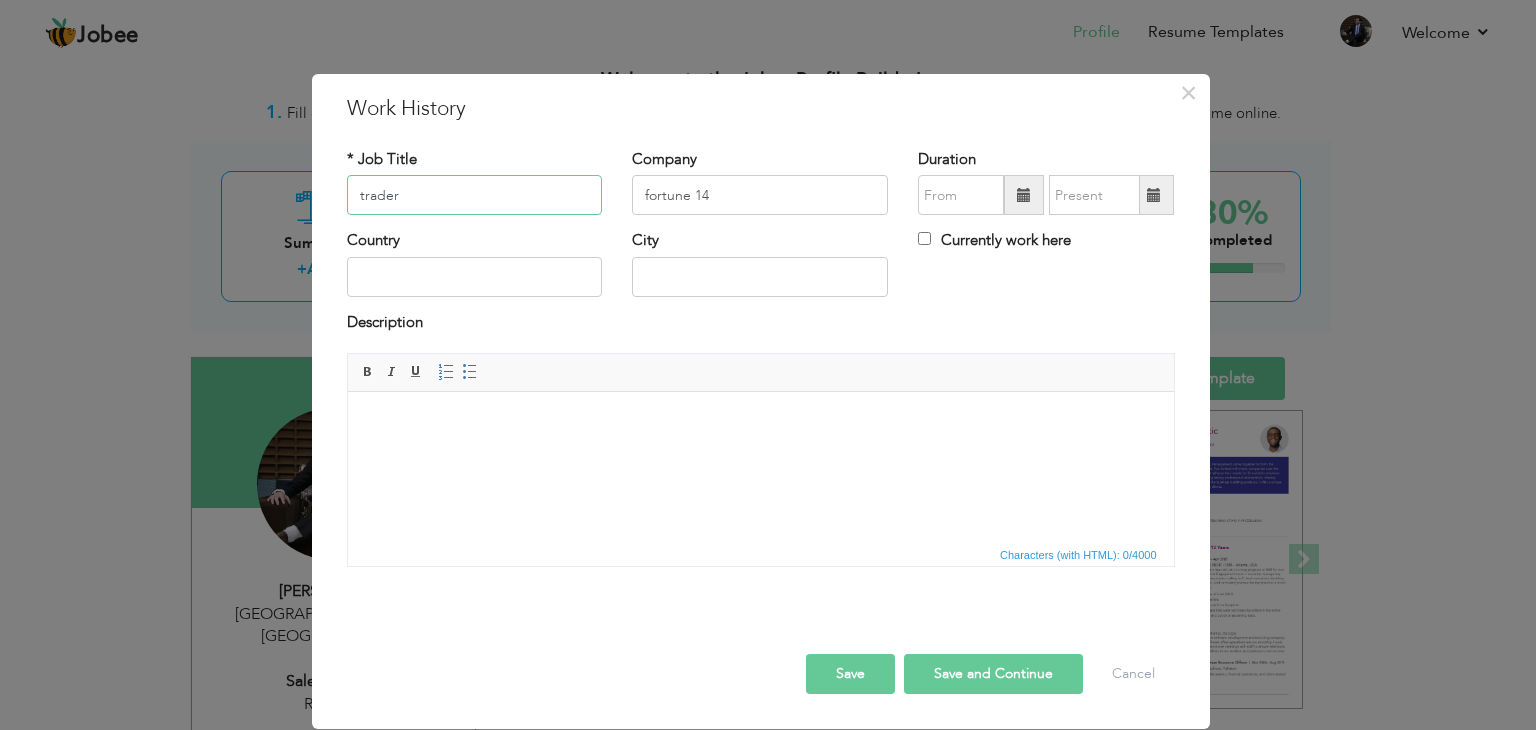 click on "trader" at bounding box center (475, 195) 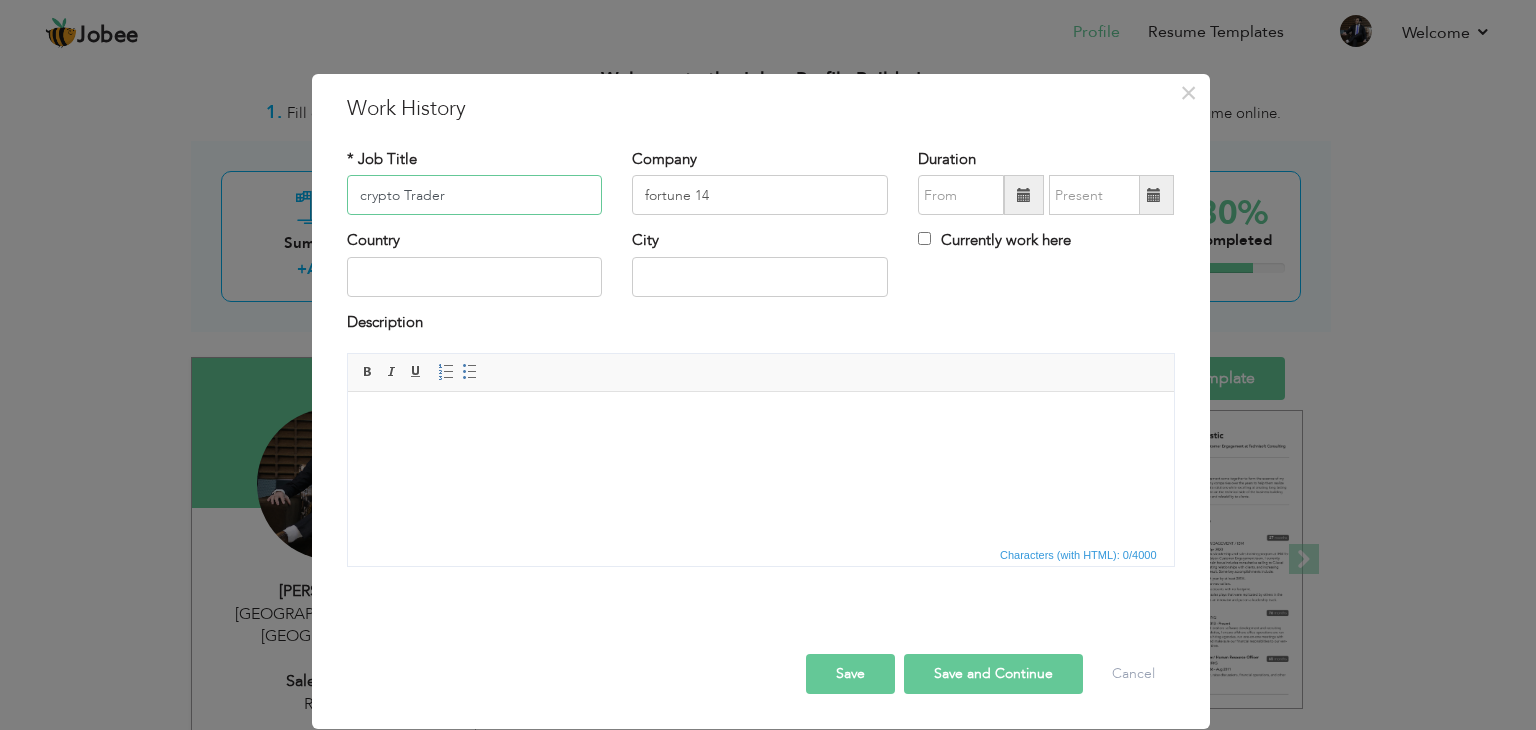 click on "crypto Trader" at bounding box center (475, 195) 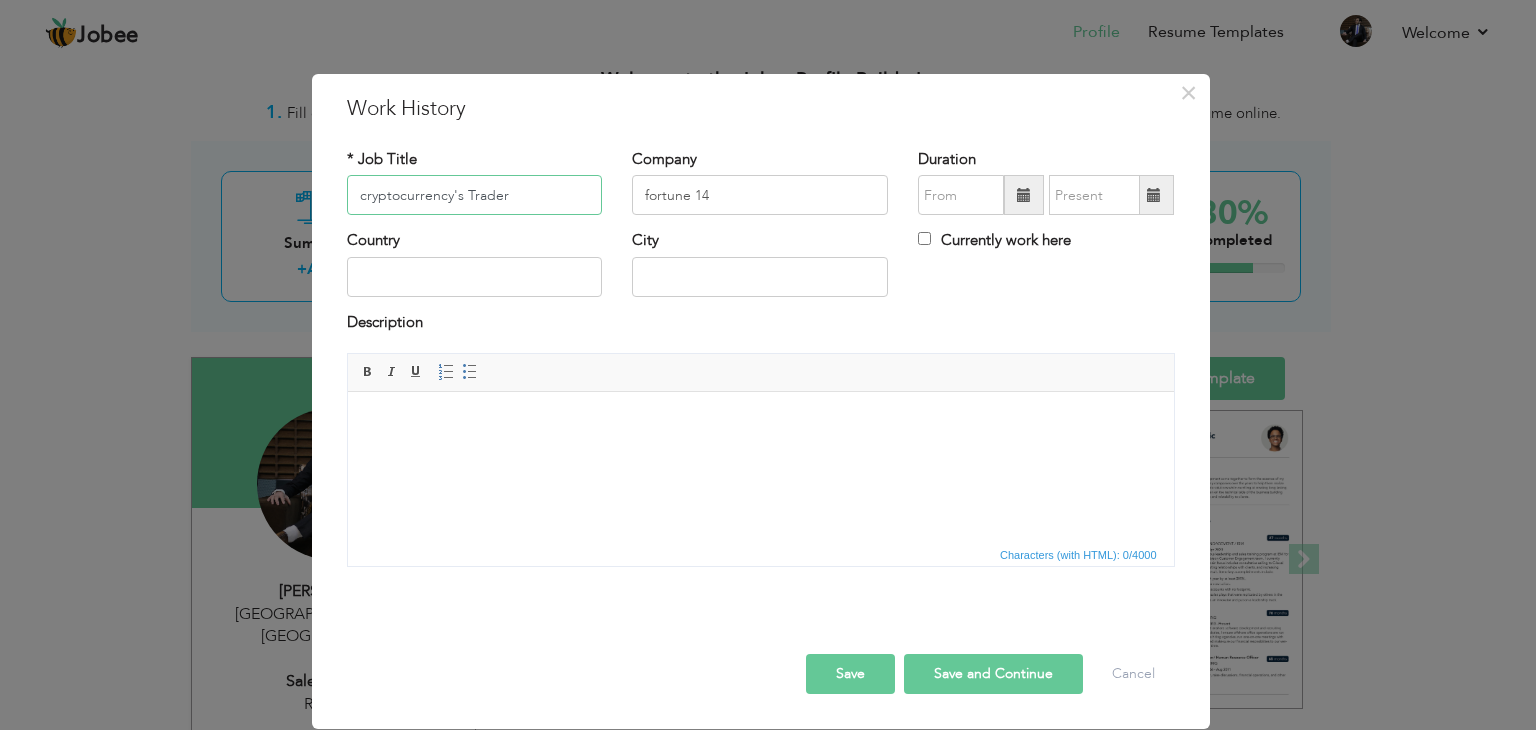type on "cryptocurrency's Trader" 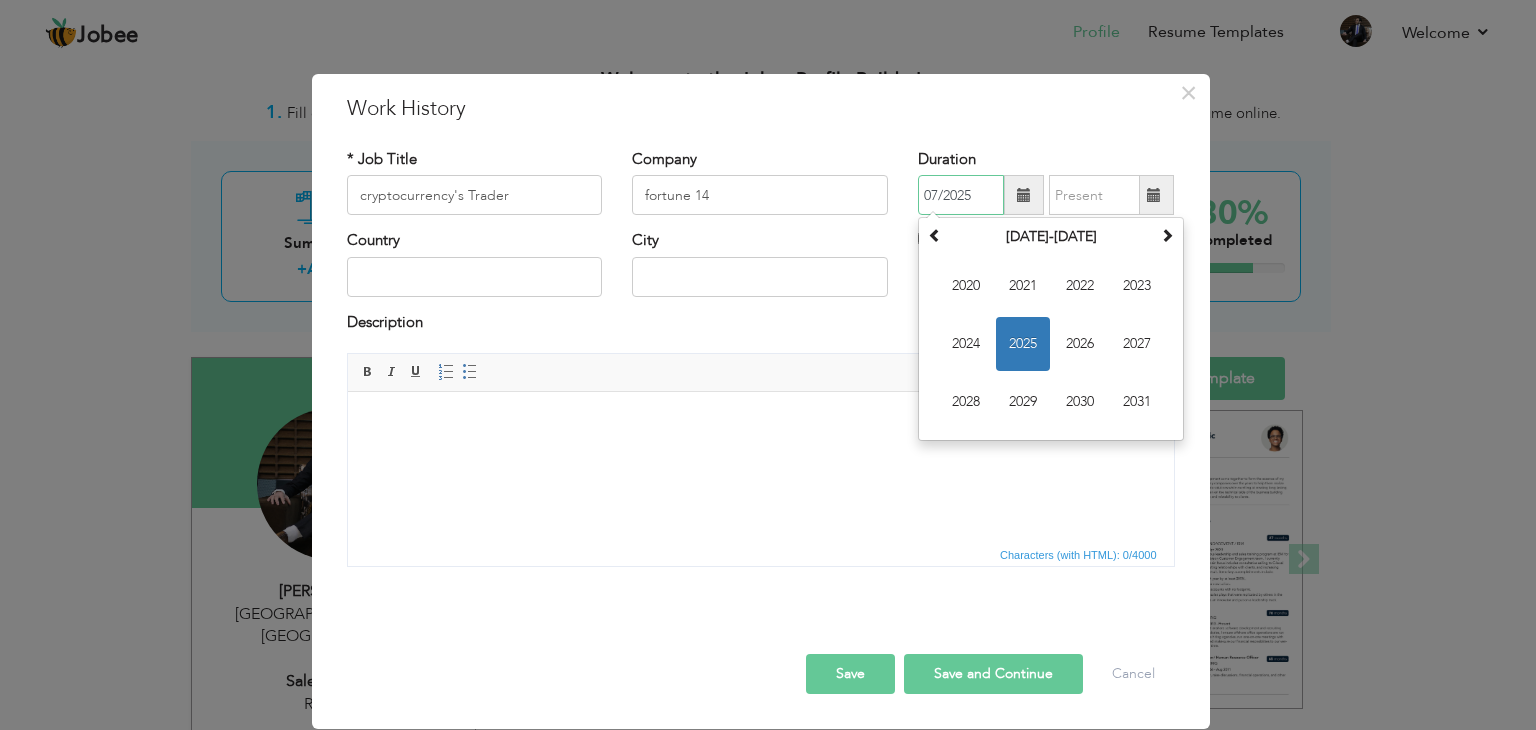 click on "07/2025" at bounding box center (961, 195) 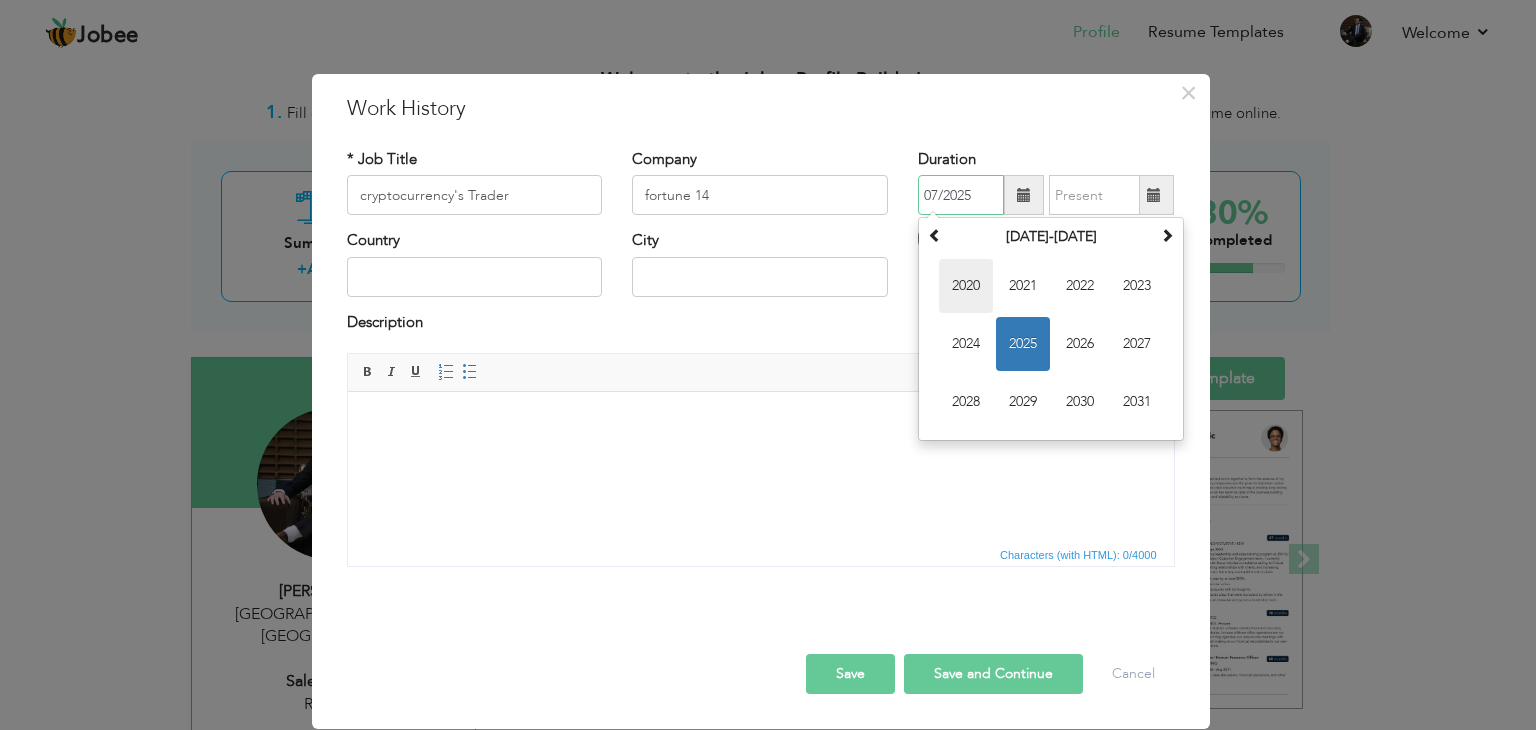 click on "2020" at bounding box center (966, 286) 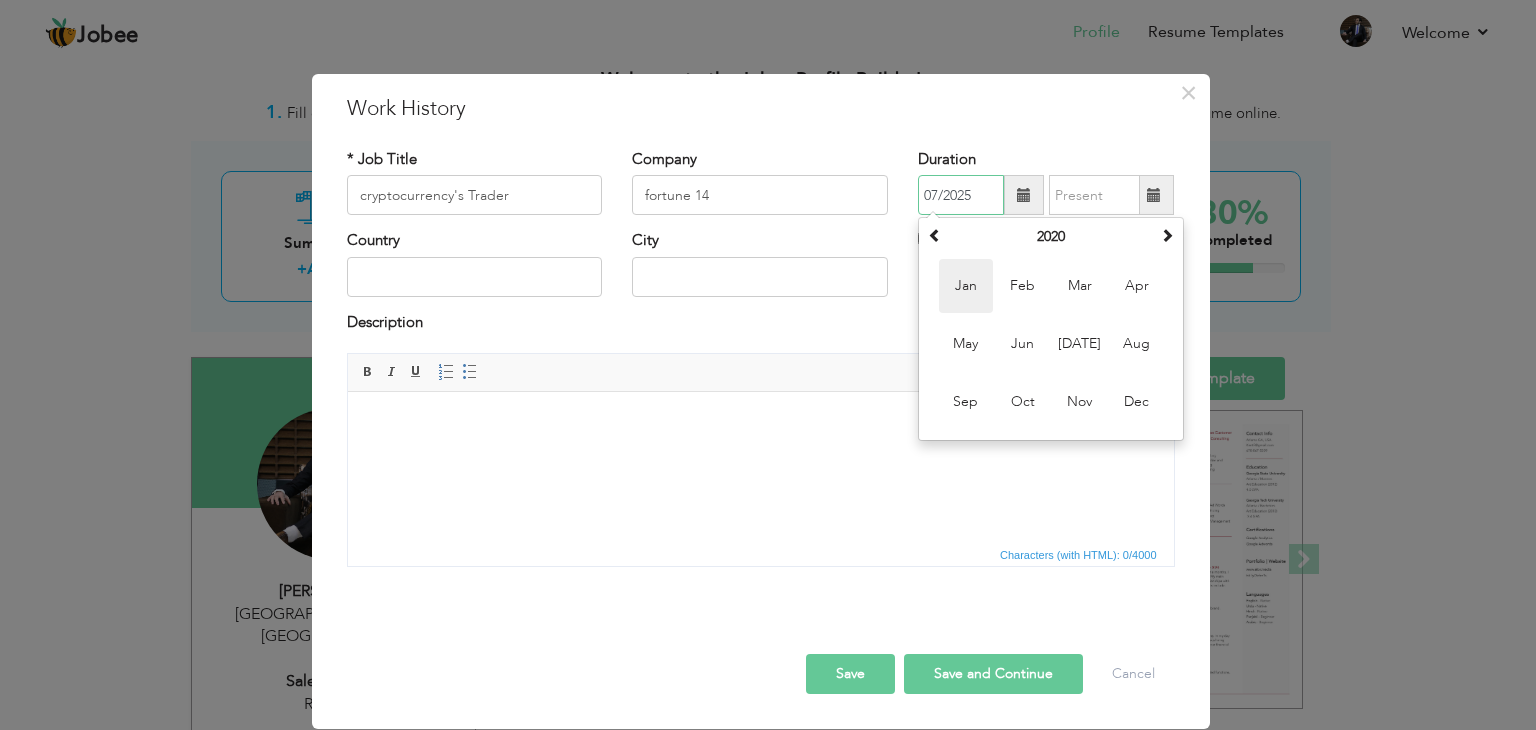 click on "Jan" at bounding box center (966, 286) 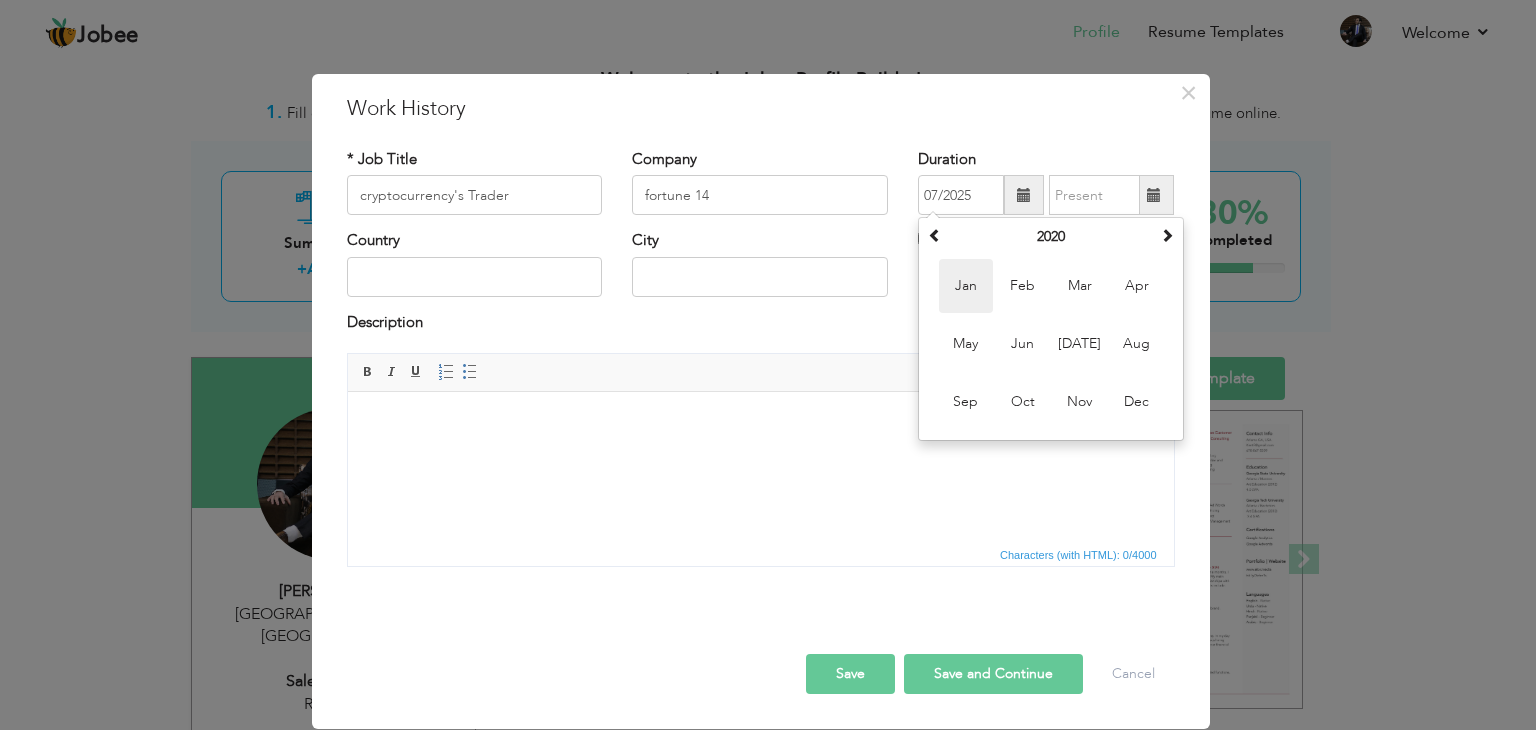 type on "01/2020" 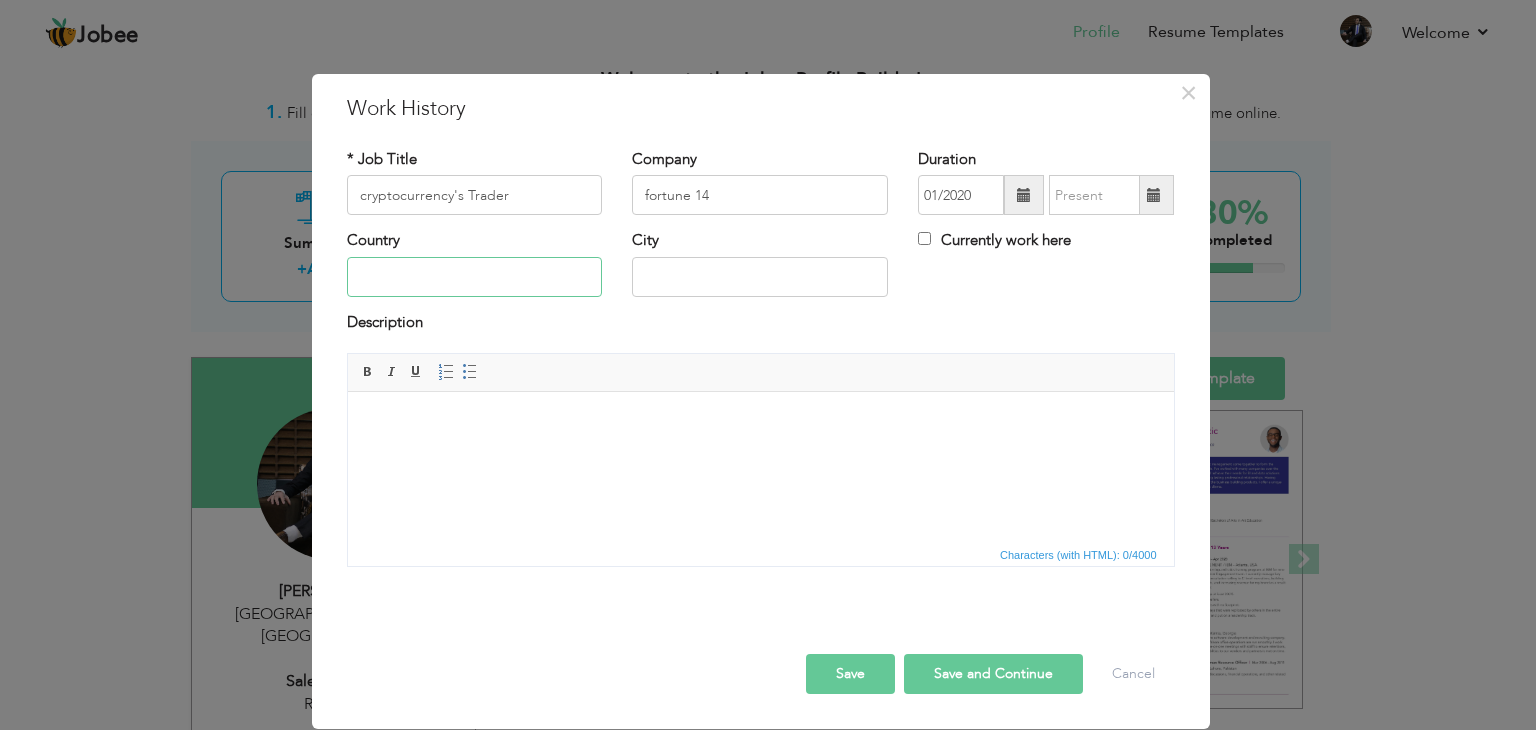 click at bounding box center [475, 277] 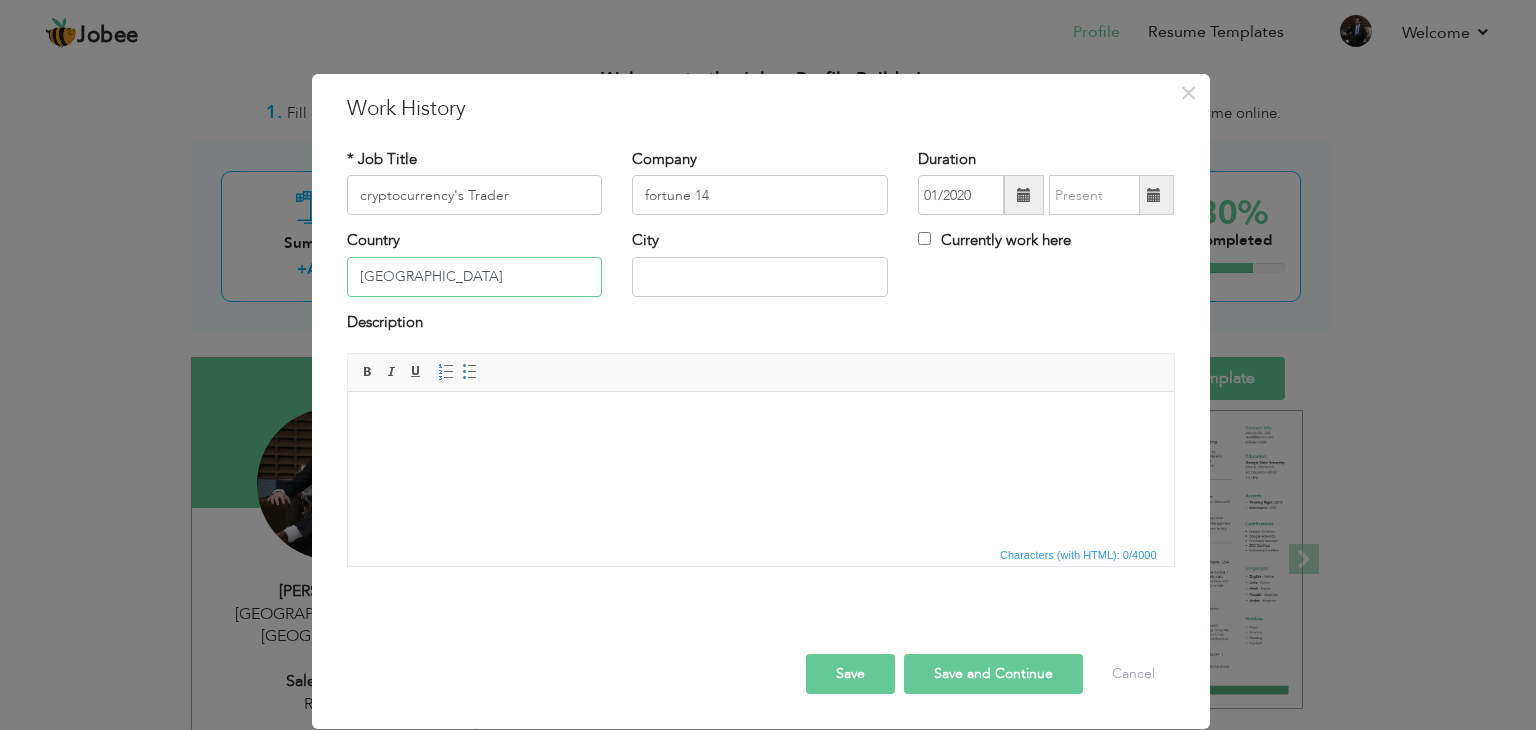 type on "pakistan" 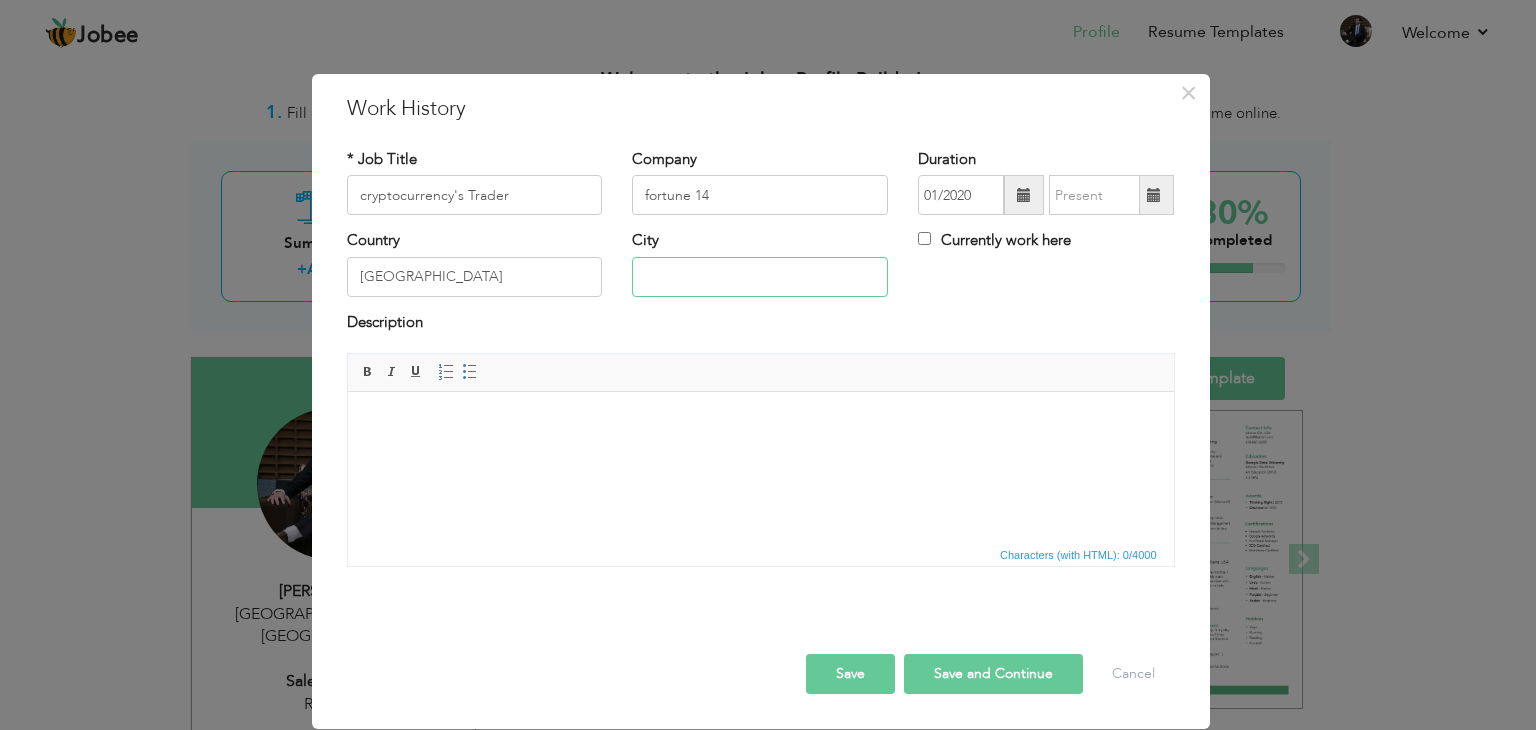 click at bounding box center [760, 277] 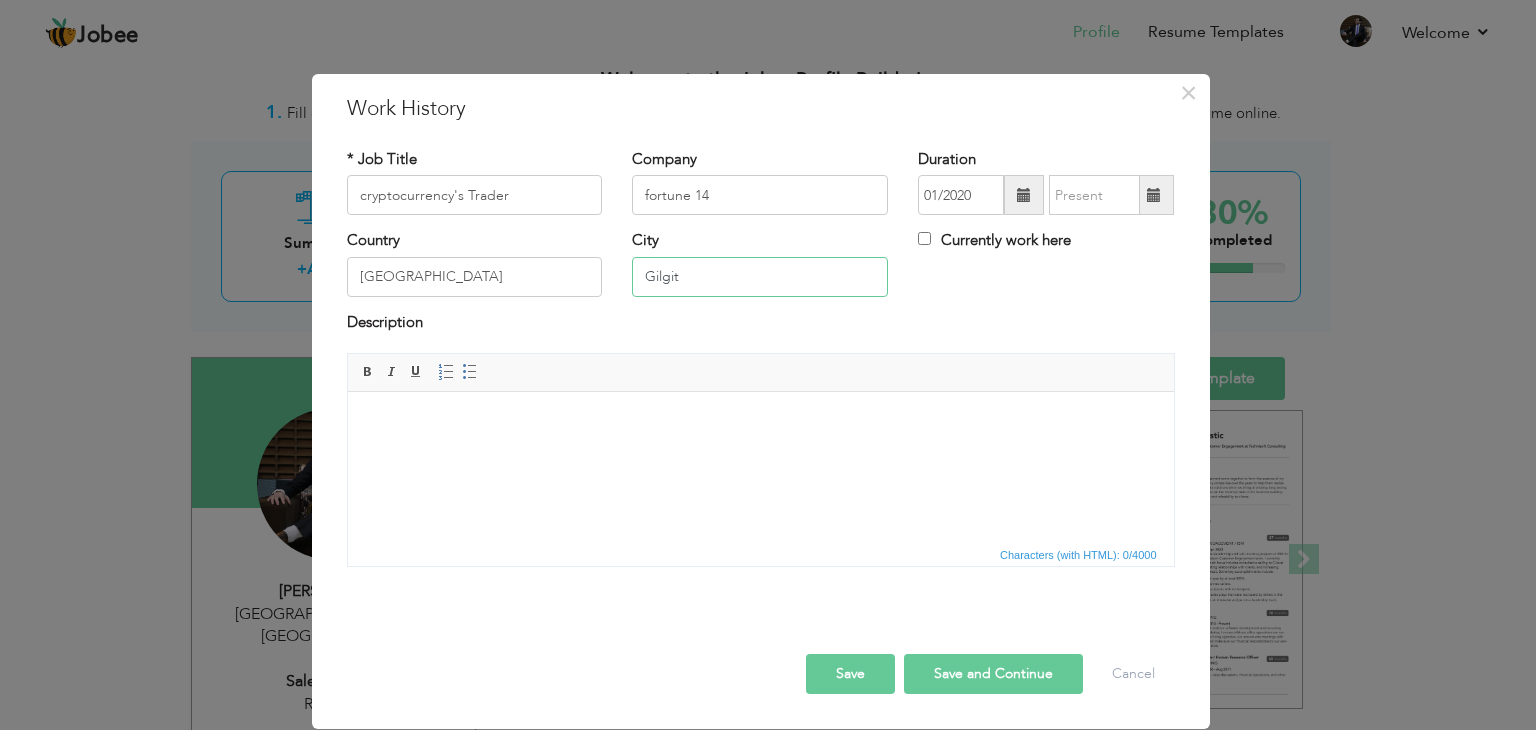 type on "Gilgit" 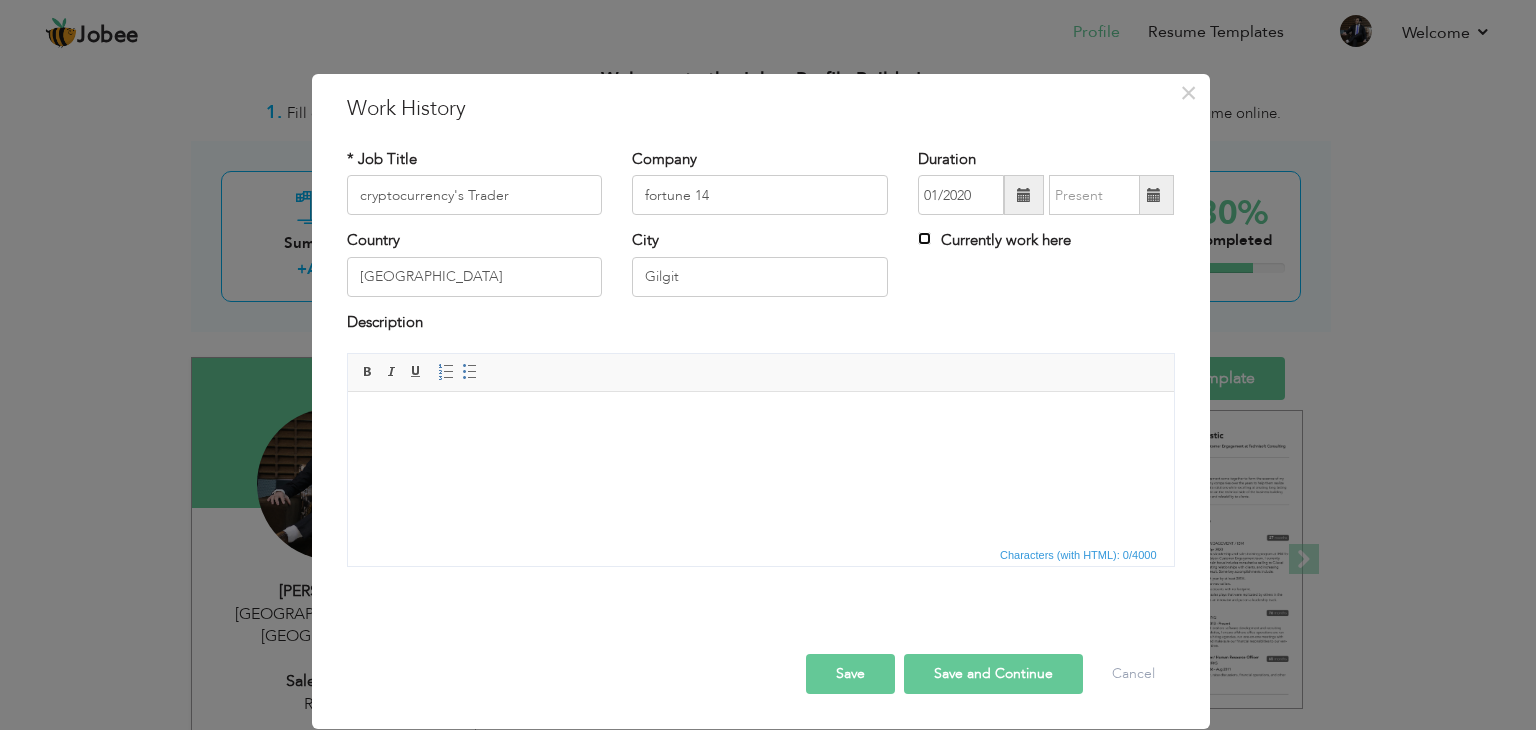 click on "Currently work here" at bounding box center [924, 238] 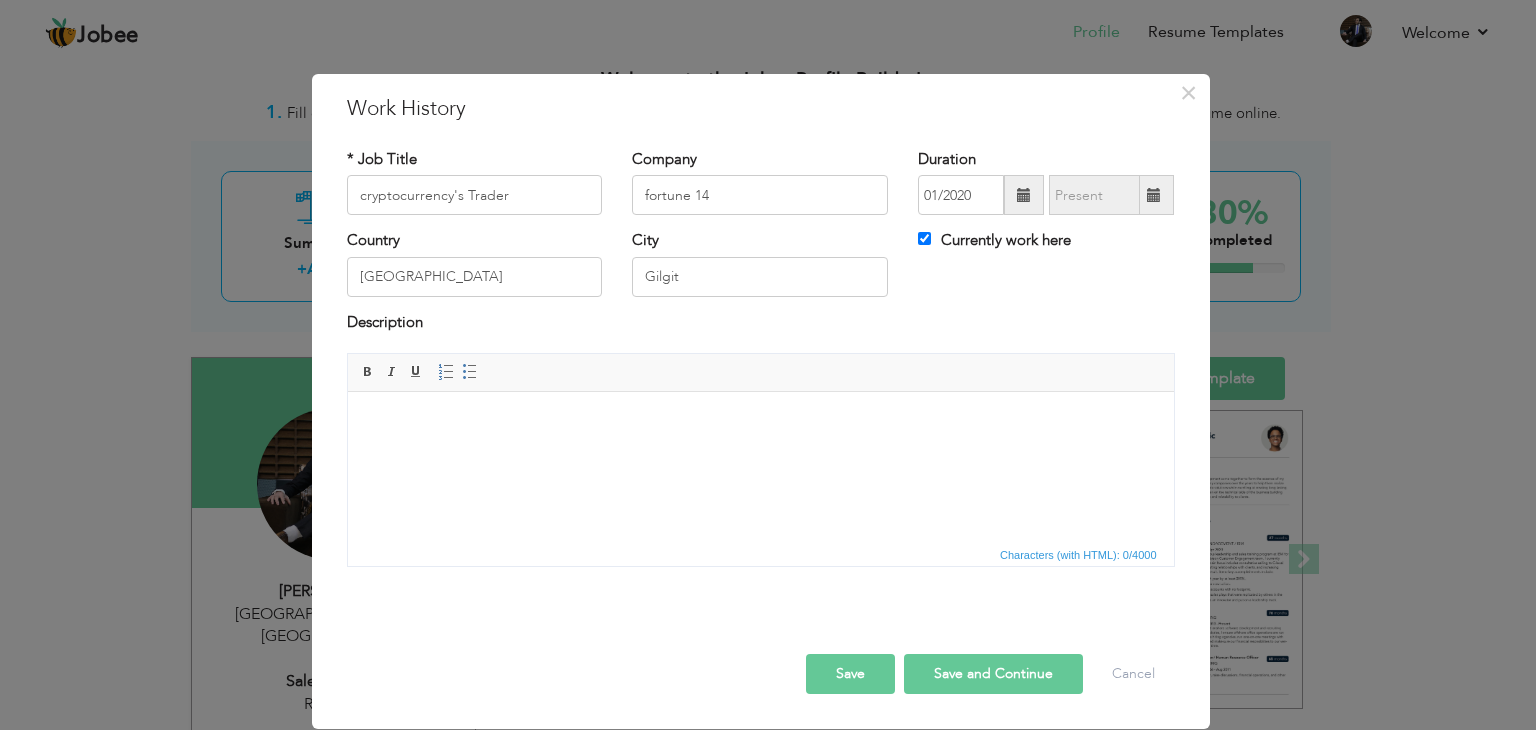 click at bounding box center (760, 422) 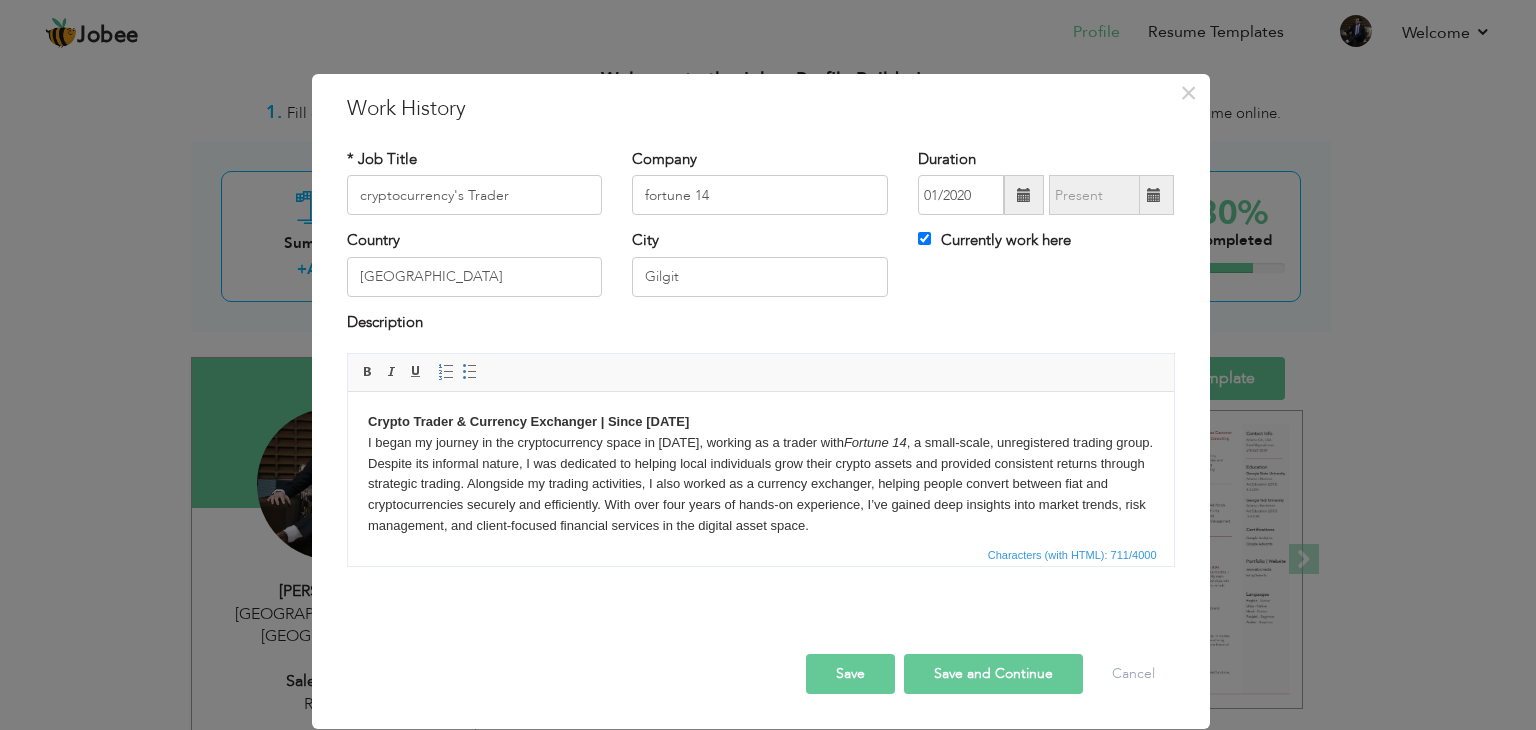 click on "Save and Continue" at bounding box center (993, 674) 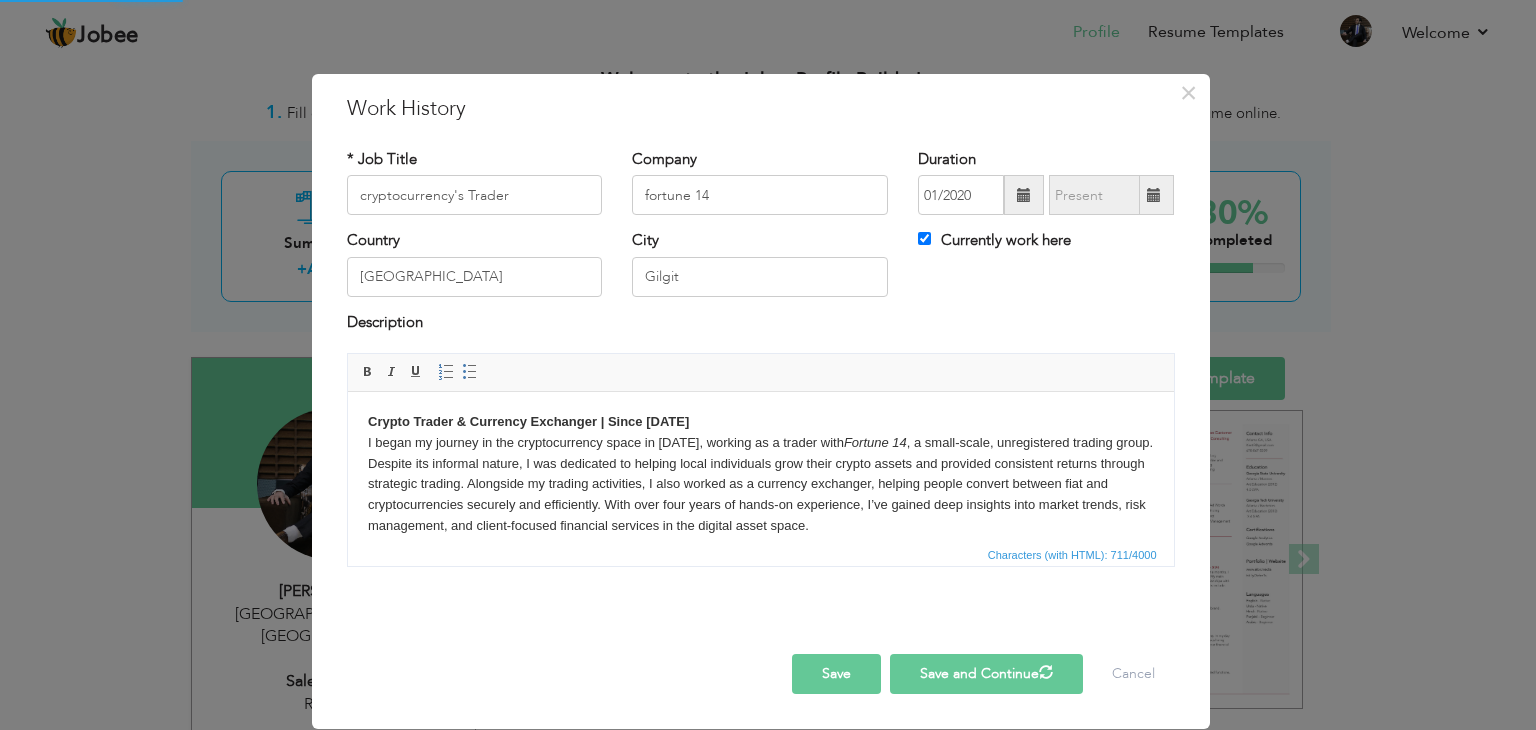 type 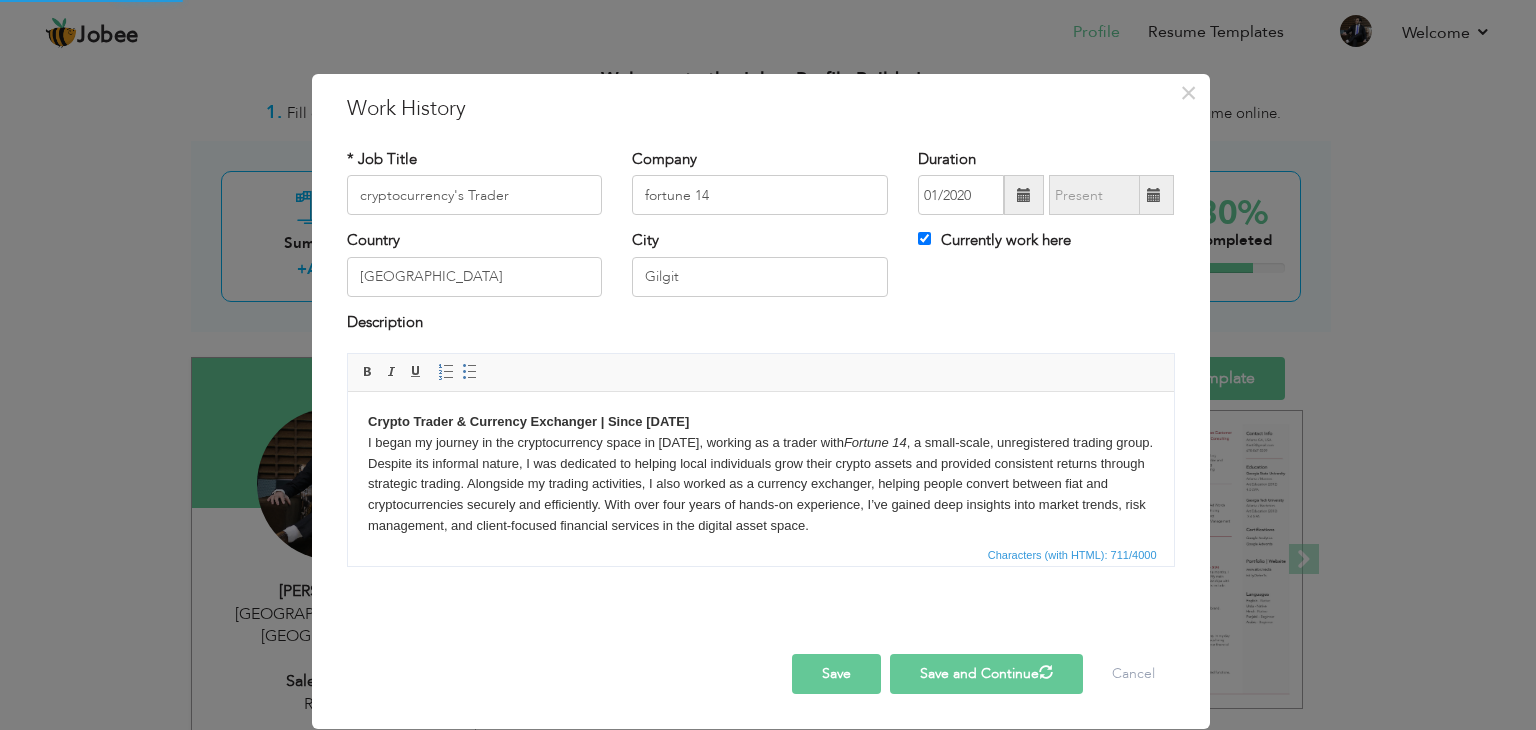 type 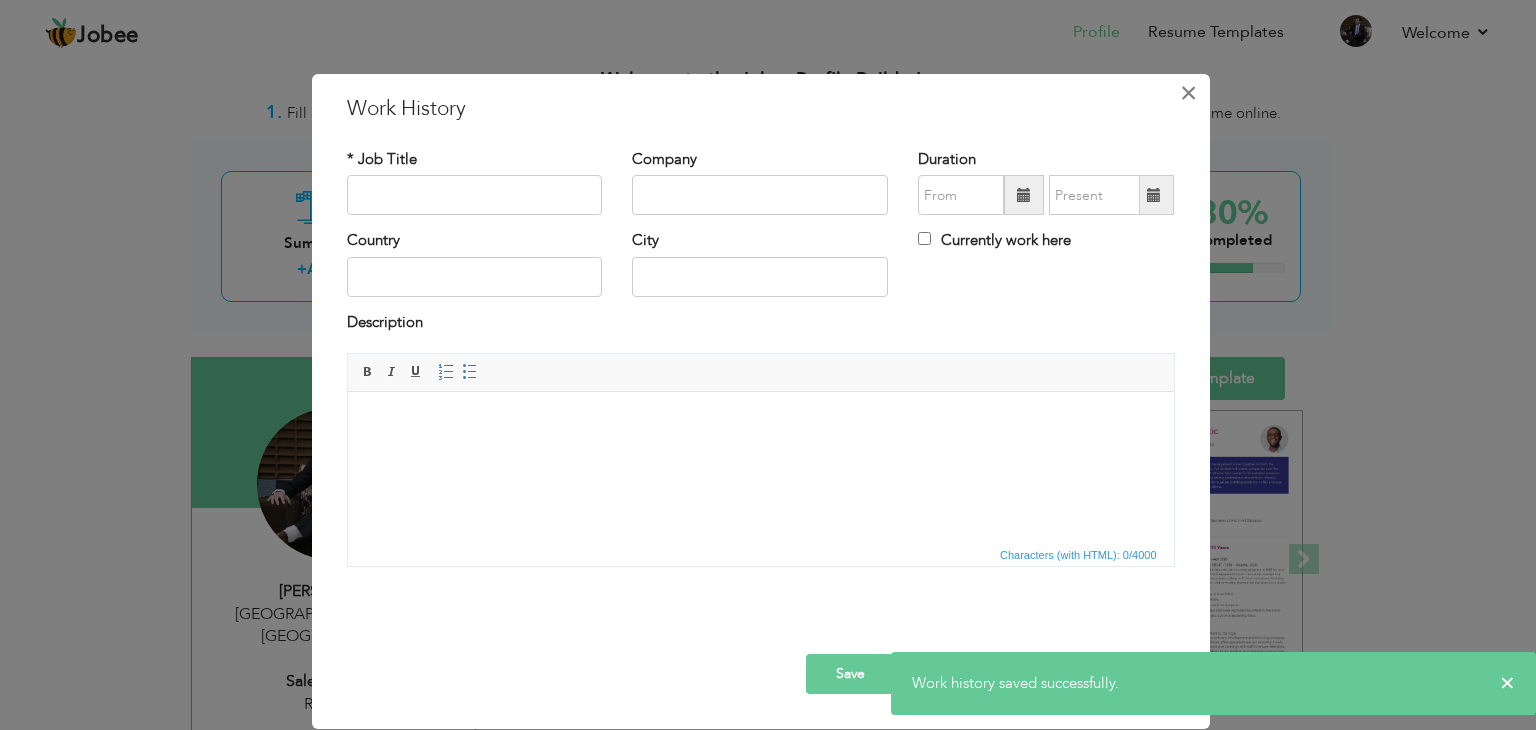 click on "×" at bounding box center [1189, 93] 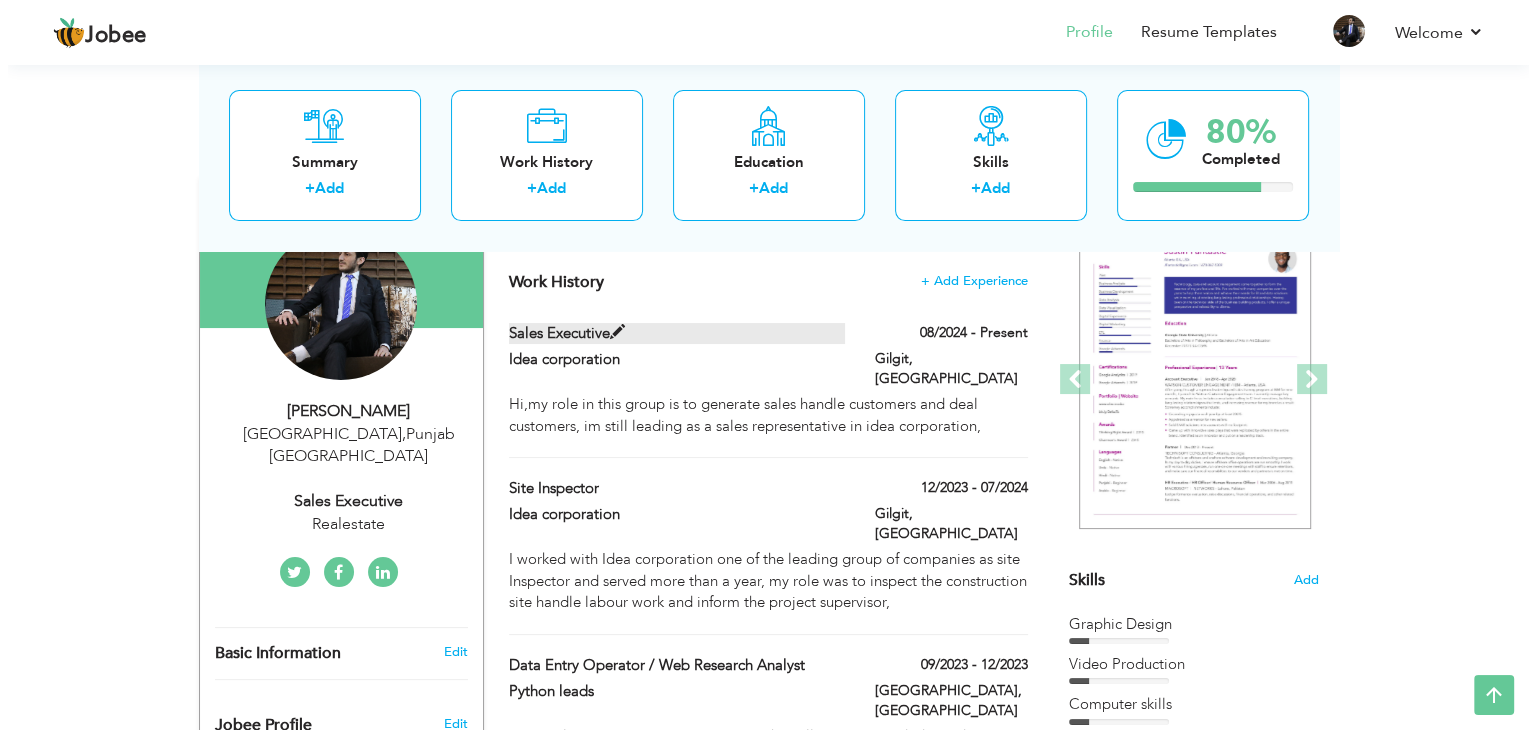 scroll, scrollTop: 199, scrollLeft: 0, axis: vertical 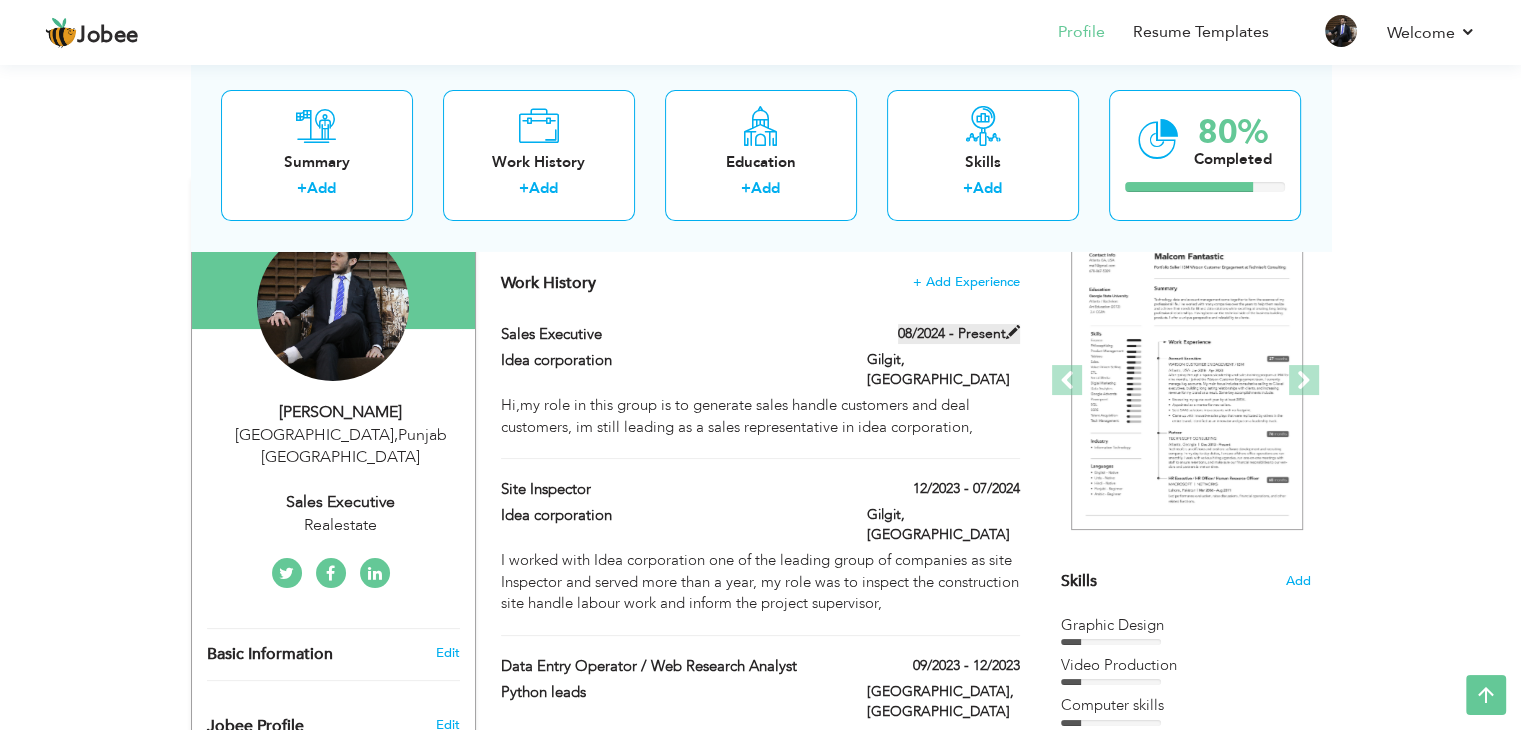 click at bounding box center (1013, 332) 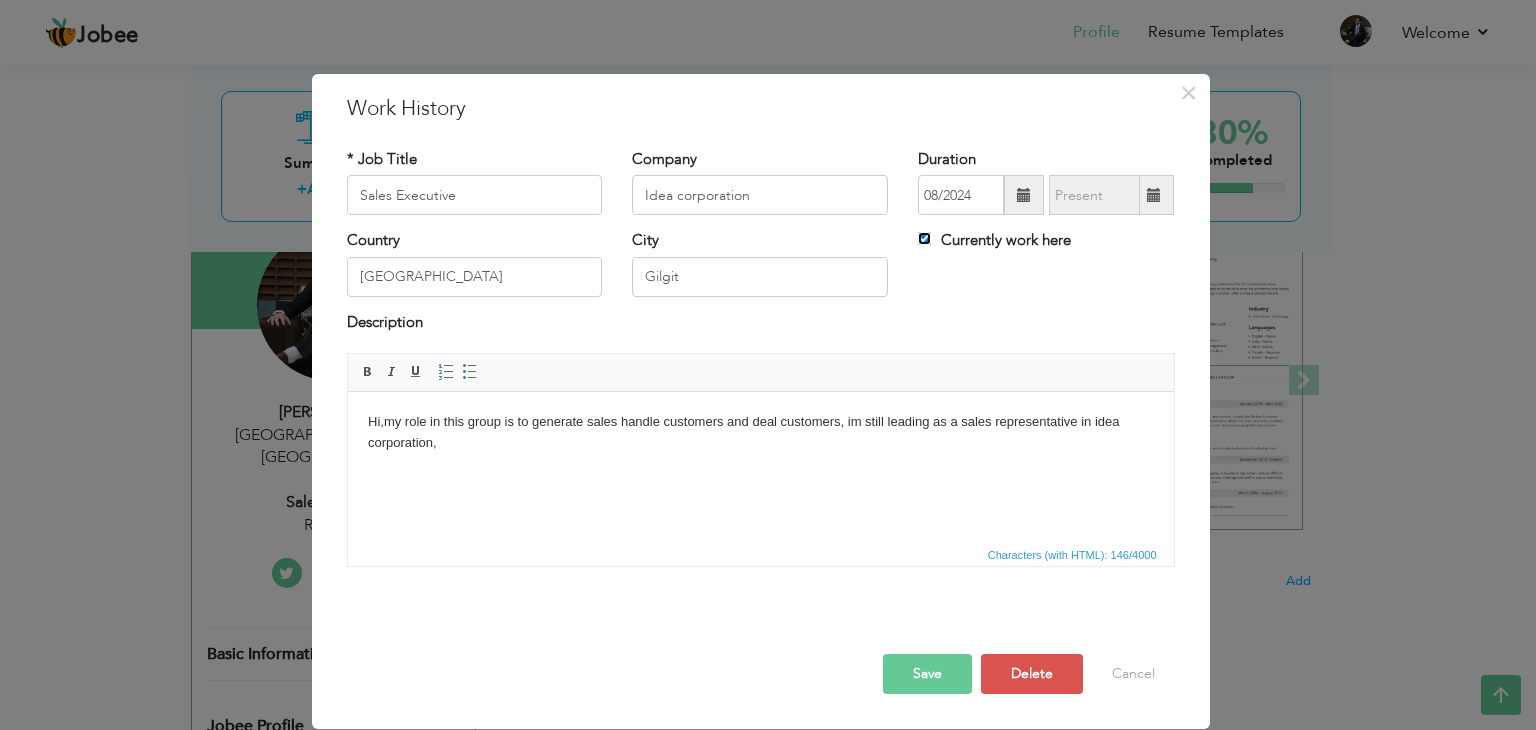click on "Currently work here" at bounding box center (924, 238) 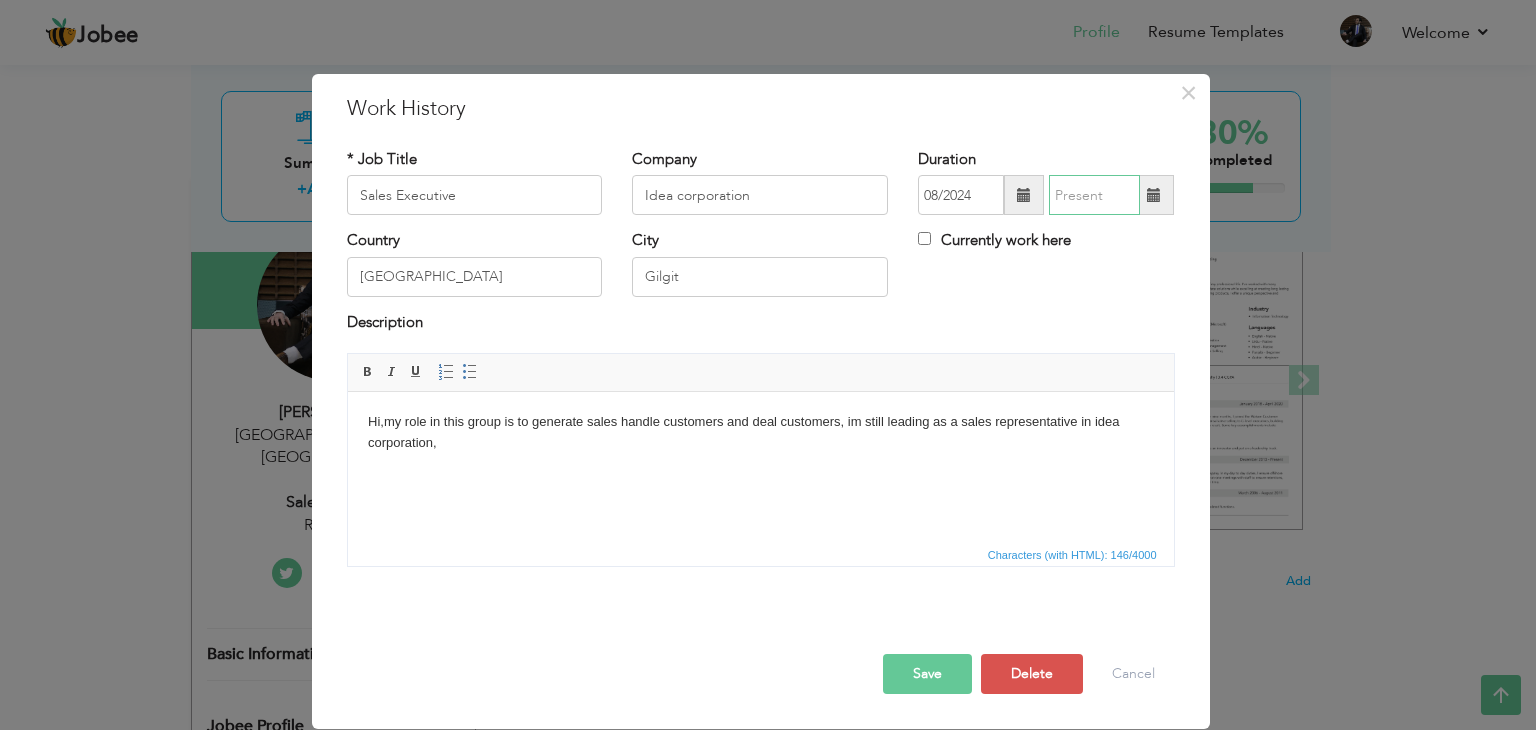 type on "07/2025" 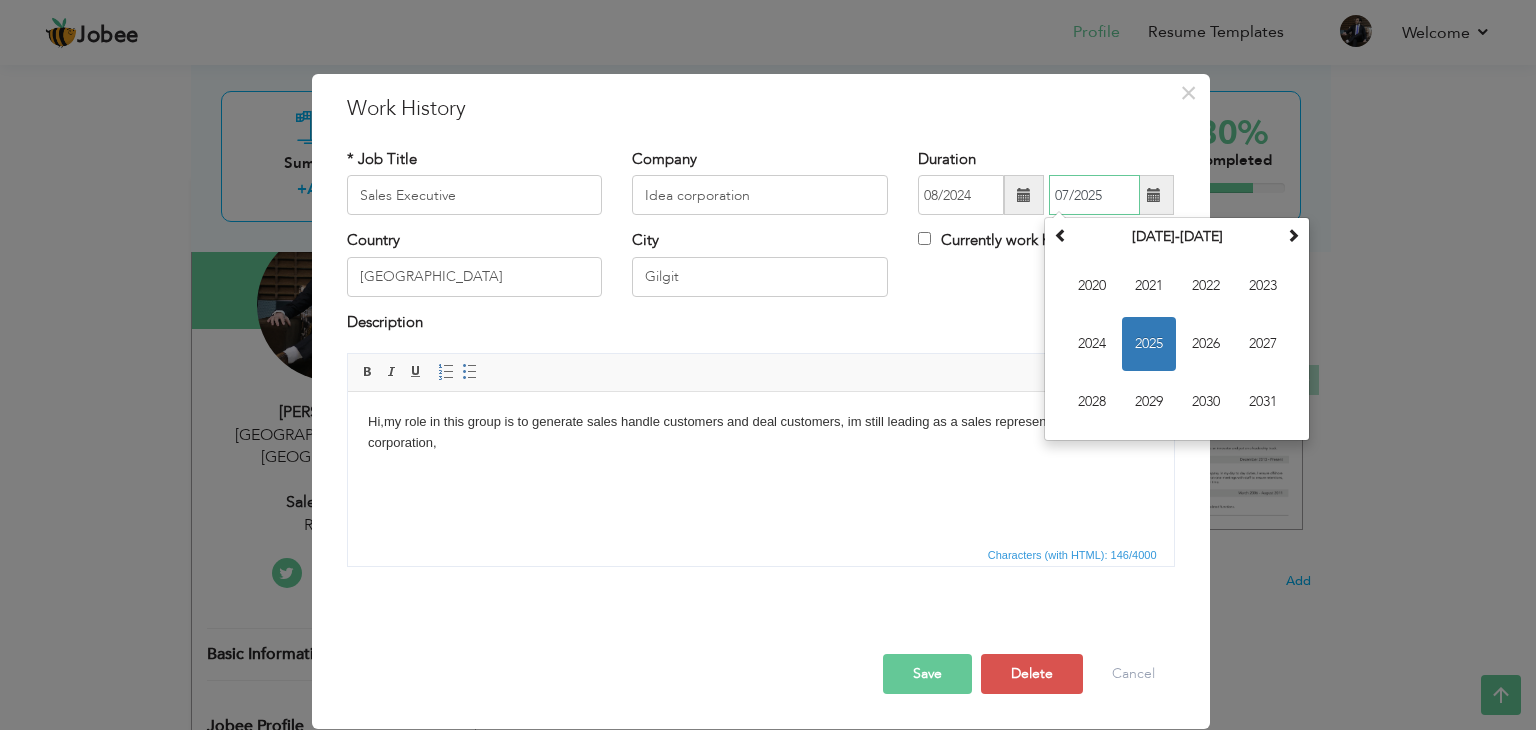 click on "07/2025" at bounding box center [1094, 195] 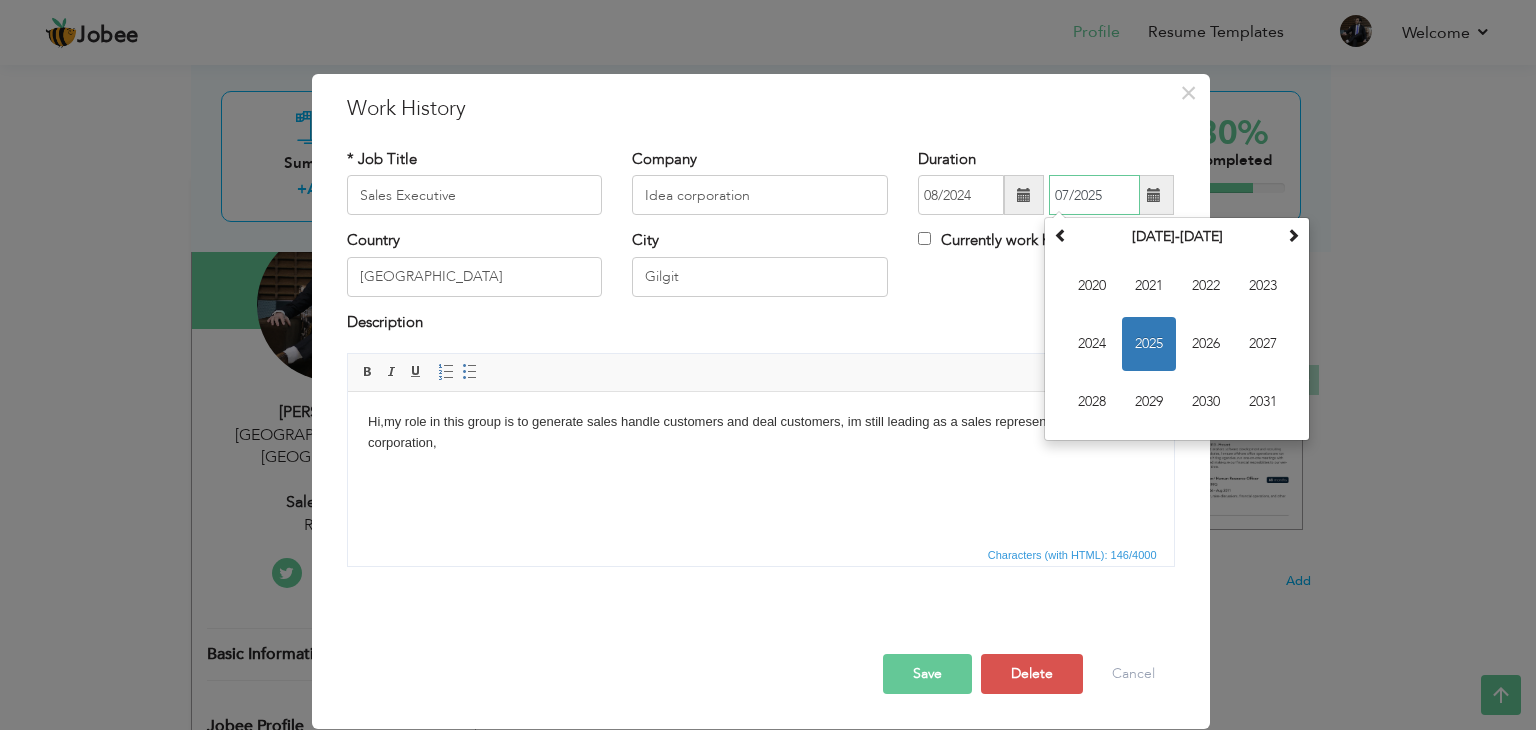 click on "07/2025" at bounding box center [1094, 195] 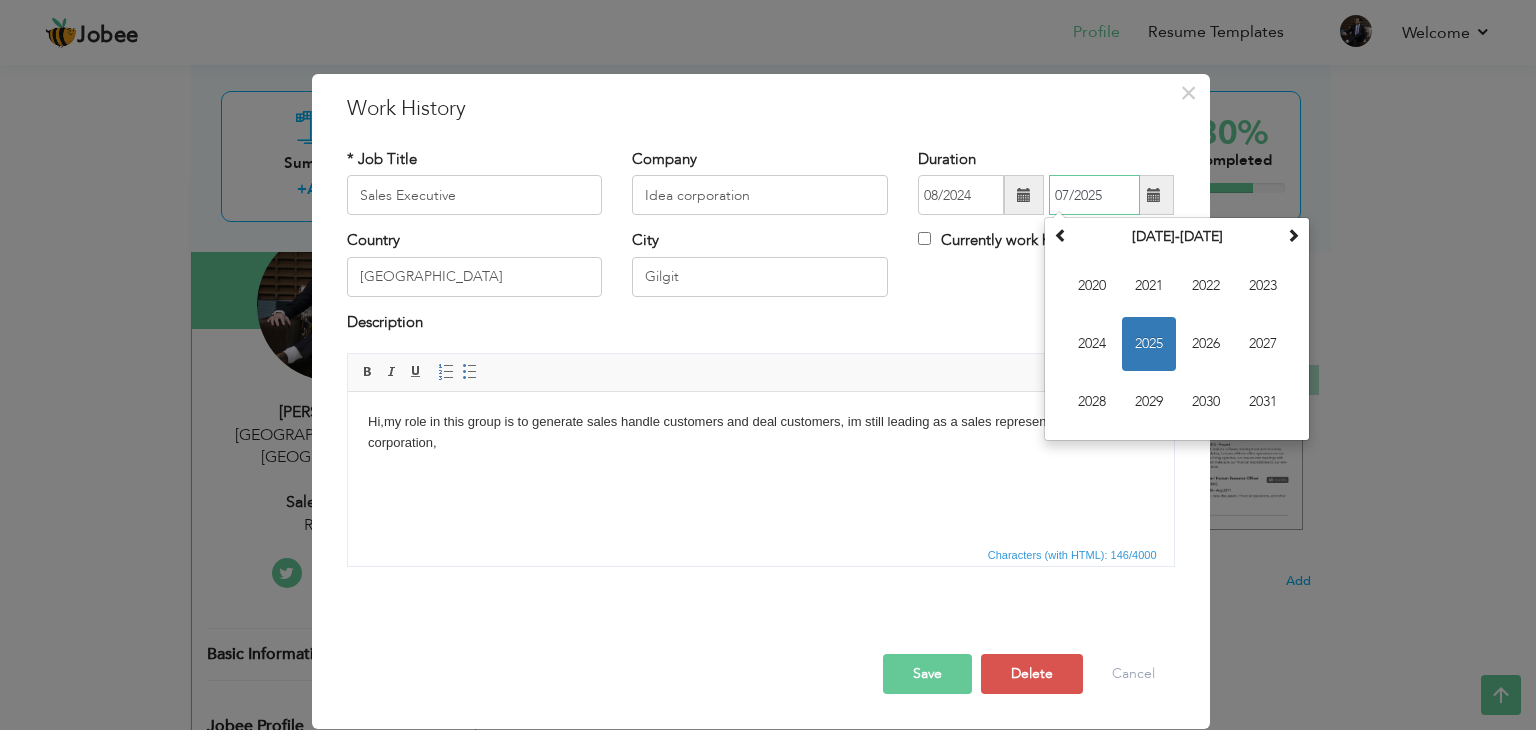 click on "07/2025" at bounding box center (1094, 195) 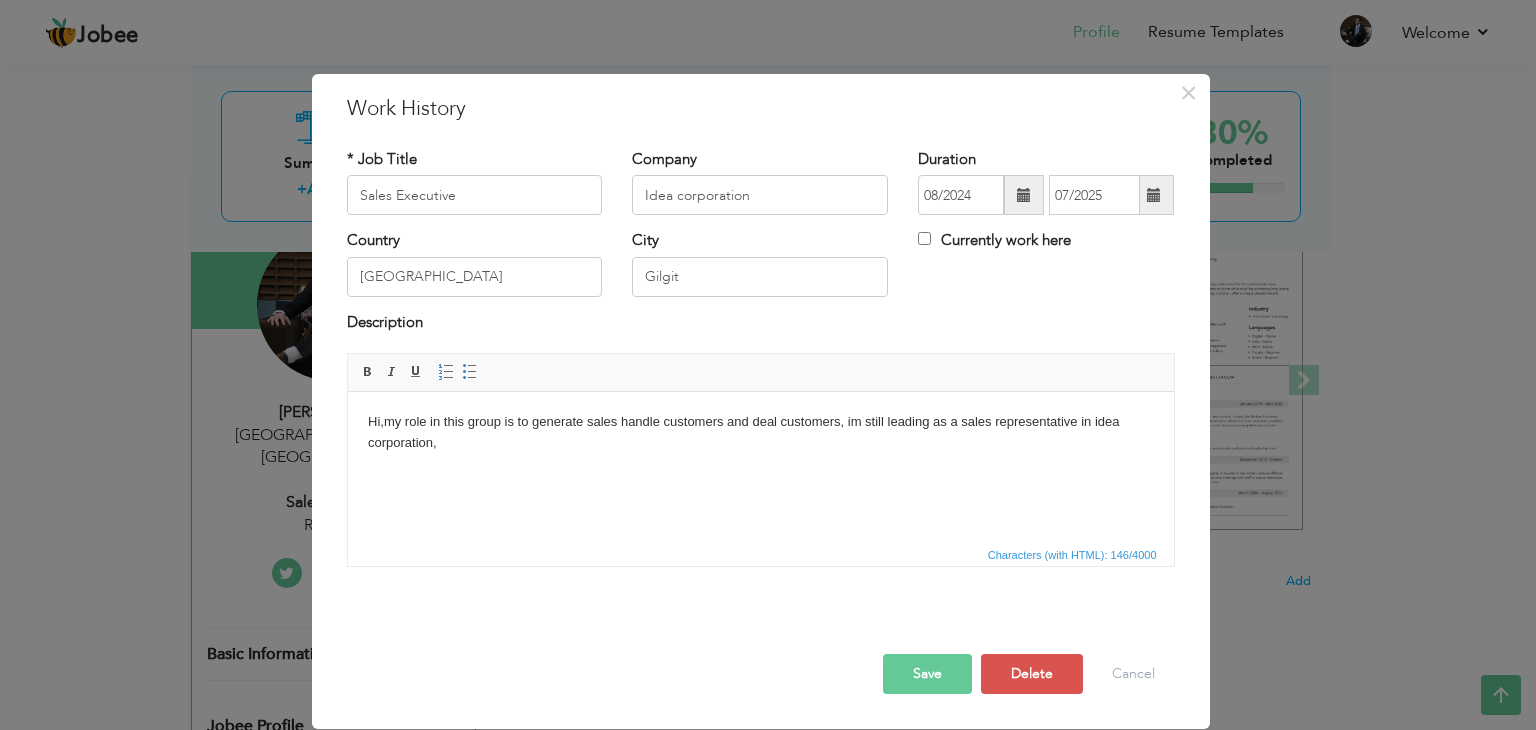 click on "Save" at bounding box center [927, 674] 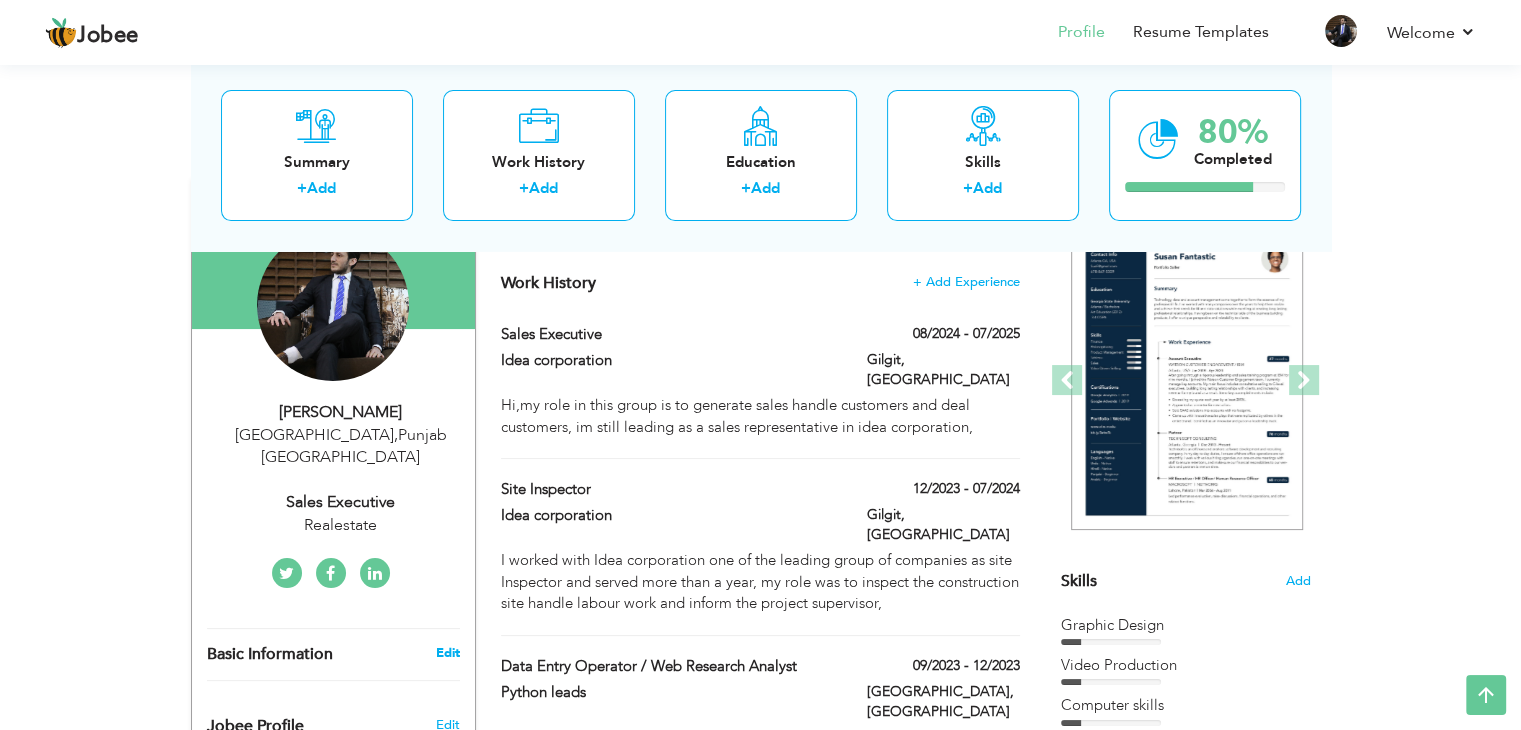 click on "Edit" at bounding box center [447, 653] 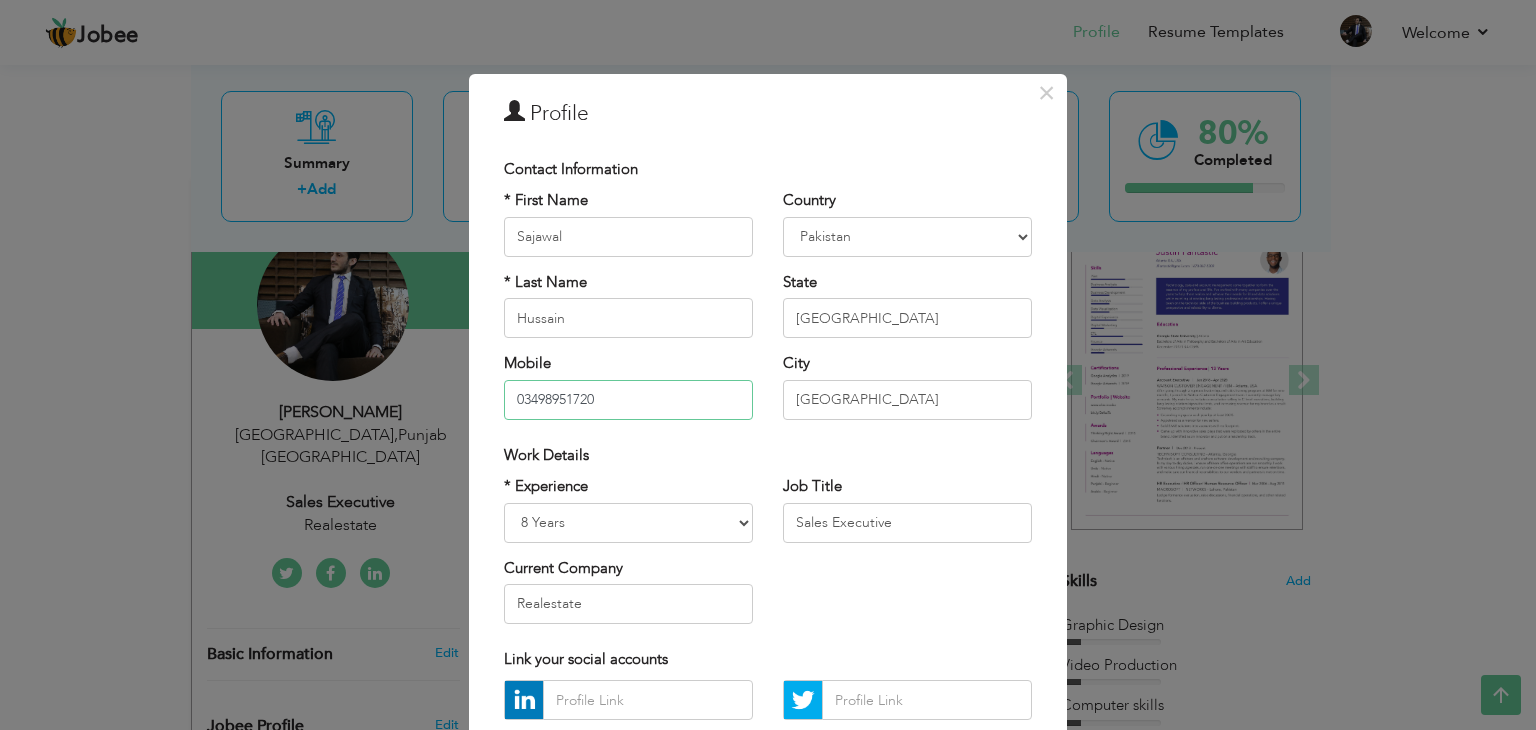 click on "03498951720" at bounding box center [628, 400] 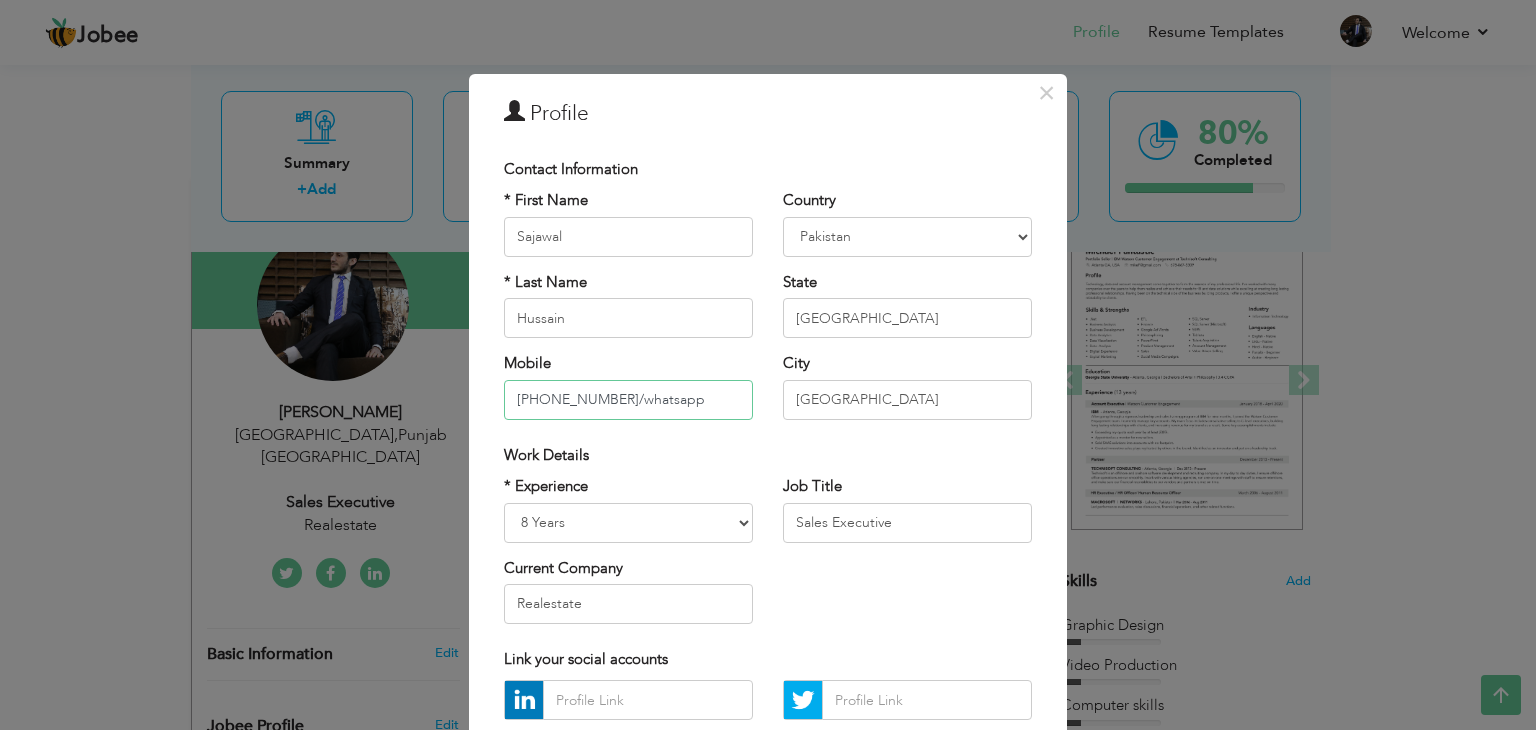 click on "03498951720/whatsapp" at bounding box center (628, 400) 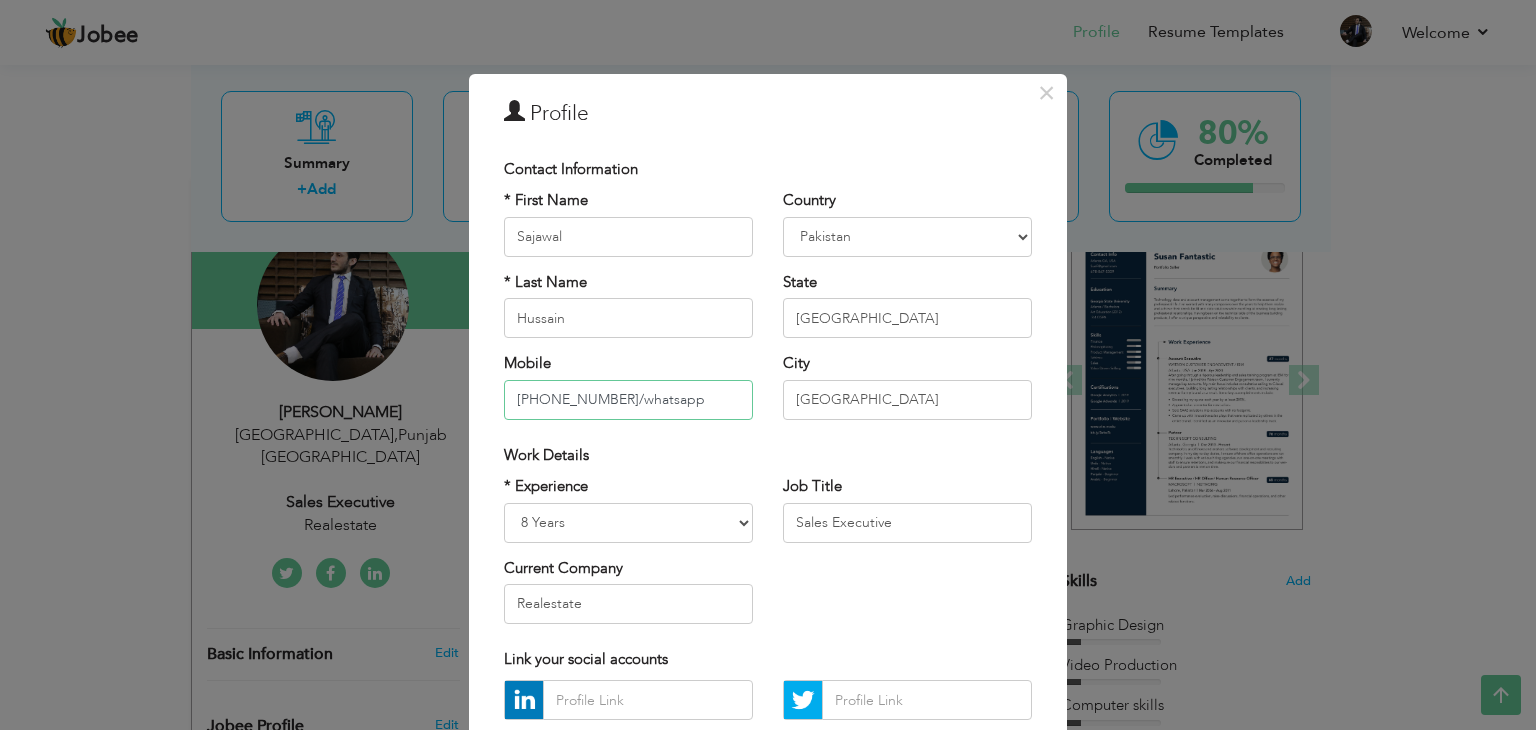 click on "93498951720/whatsapp" at bounding box center [628, 400] 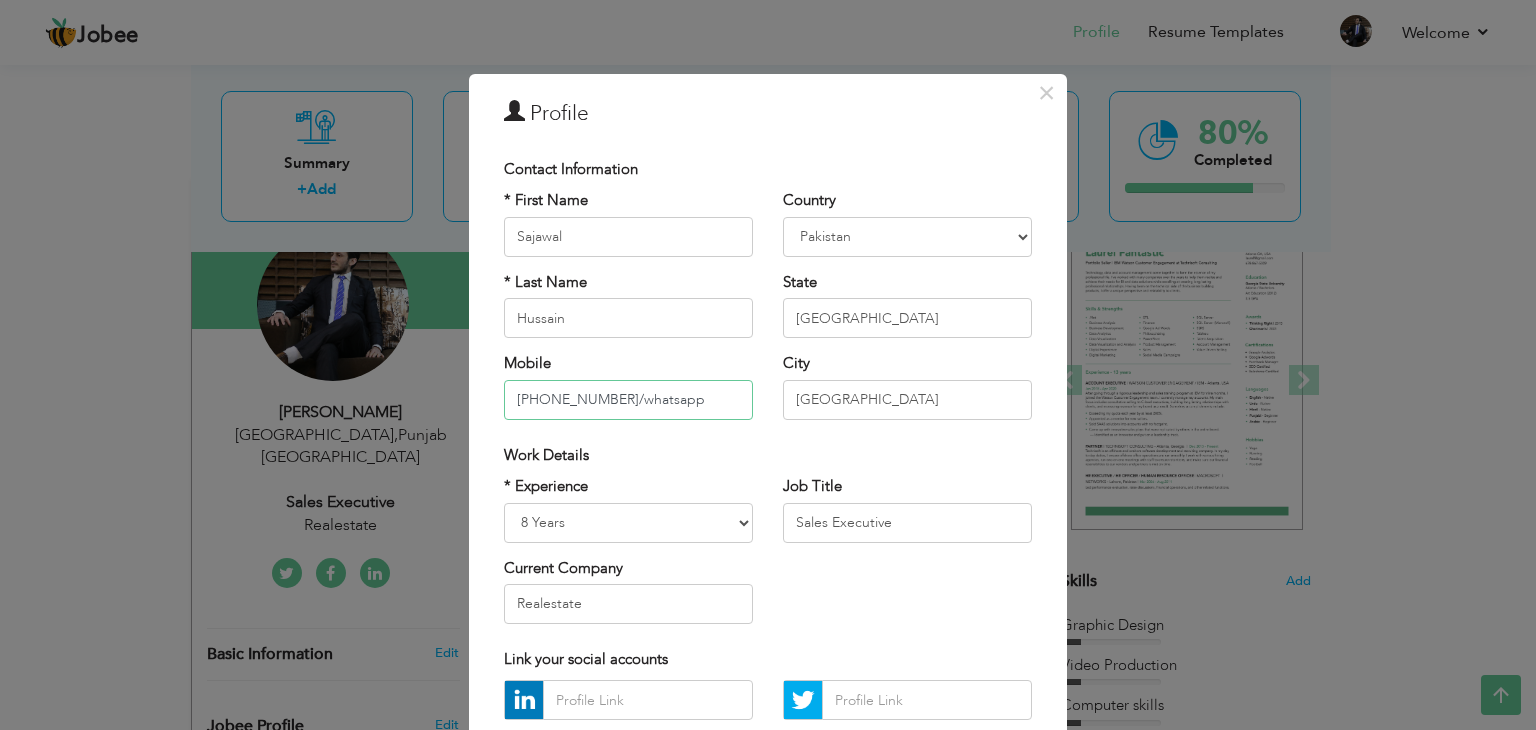 click on "93498951720/whatsapp" at bounding box center [628, 400] 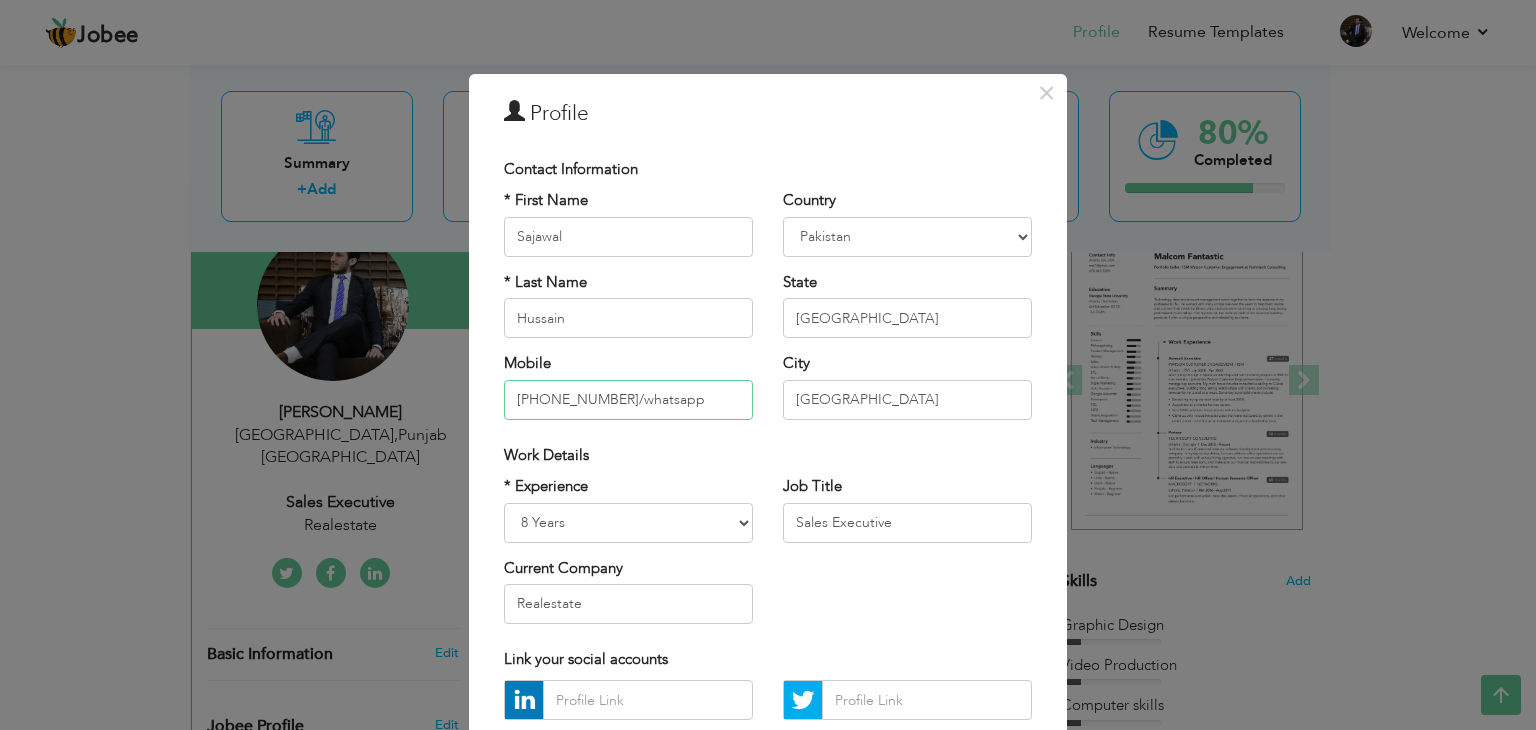 drag, startPoint x: 648, startPoint y: 401, endPoint x: 587, endPoint y: 413, distance: 62.169125 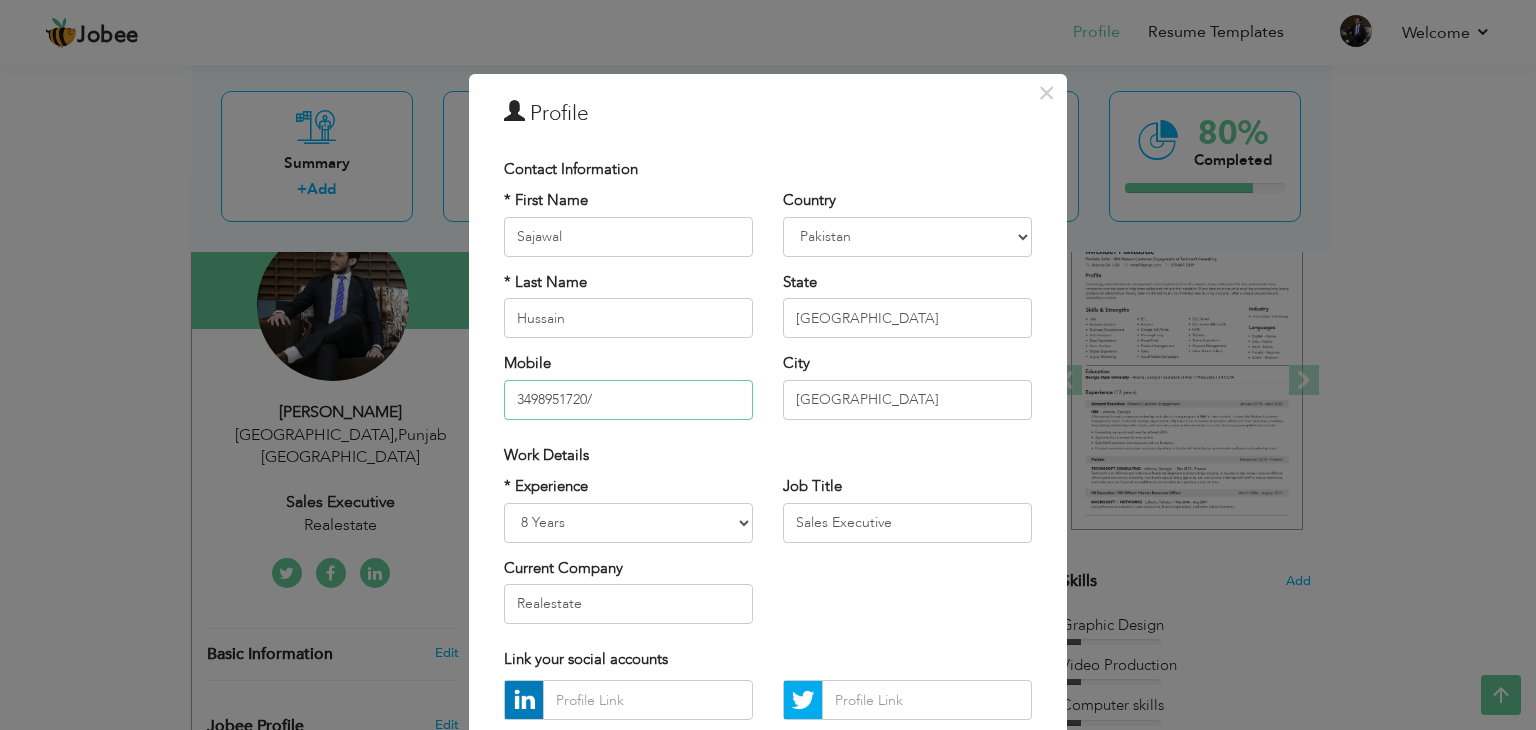 click on "3498951720/" at bounding box center (628, 400) 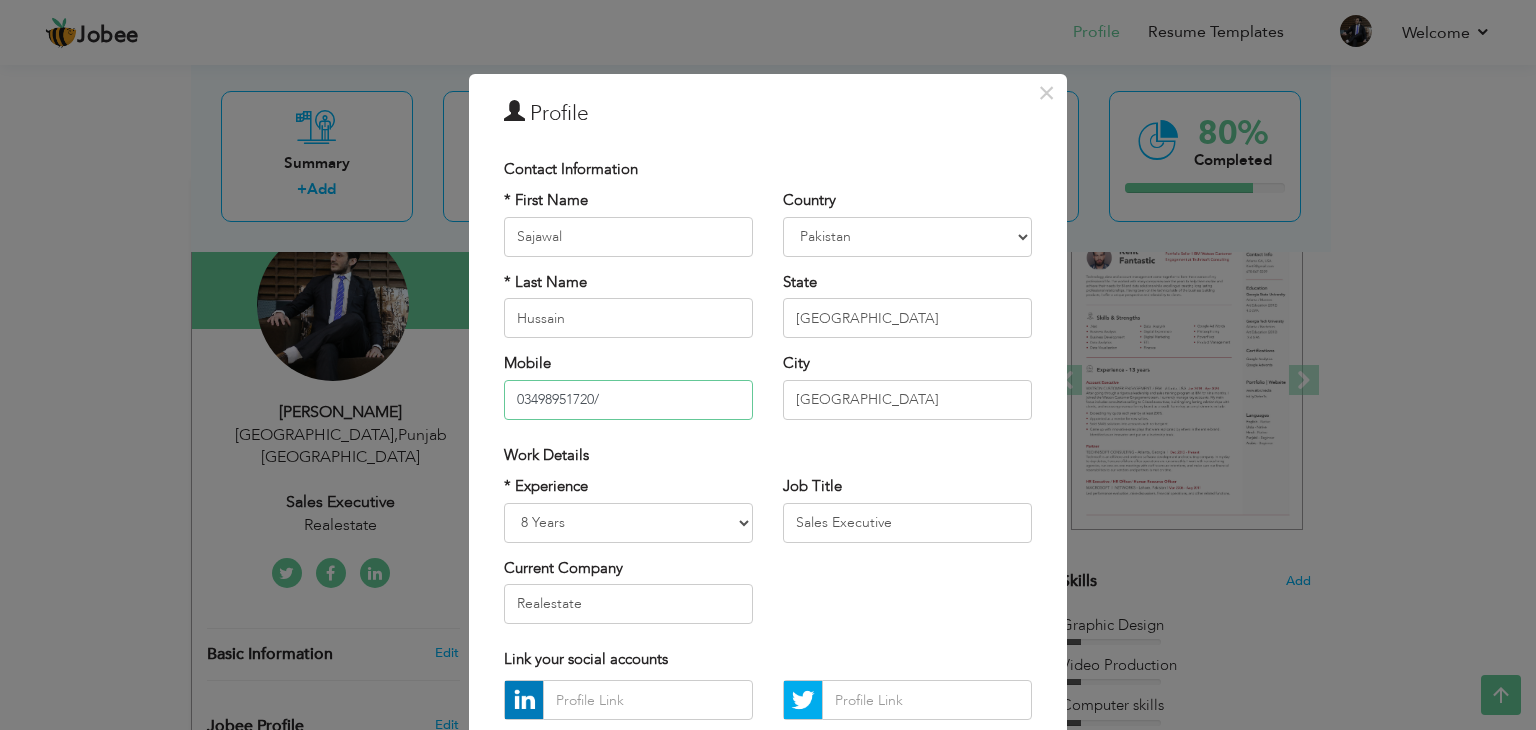 click on "03498951720/" at bounding box center (628, 400) 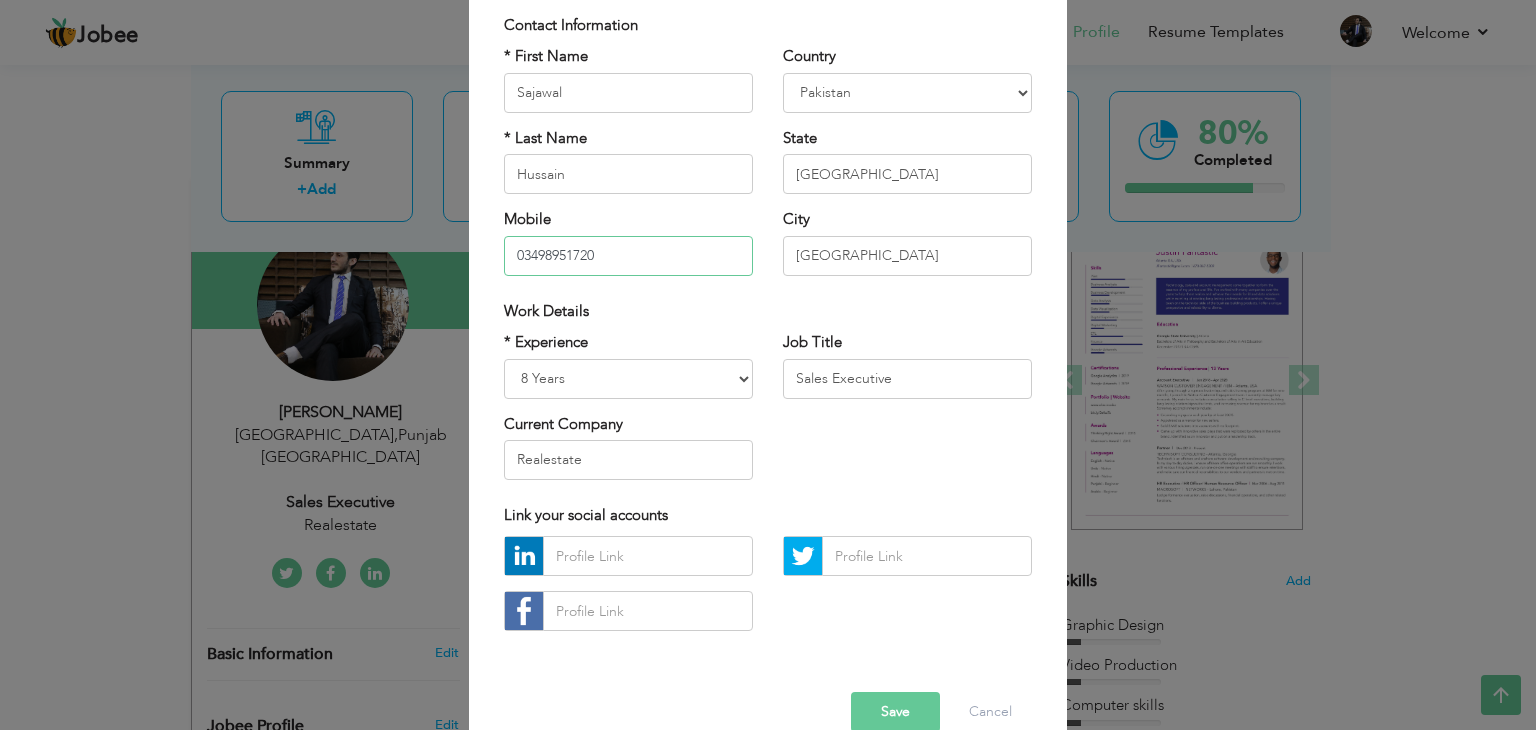 scroll, scrollTop: 181, scrollLeft: 0, axis: vertical 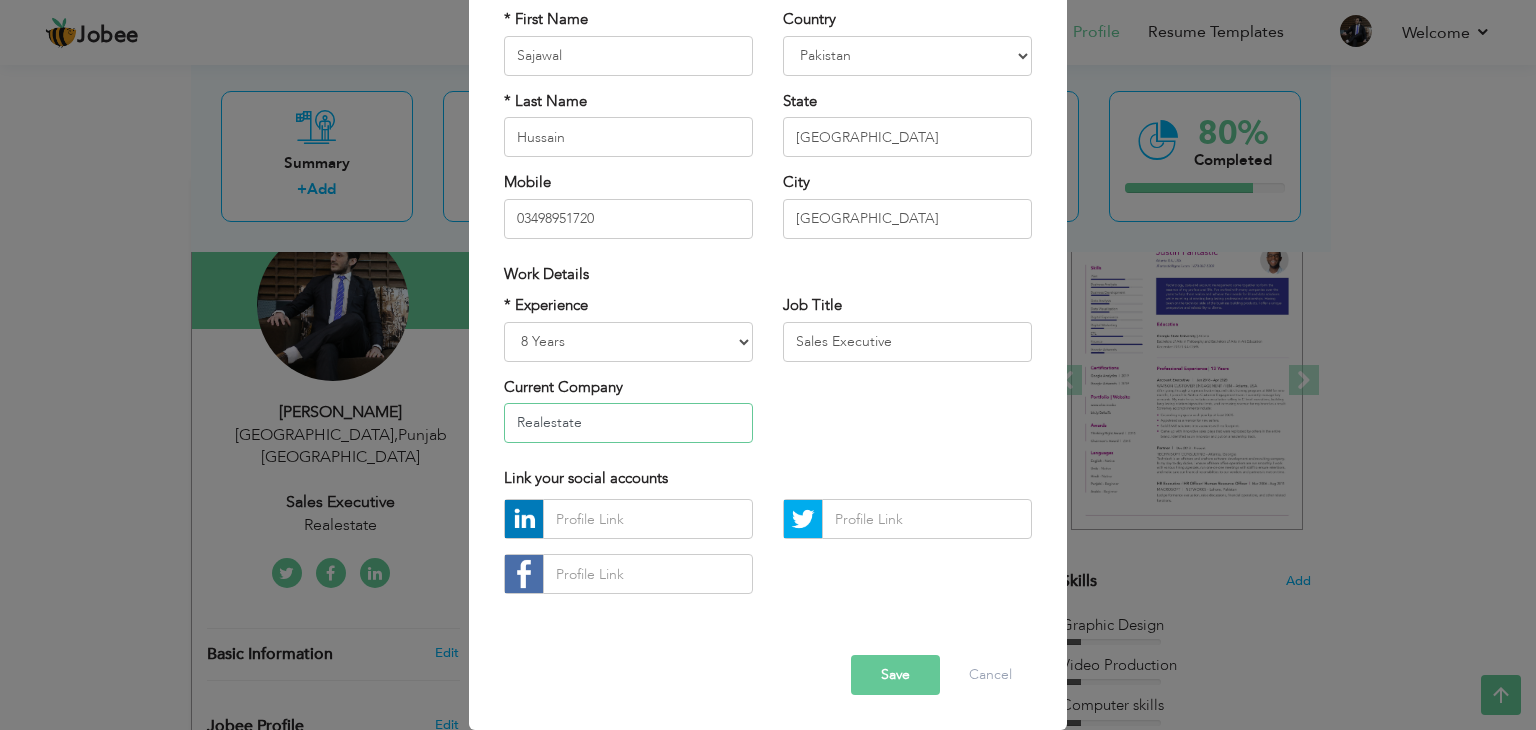 click on "Realestate" at bounding box center (628, 423) 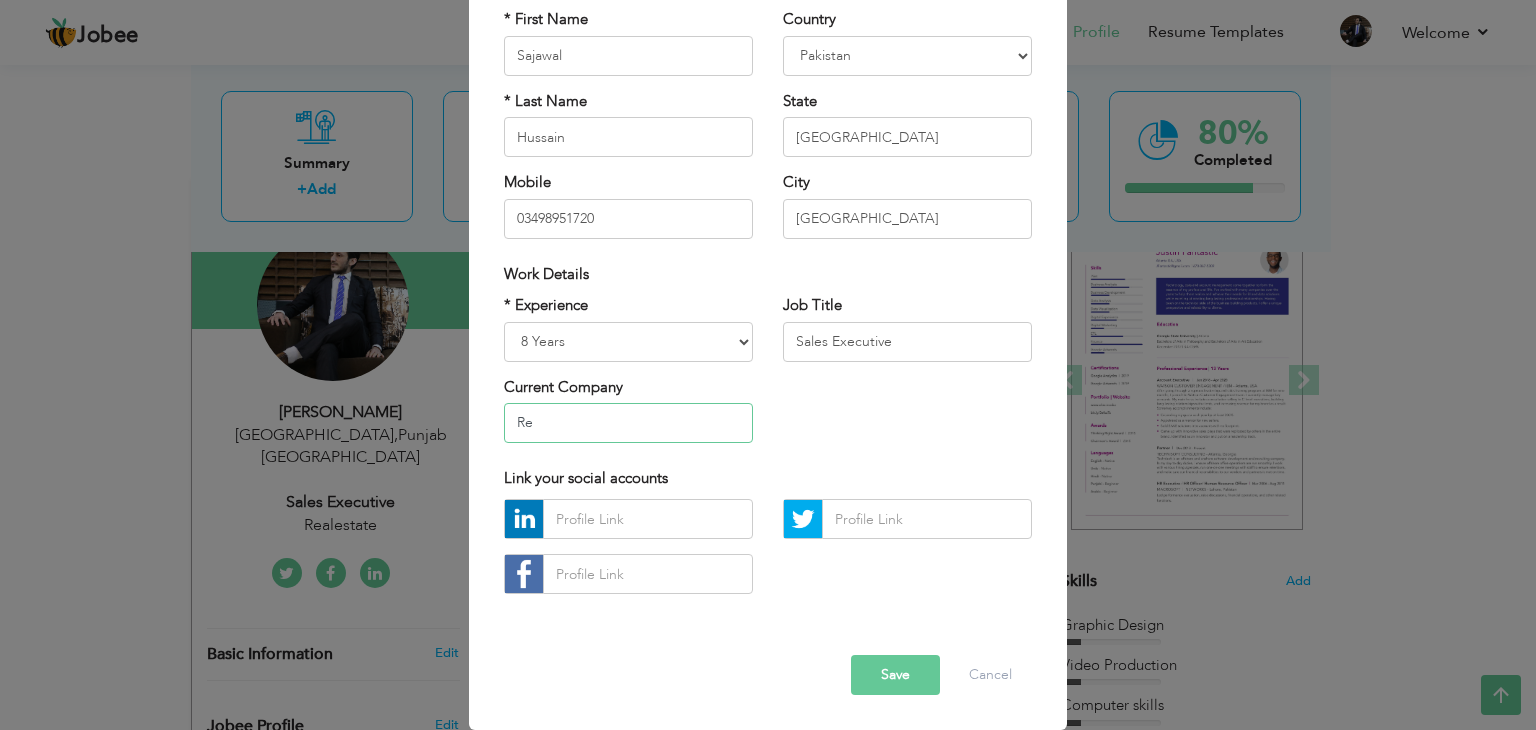 type on "R" 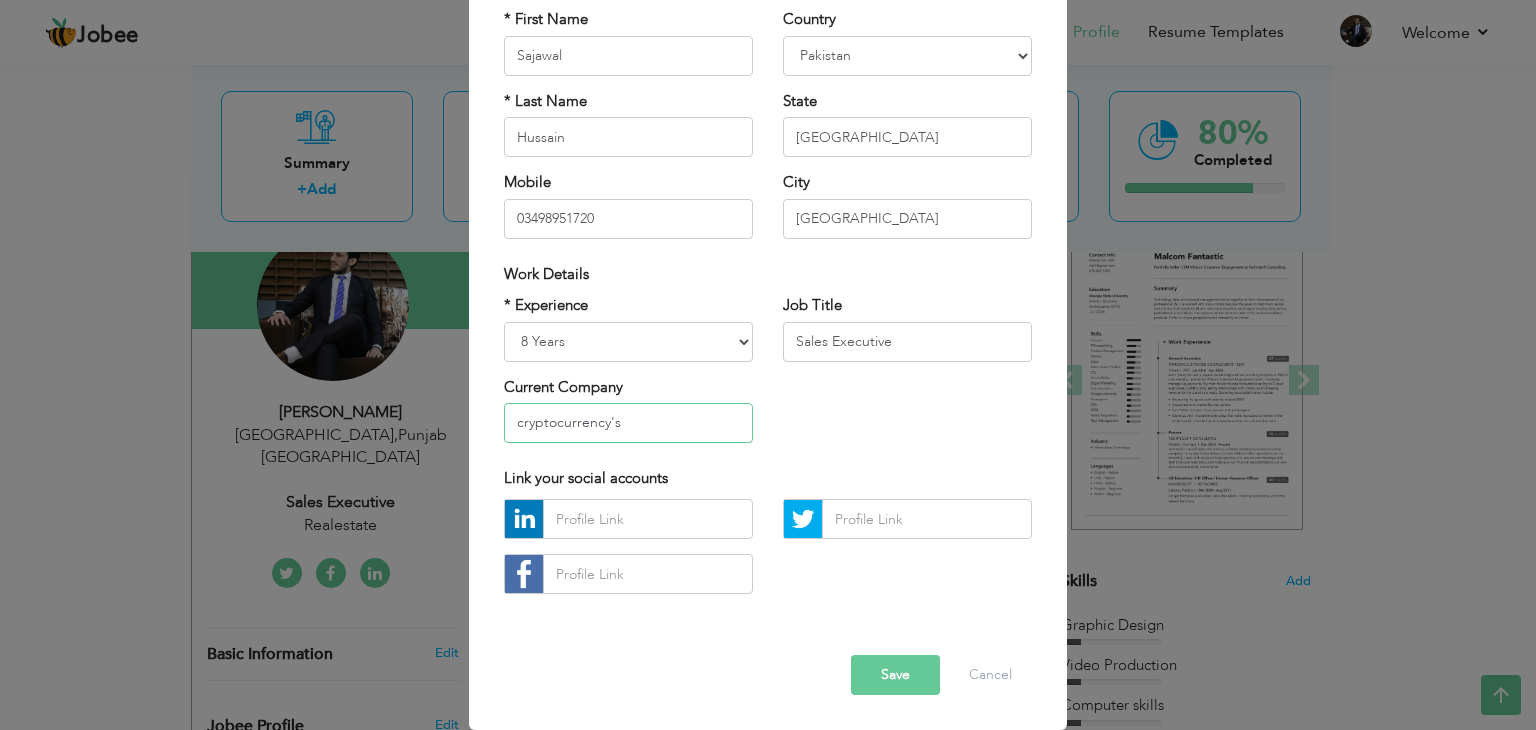 type on "cryptocurrency's" 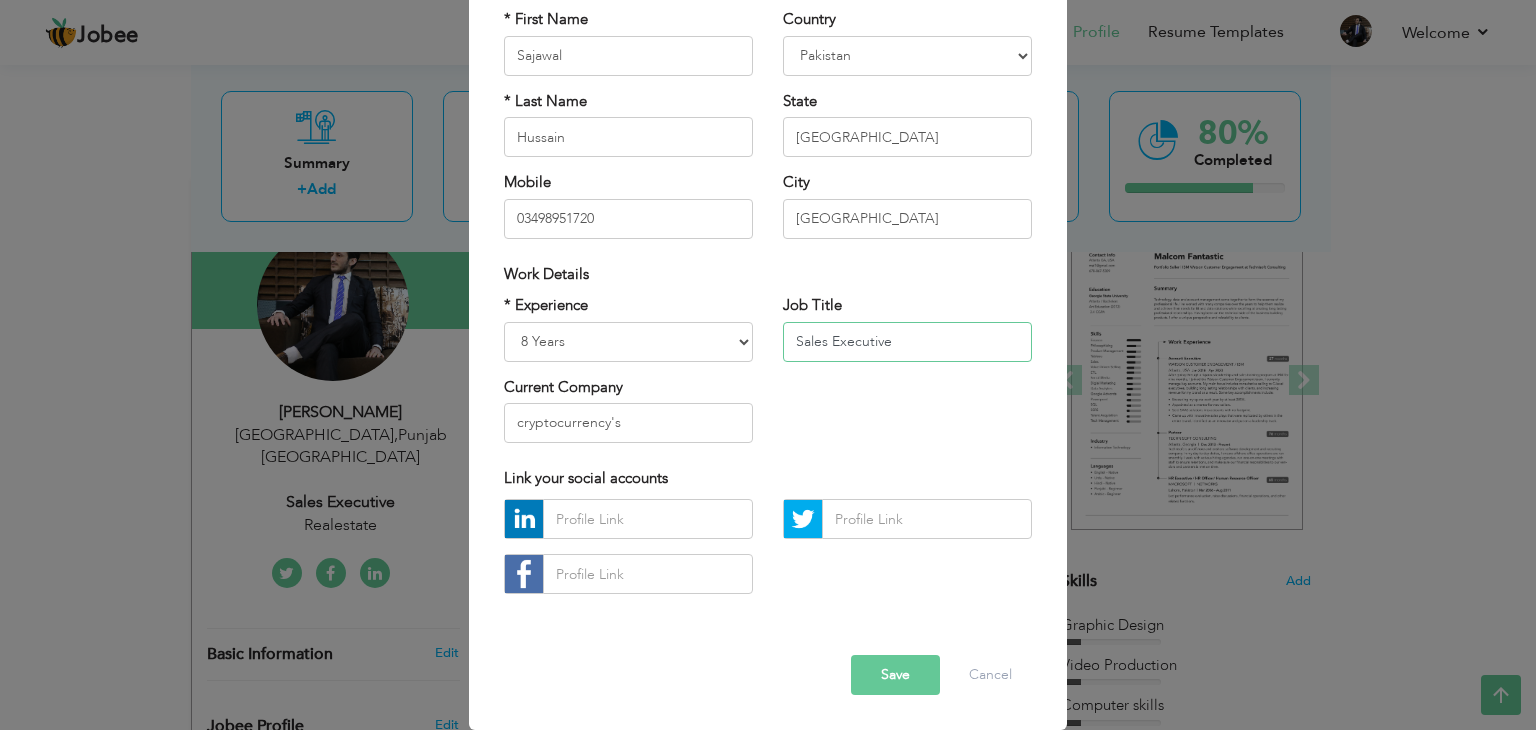 click on "Sales Executive" at bounding box center [907, 342] 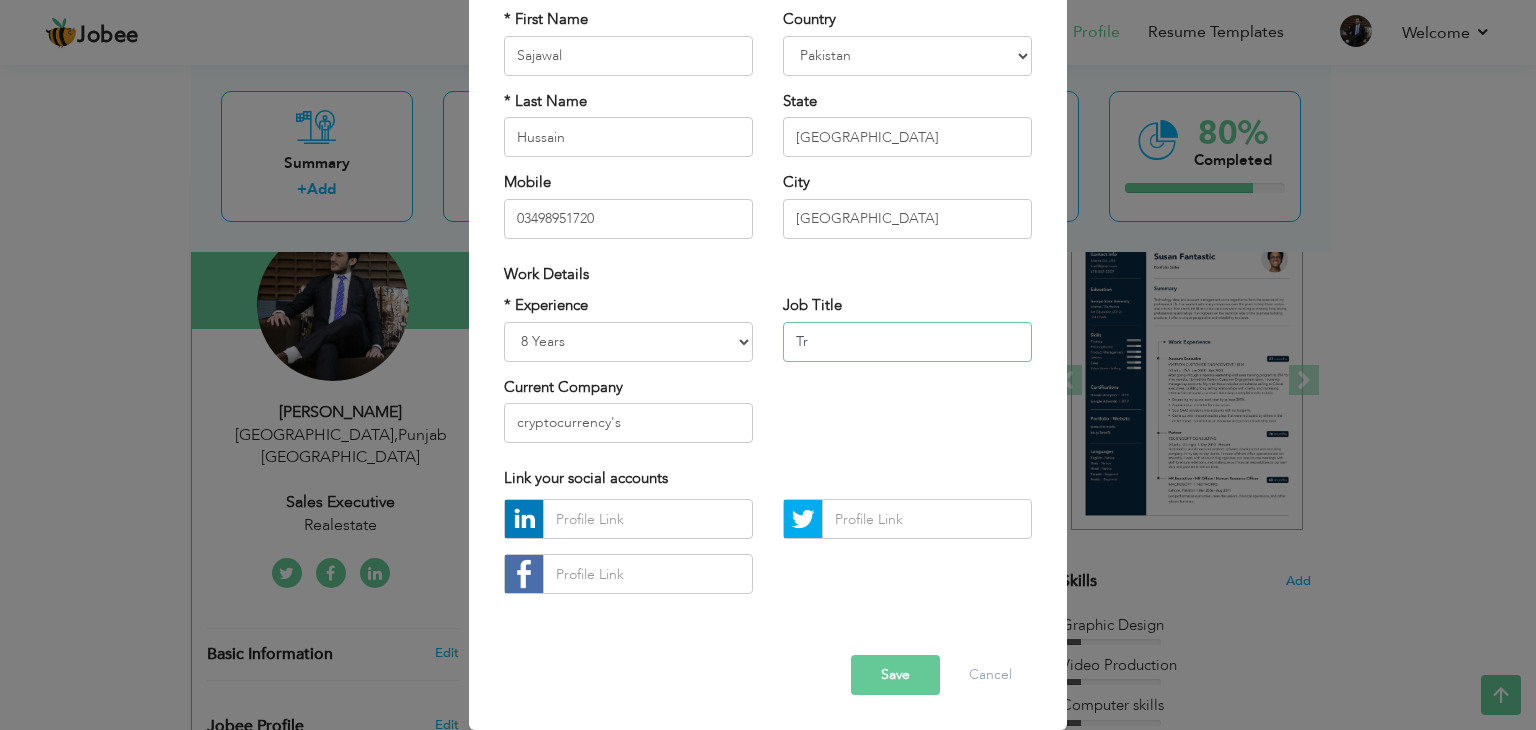 type on "T" 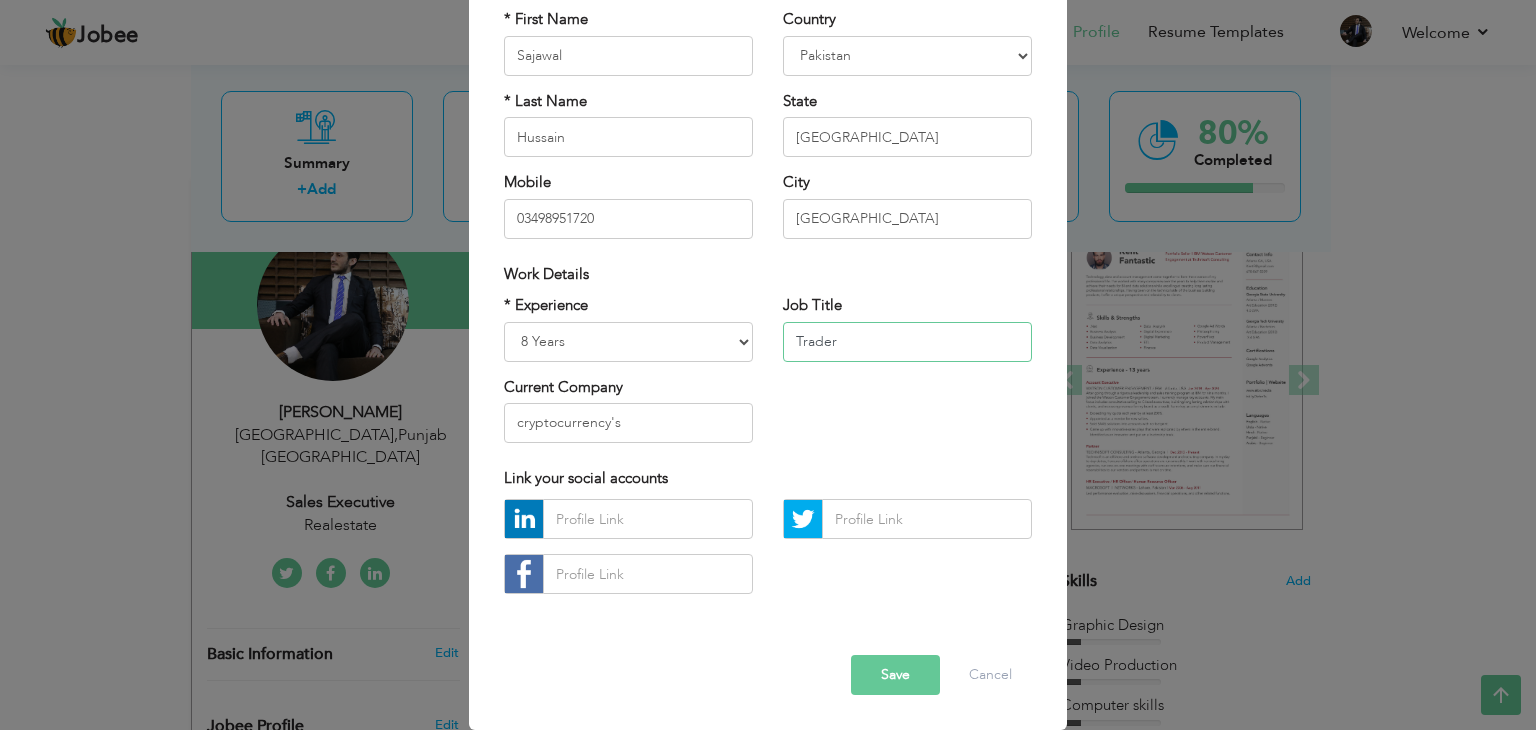type on "Trader" 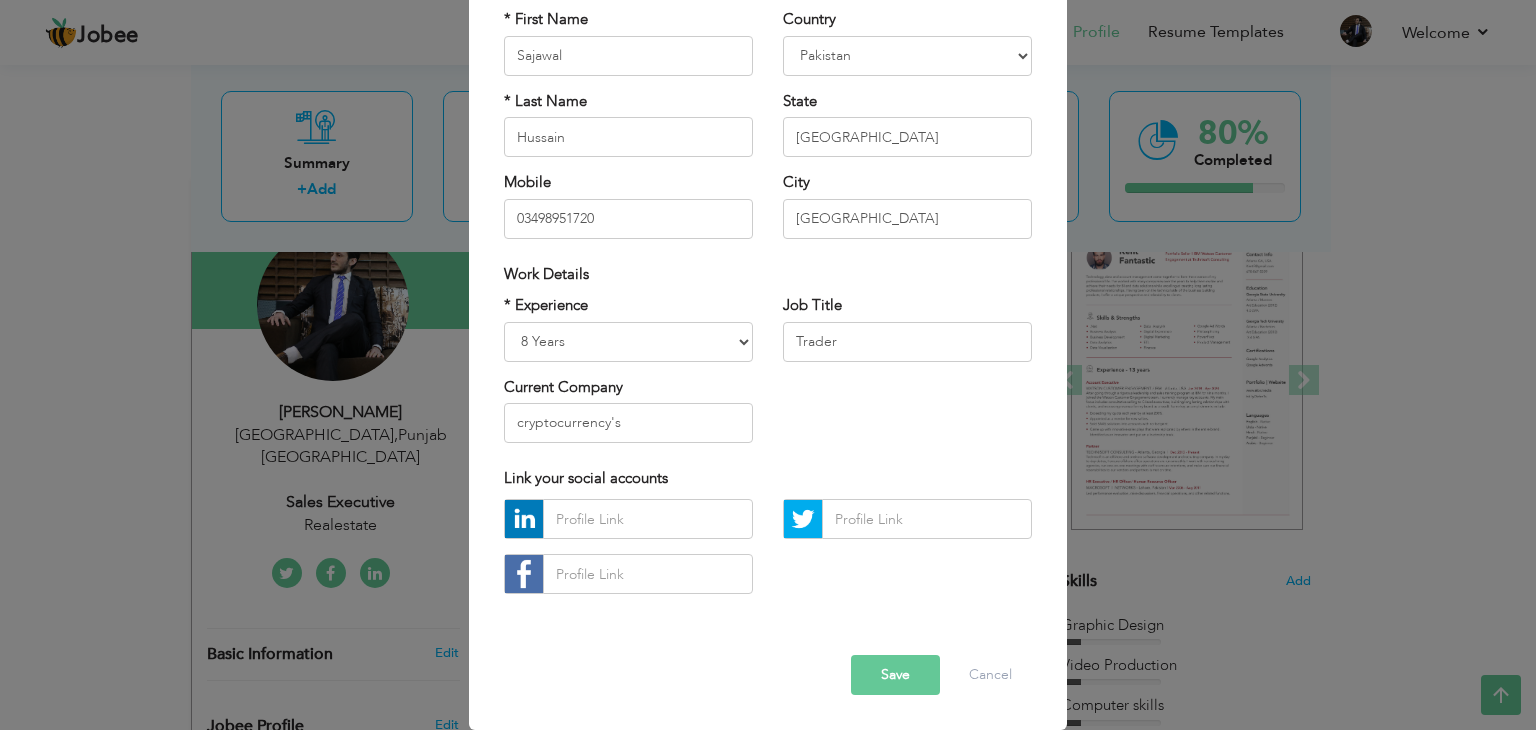 click on "* Experience
Entry Level Less than 1 Year 1 Year 2 Years 3 Years 4 Years 5 Years 6 Years 7 Years 8 Years 9 Years 10 Years 11 Years 12 Years 13 Years 14 Years 15 Years 16 Years 17 Years 18 Years 19 Years 20 Years 21 Years 22 Years 23 Years 24 Years 25 Years 26 Years 27 Years 28 Years 29 Years 30 Years 31 Years 32 Years 33 Years 34 Years 35 Years More than 35 Years
Current Company
cryptocurrency's
Job Title Trader" at bounding box center (768, 376) 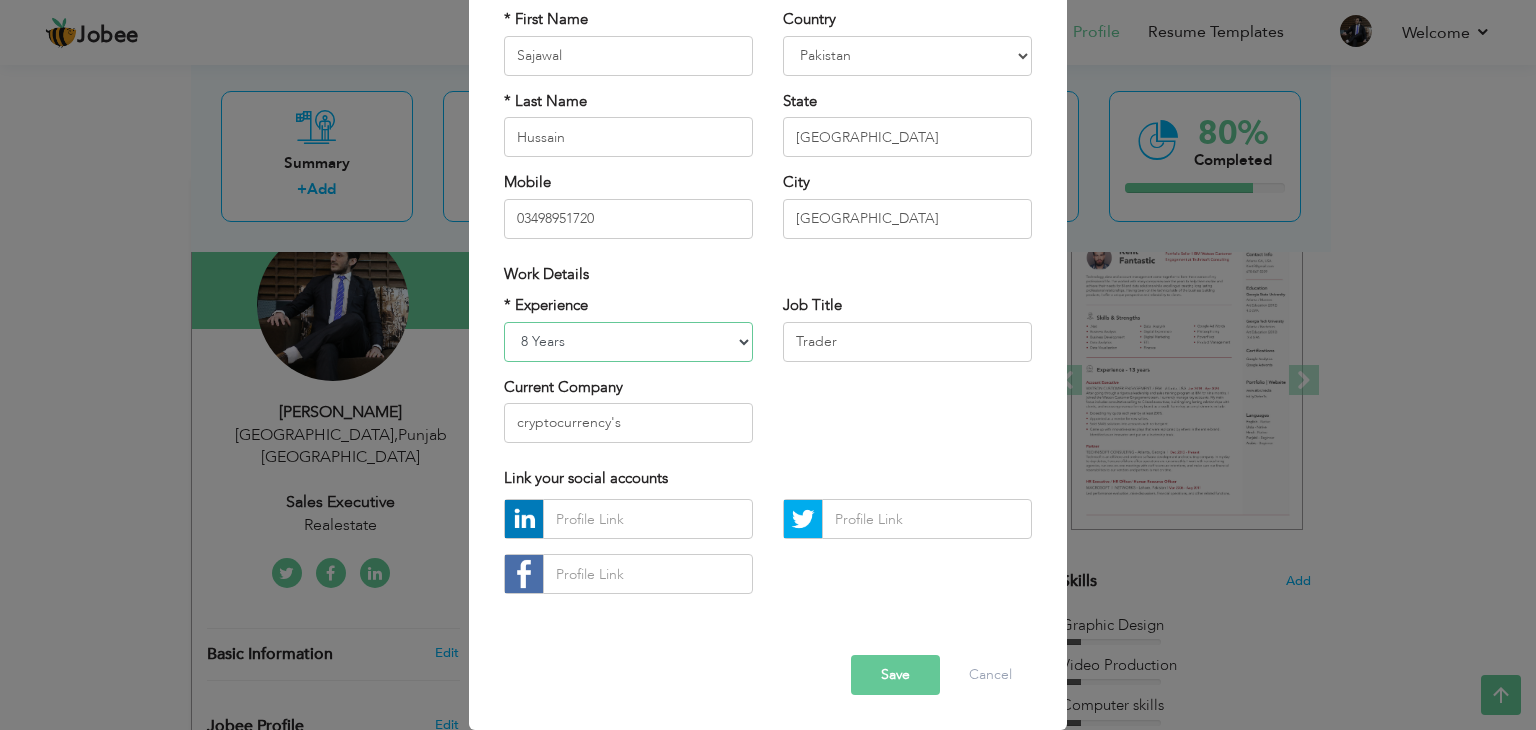 click on "Entry Level Less than 1 Year 1 Year 2 Years 3 Years 4 Years 5 Years 6 Years 7 Years 8 Years 9 Years 10 Years 11 Years 12 Years 13 Years 14 Years 15 Years 16 Years 17 Years 18 Years 19 Years 20 Years 21 Years 22 Years 23 Years 24 Years 25 Years 26 Years 27 Years 28 Years 29 Years 30 Years 31 Years 32 Years 33 Years 34 Years 35 Years More than 35 Years" at bounding box center (628, 342) 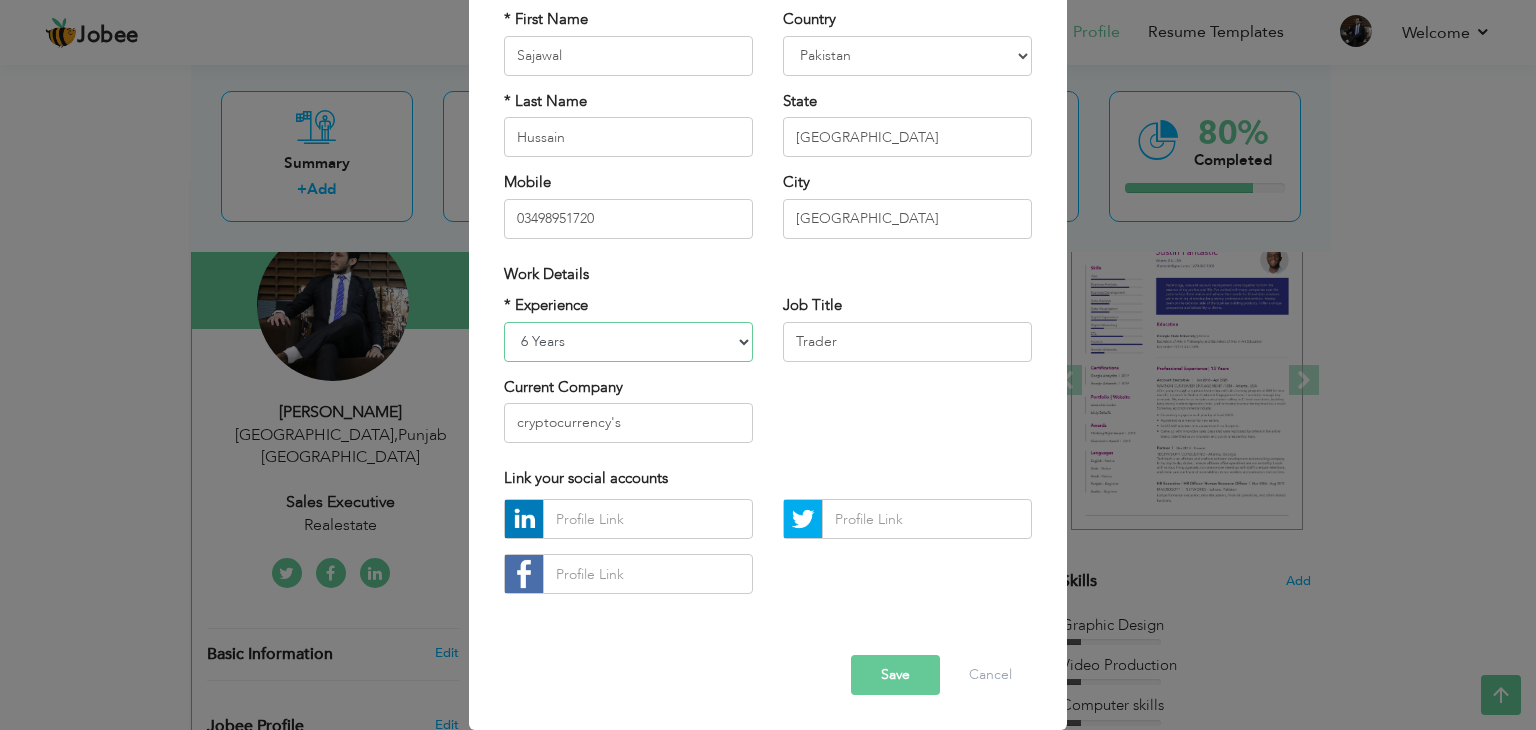 click on "Entry Level Less than 1 Year 1 Year 2 Years 3 Years 4 Years 5 Years 6 Years 7 Years 8 Years 9 Years 10 Years 11 Years 12 Years 13 Years 14 Years 15 Years 16 Years 17 Years 18 Years 19 Years 20 Years 21 Years 22 Years 23 Years 24 Years 25 Years 26 Years 27 Years 28 Years 29 Years 30 Years 31 Years 32 Years 33 Years 34 Years 35 Years More than 35 Years" at bounding box center (628, 342) 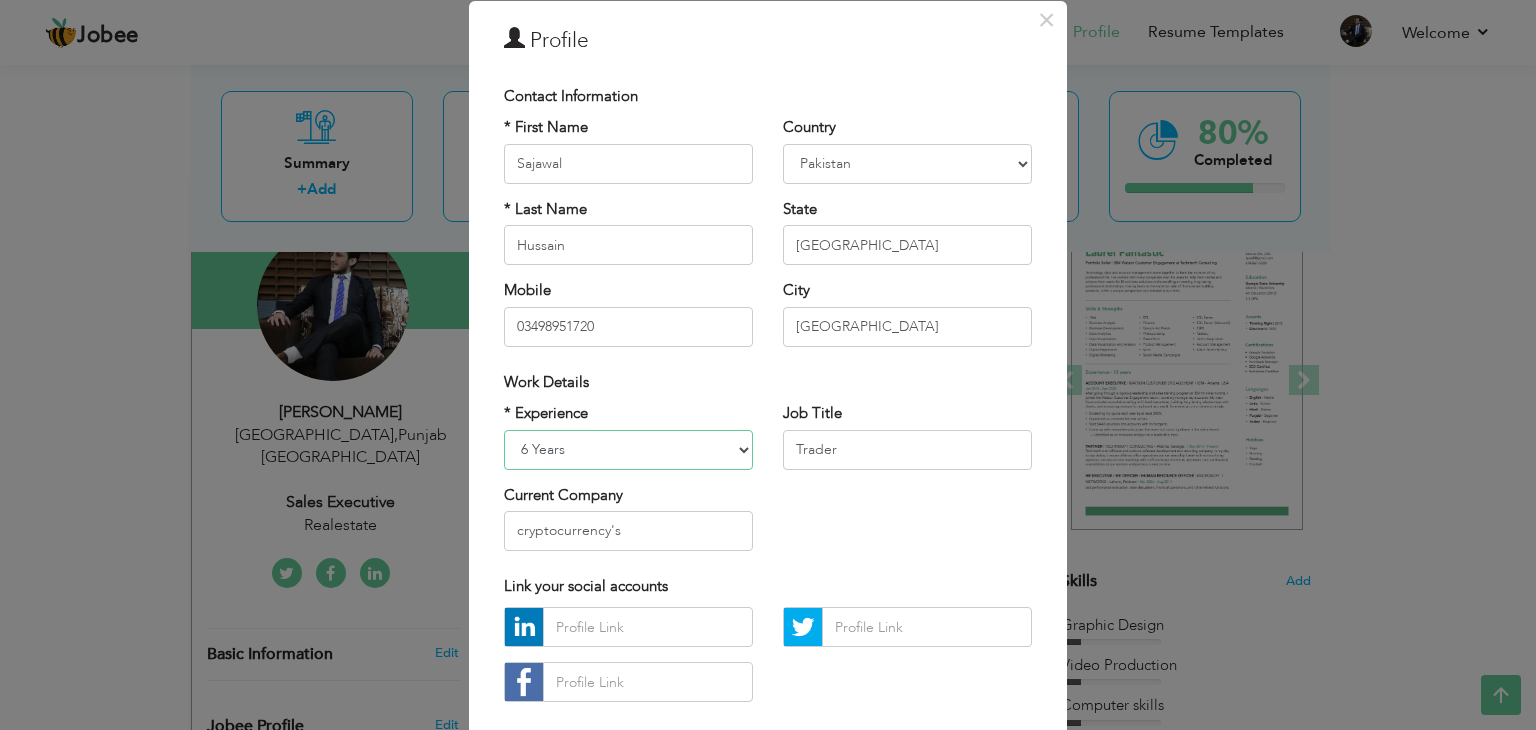 scroll, scrollTop: 72, scrollLeft: 0, axis: vertical 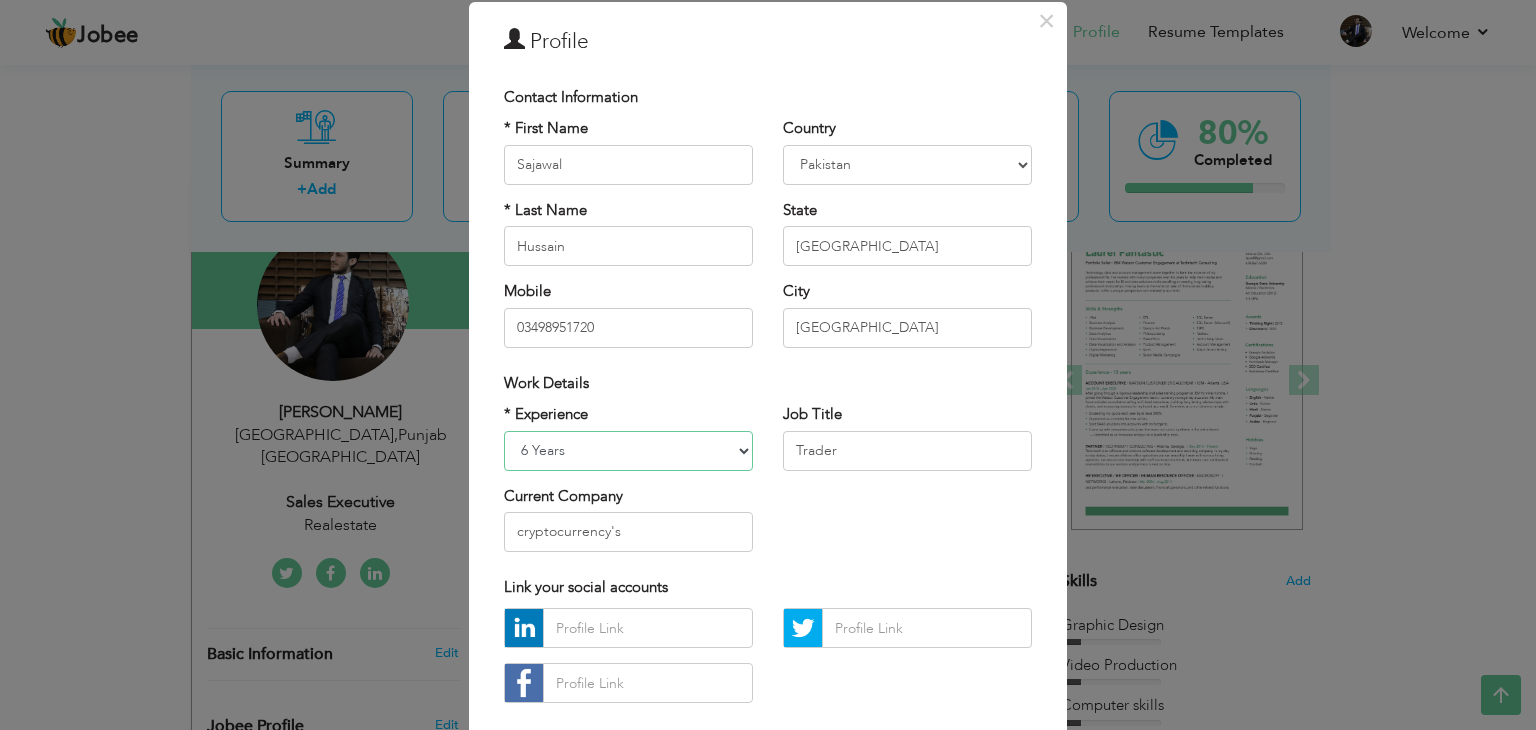 click on "Entry Level Less than 1 Year 1 Year 2 Years 3 Years 4 Years 5 Years 6 Years 7 Years 8 Years 9 Years 10 Years 11 Years 12 Years 13 Years 14 Years 15 Years 16 Years 17 Years 18 Years 19 Years 20 Years 21 Years 22 Years 23 Years 24 Years 25 Years 26 Years 27 Years 28 Years 29 Years 30 Years 31 Years 32 Years 33 Years 34 Years 35 Years More than 35 Years" at bounding box center [628, 451] 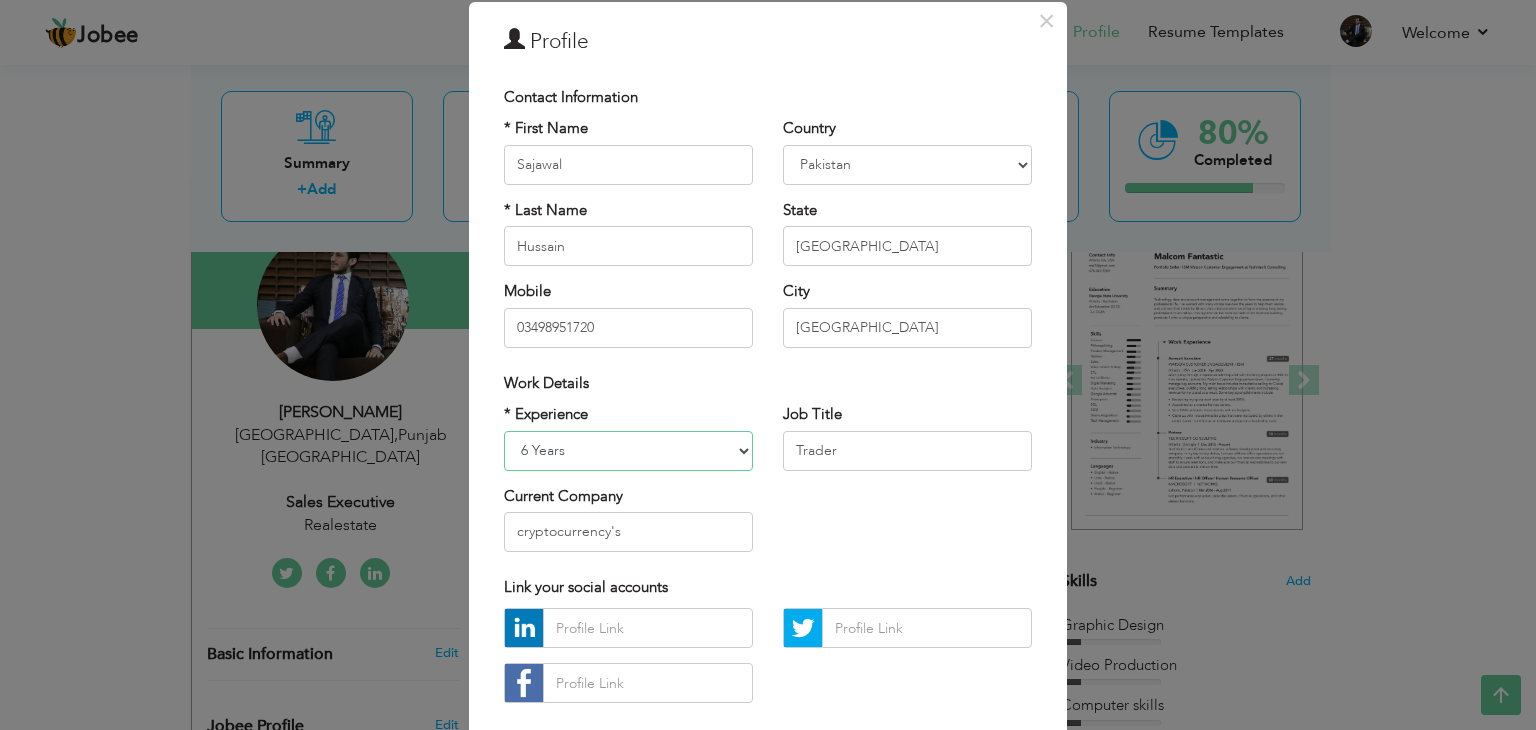 select on "number:7" 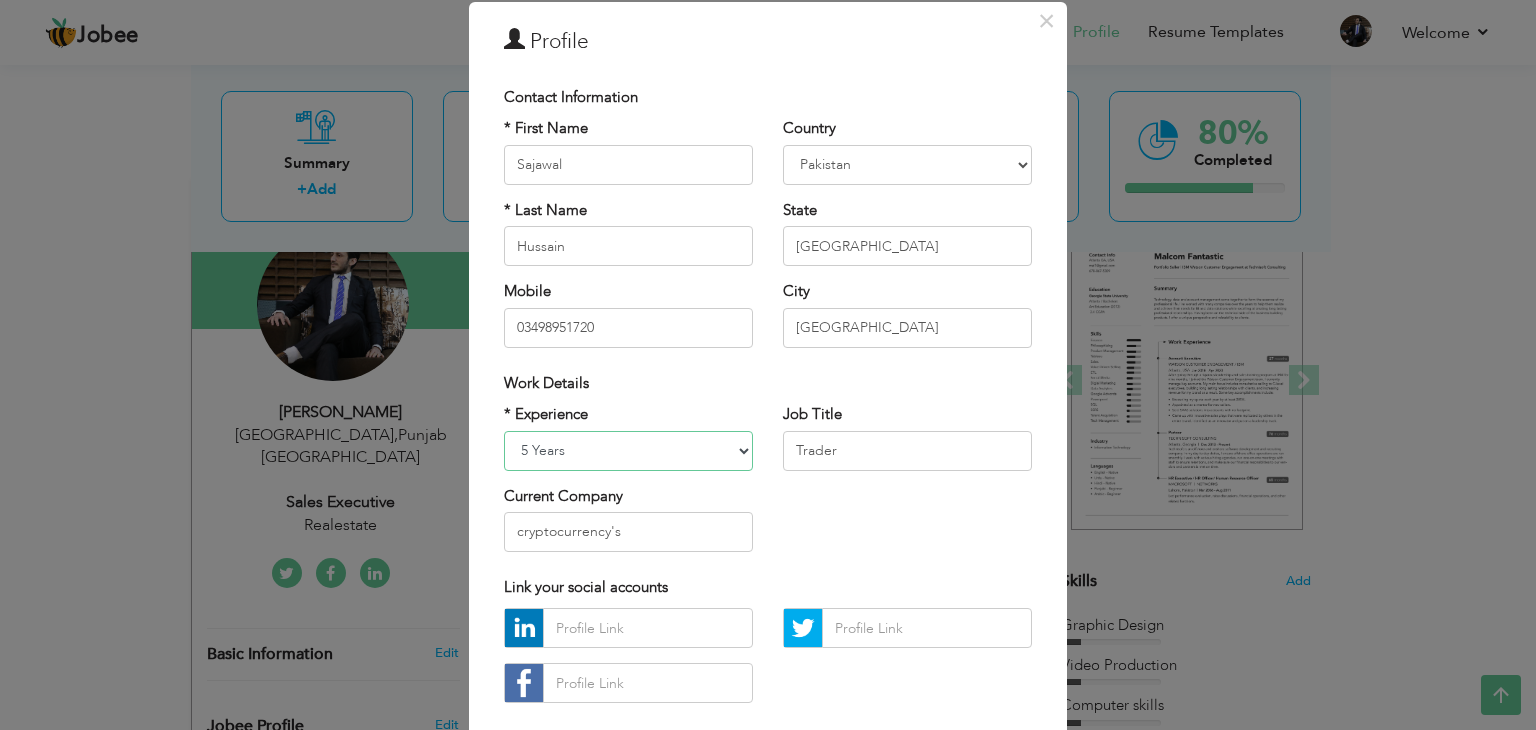 click on "Entry Level Less than 1 Year 1 Year 2 Years 3 Years 4 Years 5 Years 6 Years 7 Years 8 Years 9 Years 10 Years 11 Years 12 Years 13 Years 14 Years 15 Years 16 Years 17 Years 18 Years 19 Years 20 Years 21 Years 22 Years 23 Years 24 Years 25 Years 26 Years 27 Years 28 Years 29 Years 30 Years 31 Years 32 Years 33 Years 34 Years 35 Years More than 35 Years" at bounding box center [628, 451] 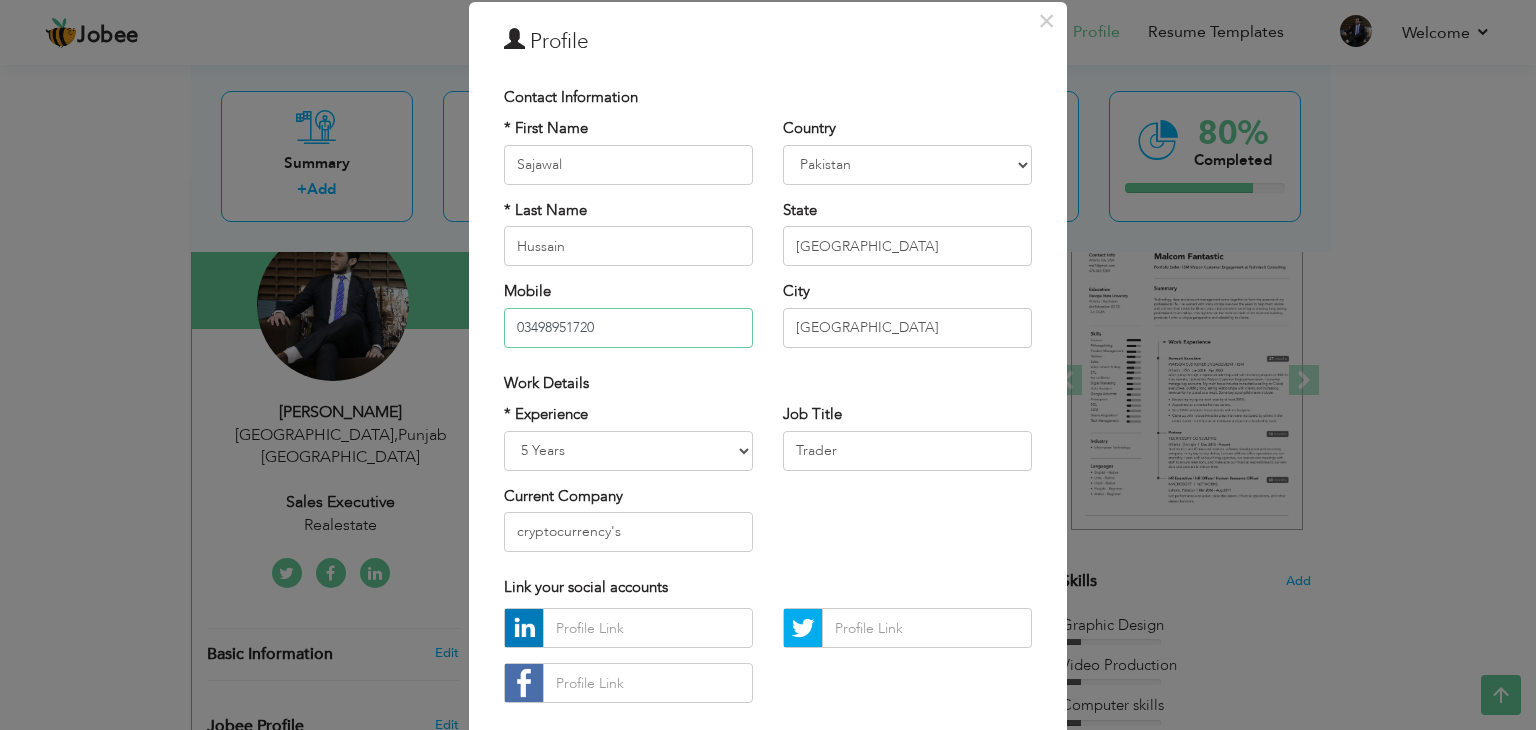 click on "03498951720" at bounding box center (628, 328) 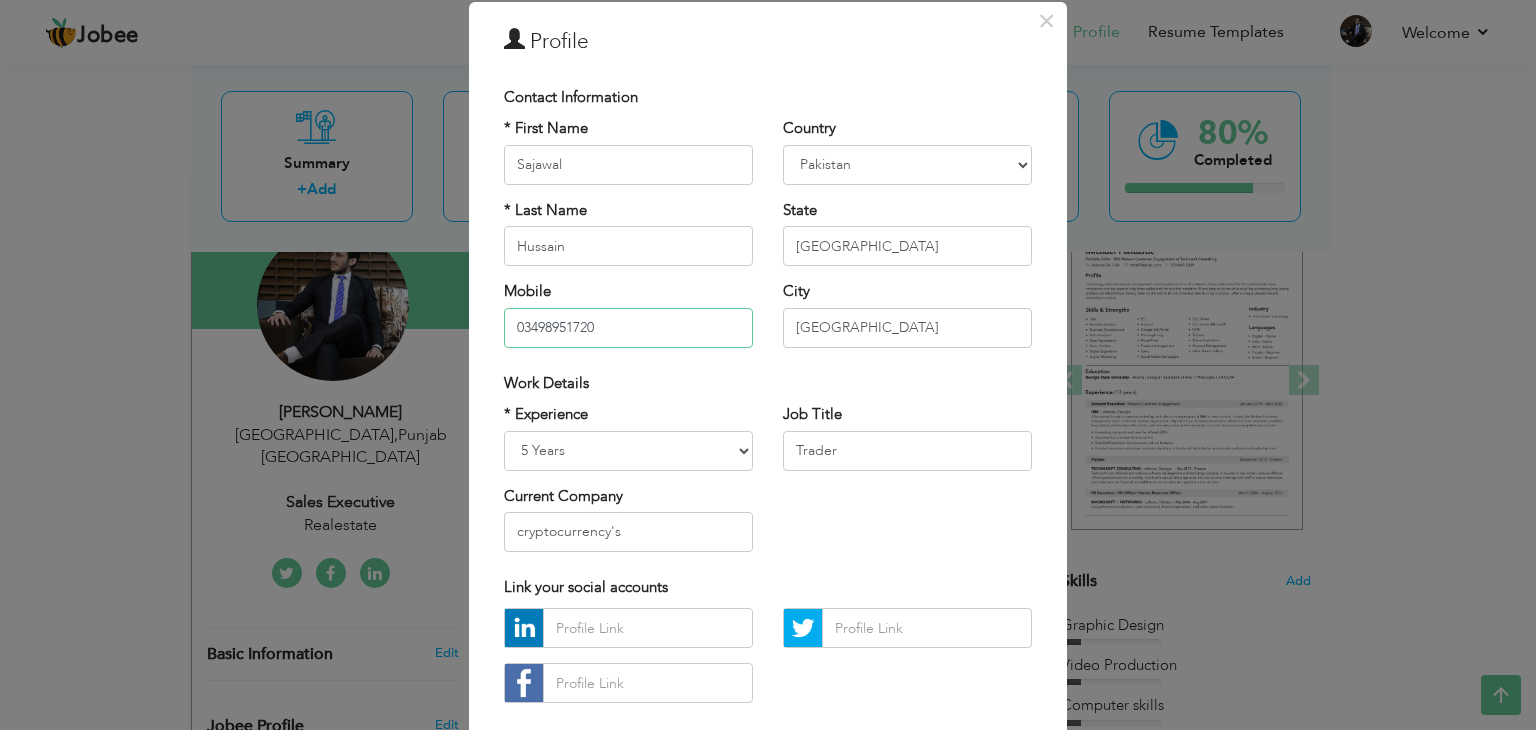 click on "03498951720" at bounding box center [628, 328] 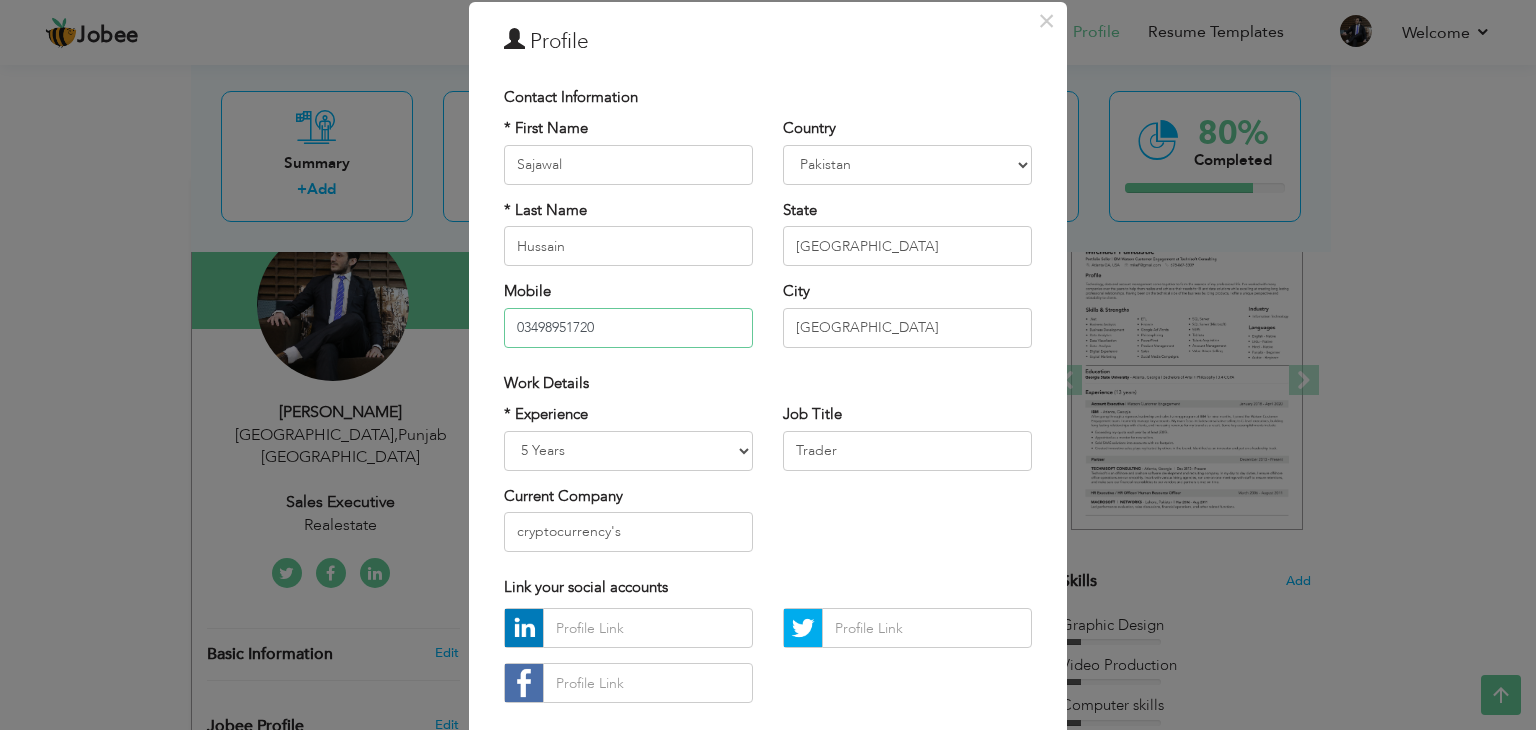 click on "03498951720" at bounding box center [628, 328] 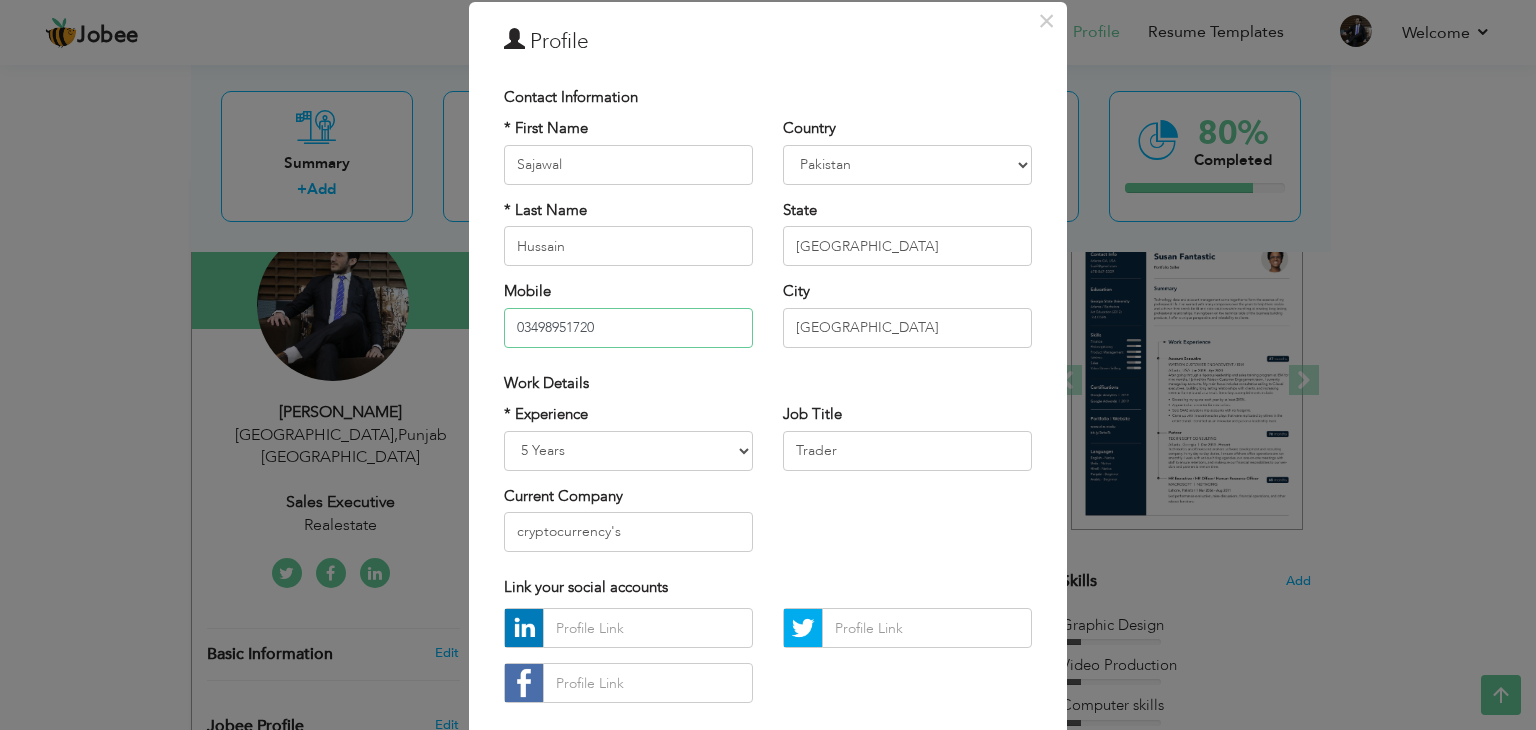 click on "03498951720" at bounding box center [628, 328] 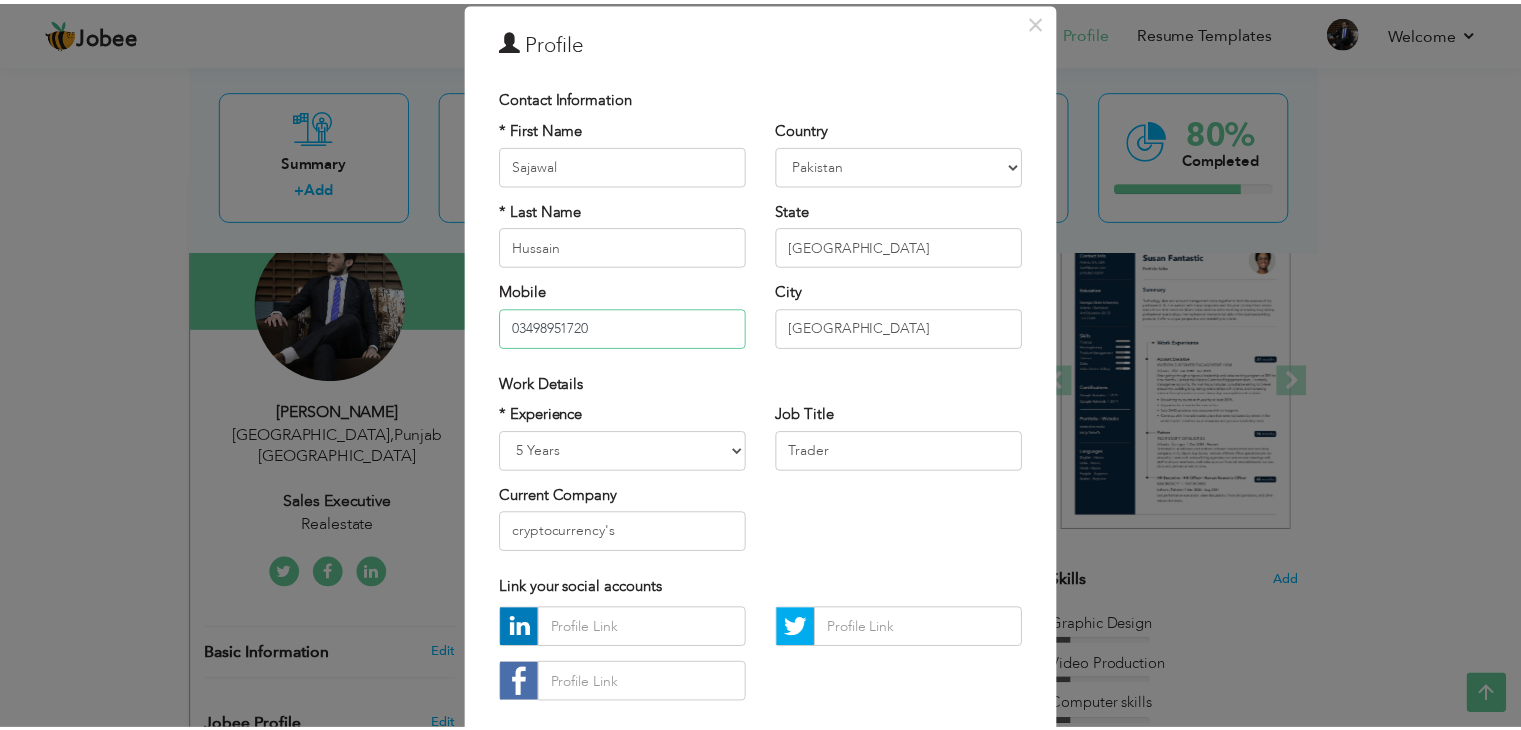 scroll, scrollTop: 181, scrollLeft: 0, axis: vertical 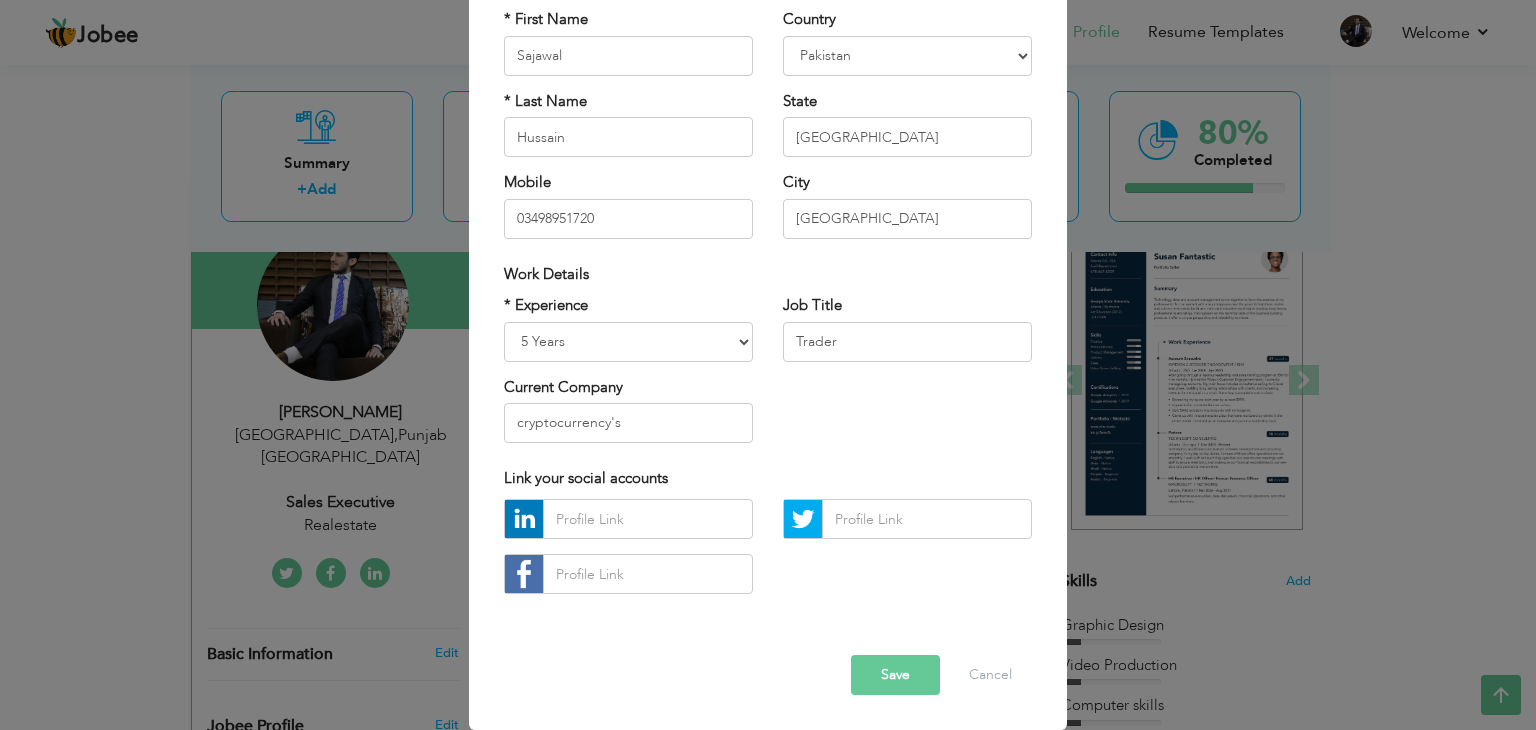 click on "Save" at bounding box center [895, 675] 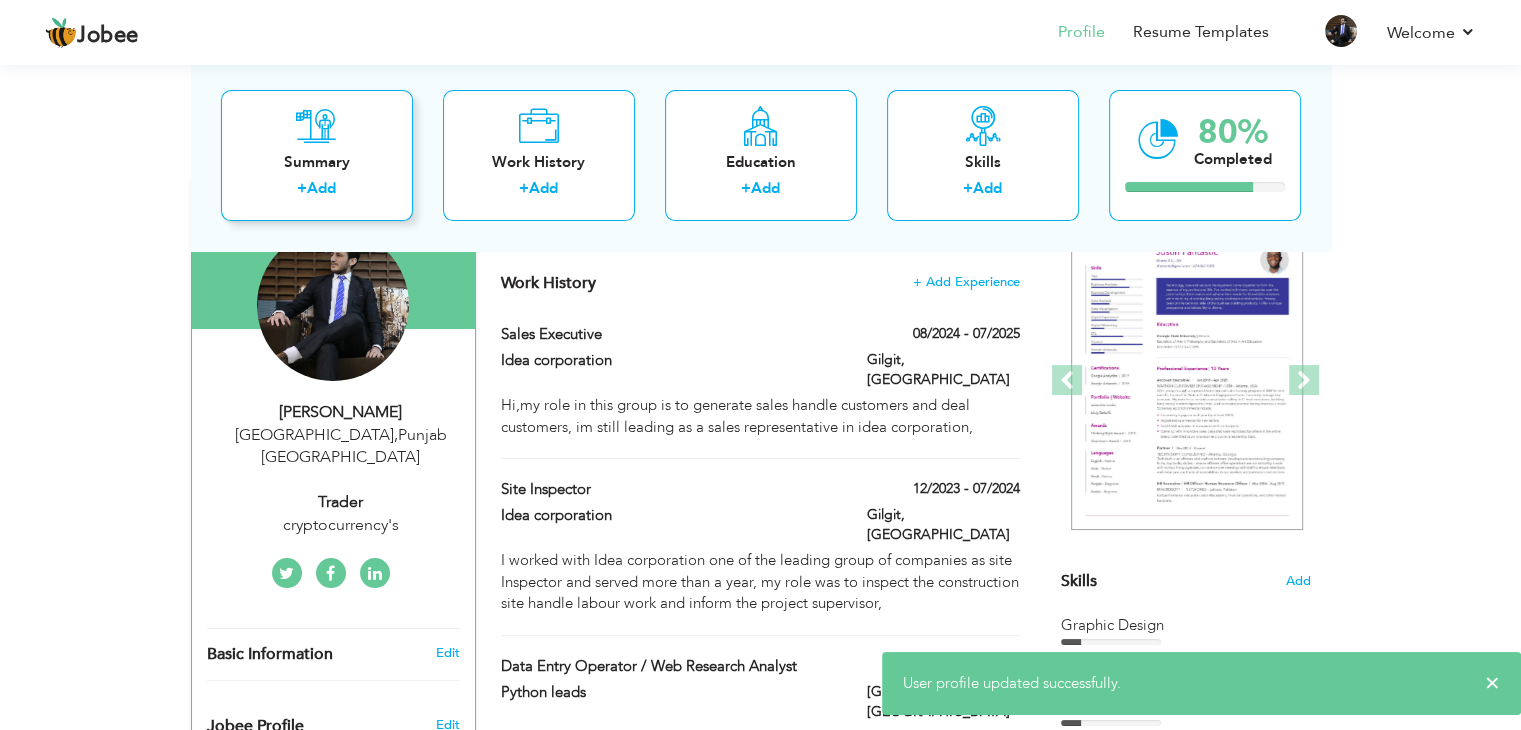 click on "Summary
+  Add" at bounding box center (317, 155) 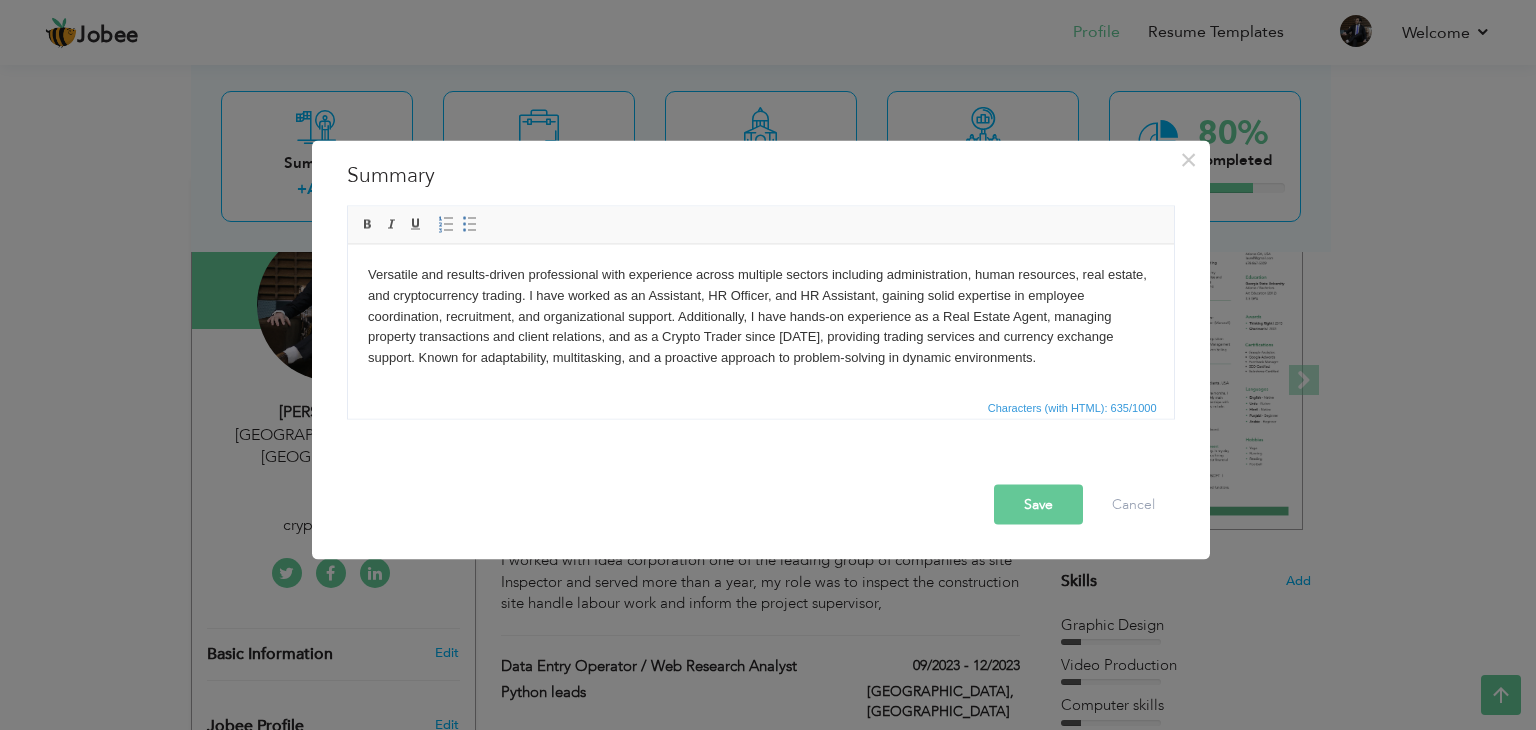 click on "Save" at bounding box center (1038, 505) 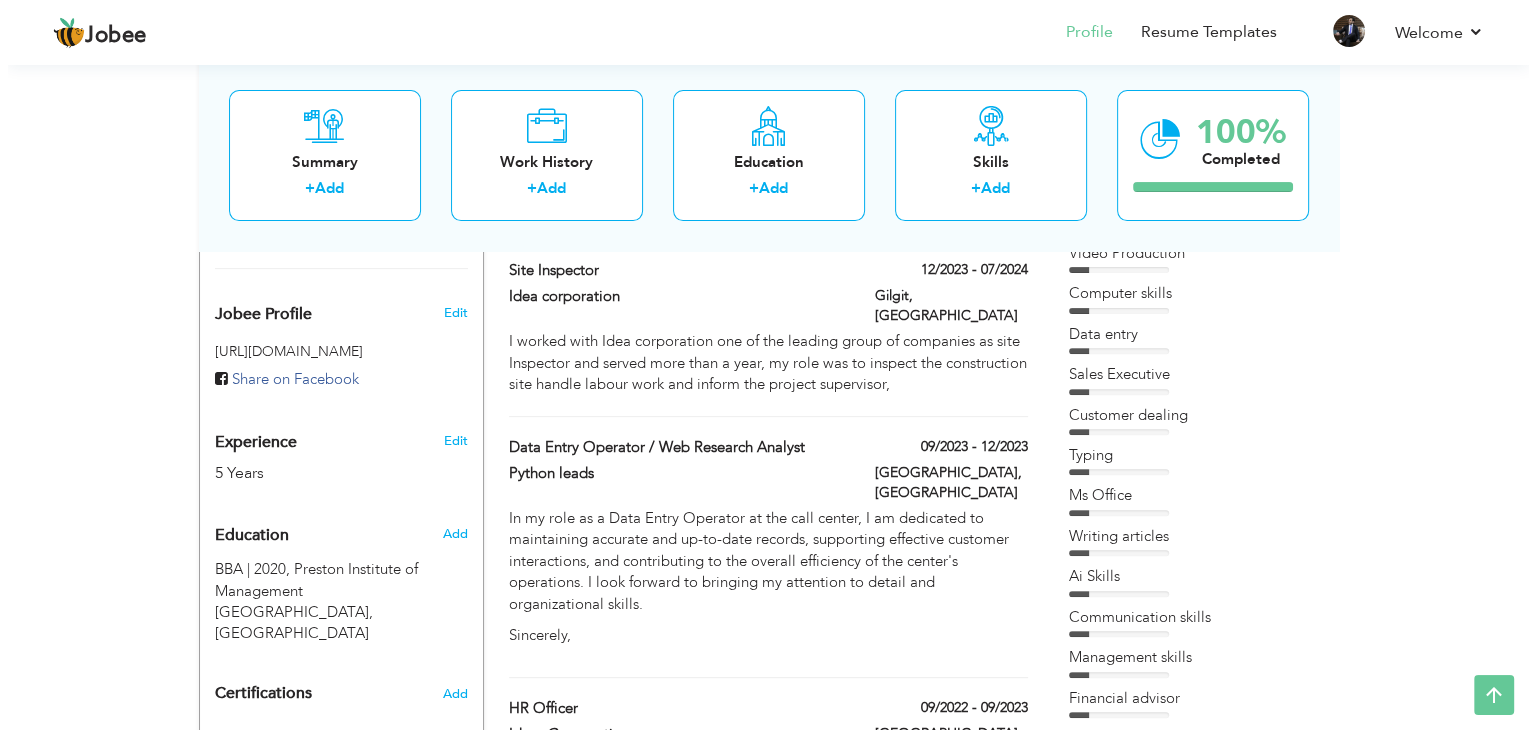 scroll, scrollTop: 610, scrollLeft: 0, axis: vertical 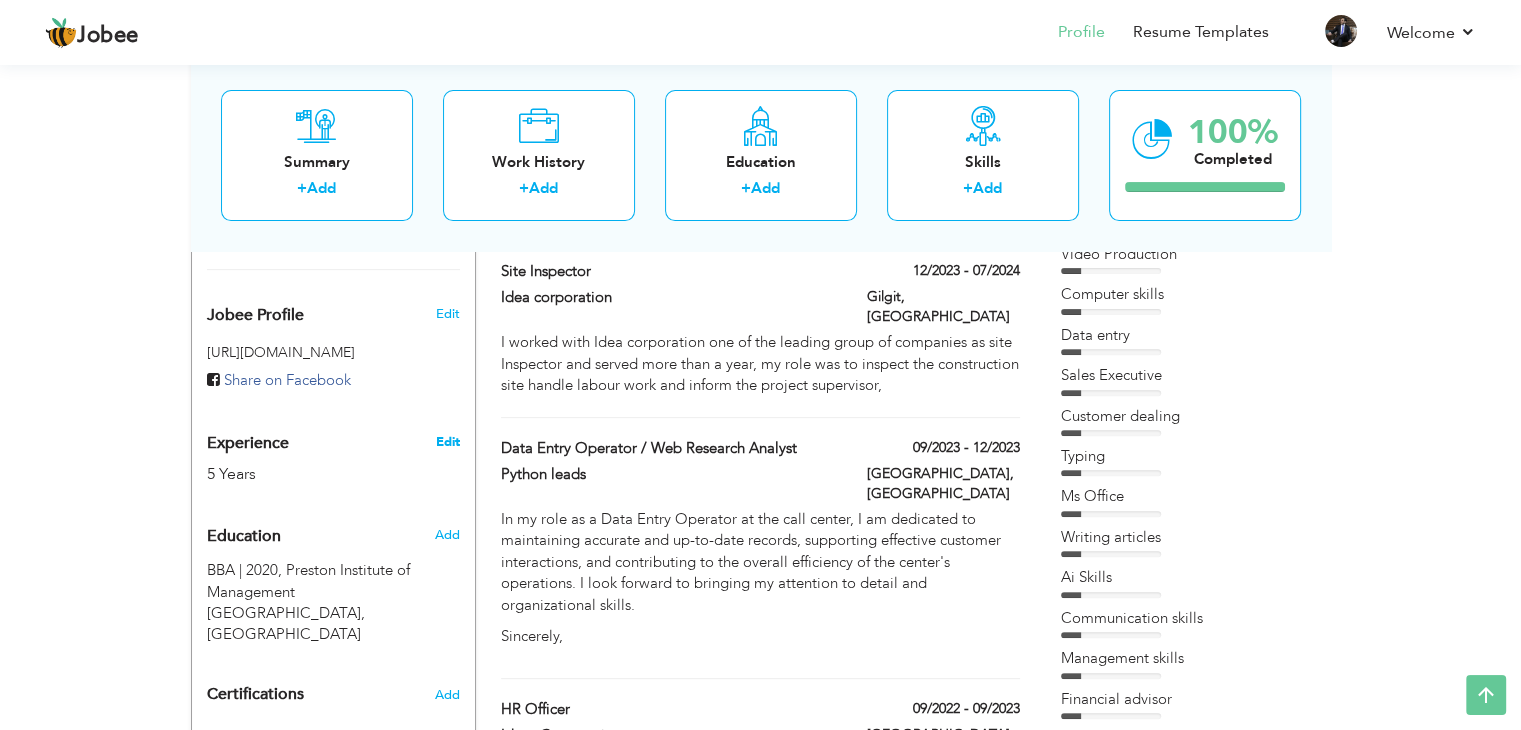 click on "Edit" at bounding box center [447, 442] 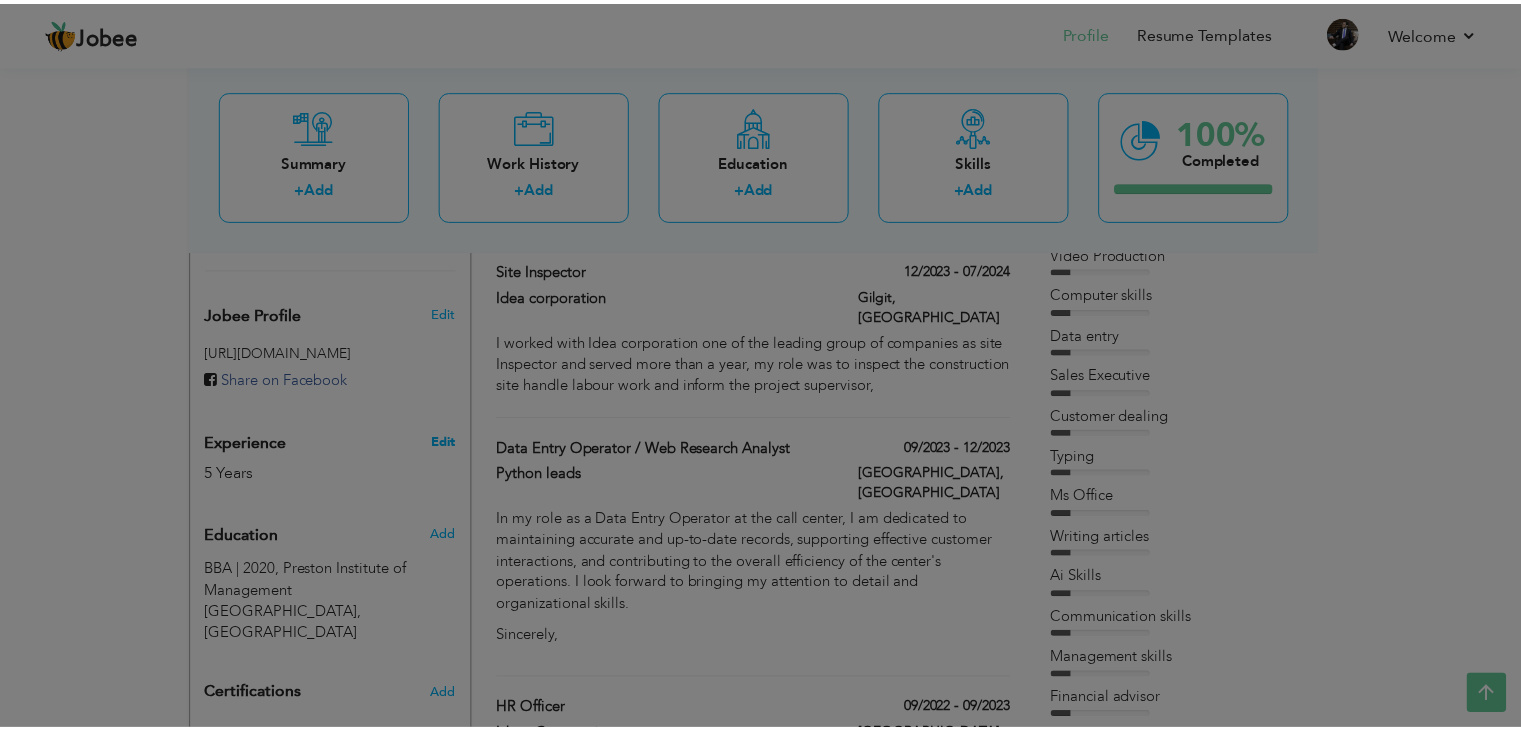 scroll, scrollTop: 0, scrollLeft: 0, axis: both 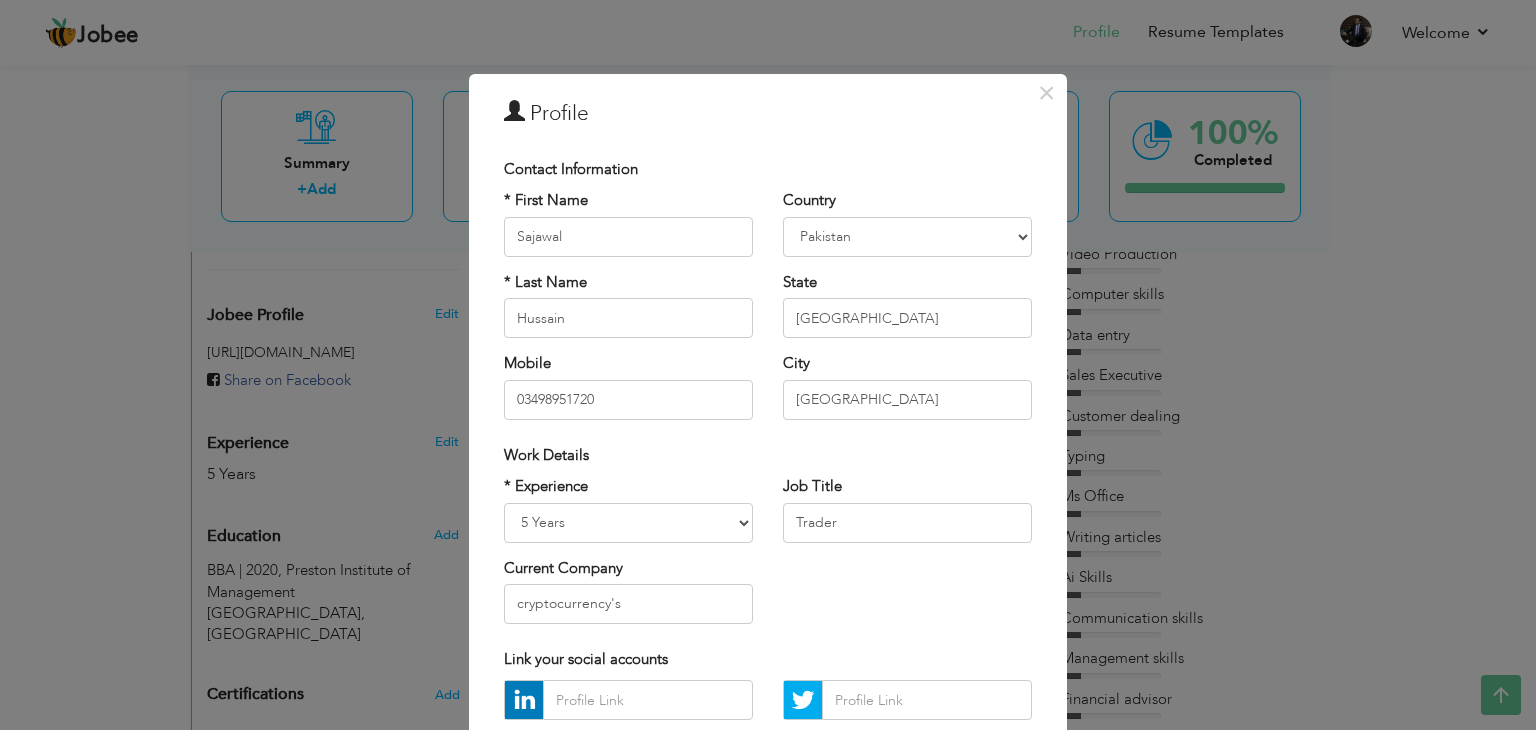 click on "×
Profile
Contact Information
* First Name
Sajawal
* Last Name
Angola" at bounding box center (768, 365) 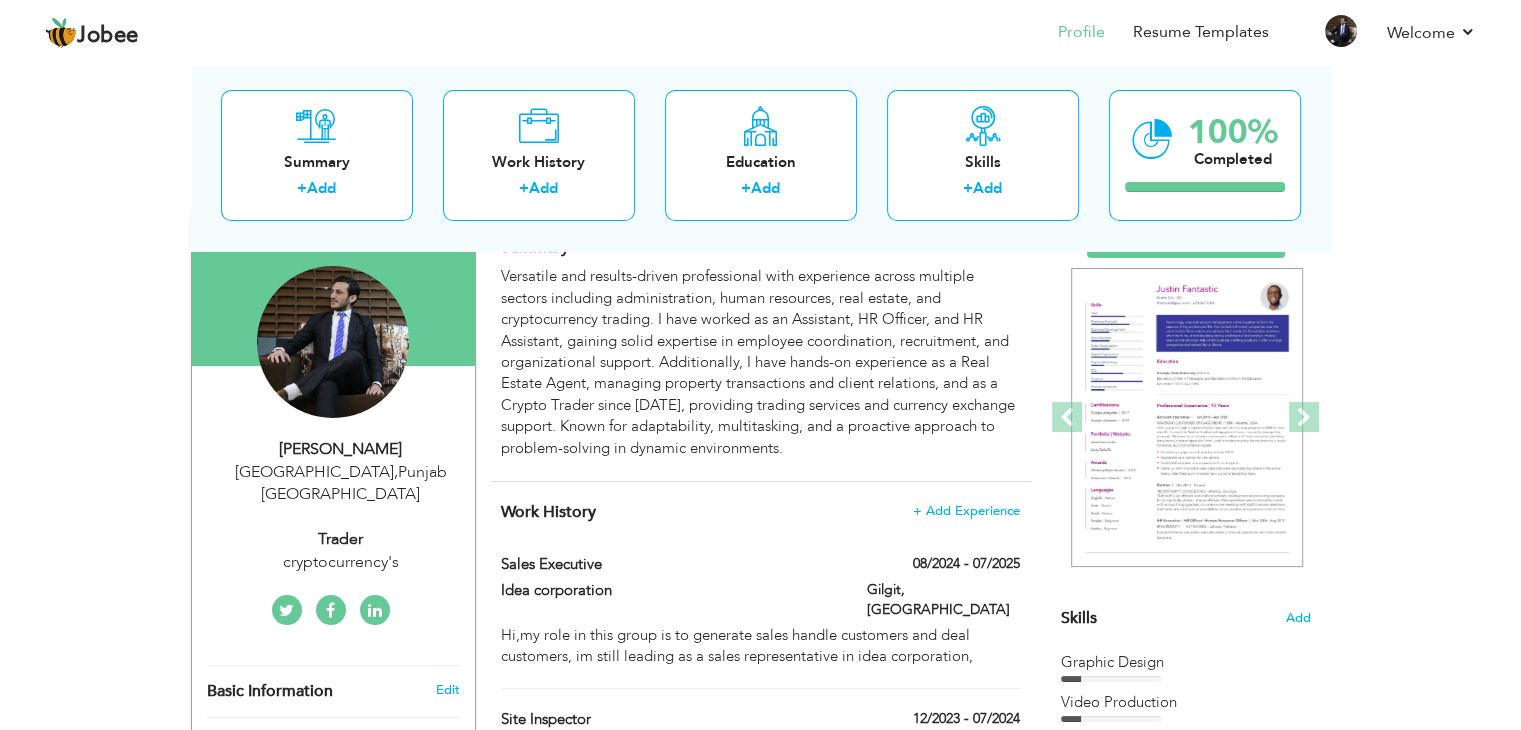 scroll, scrollTop: 168, scrollLeft: 0, axis: vertical 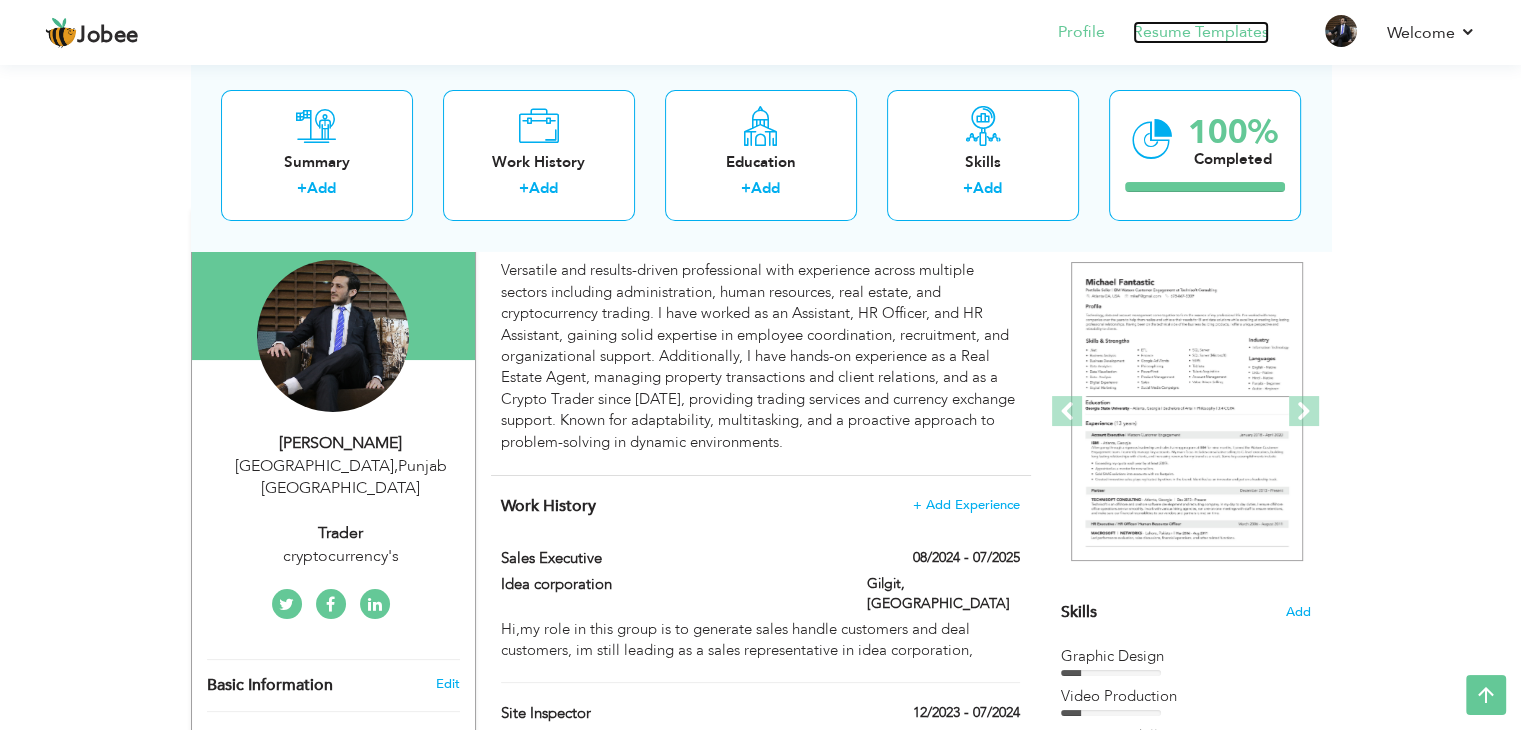 click on "Resume Templates" at bounding box center (1201, 32) 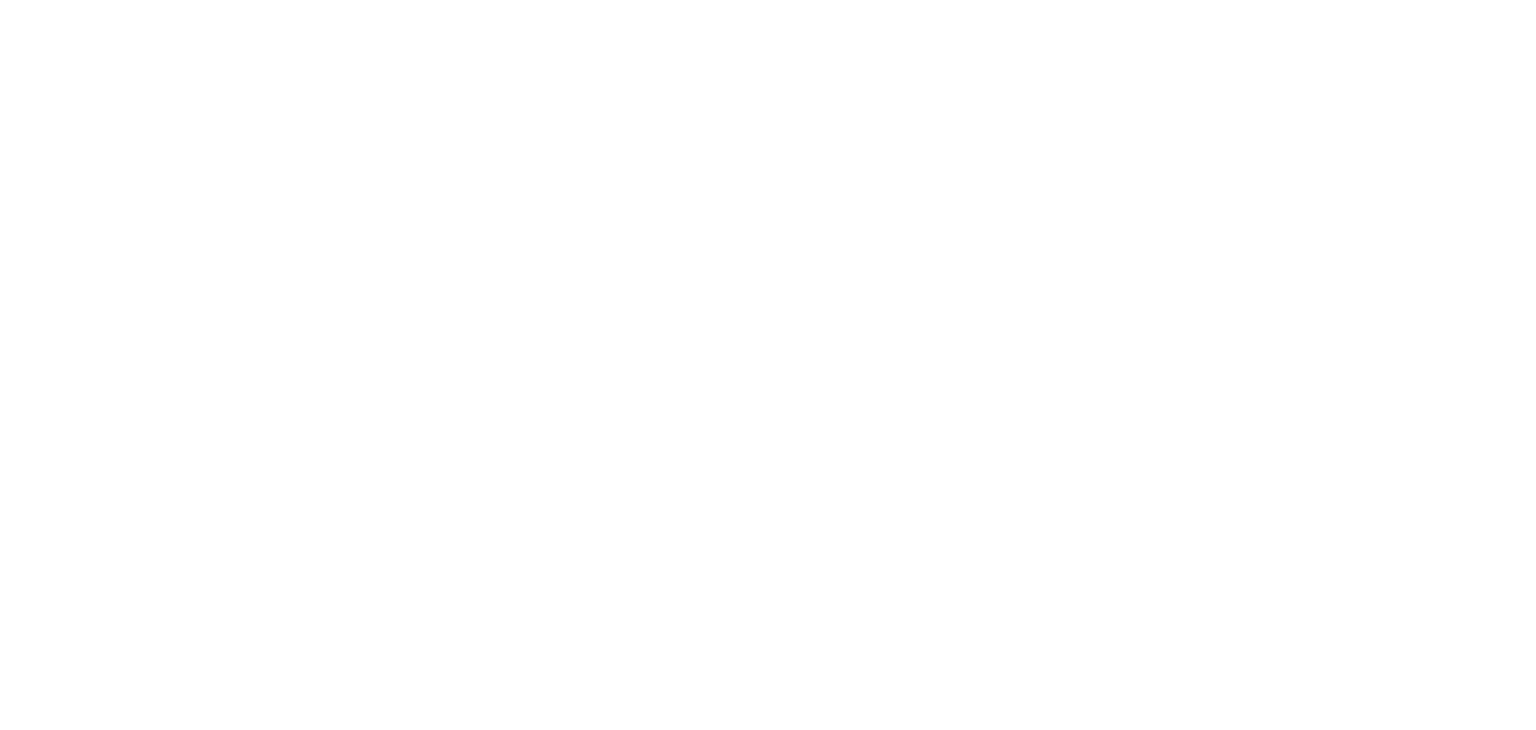 scroll, scrollTop: 0, scrollLeft: 0, axis: both 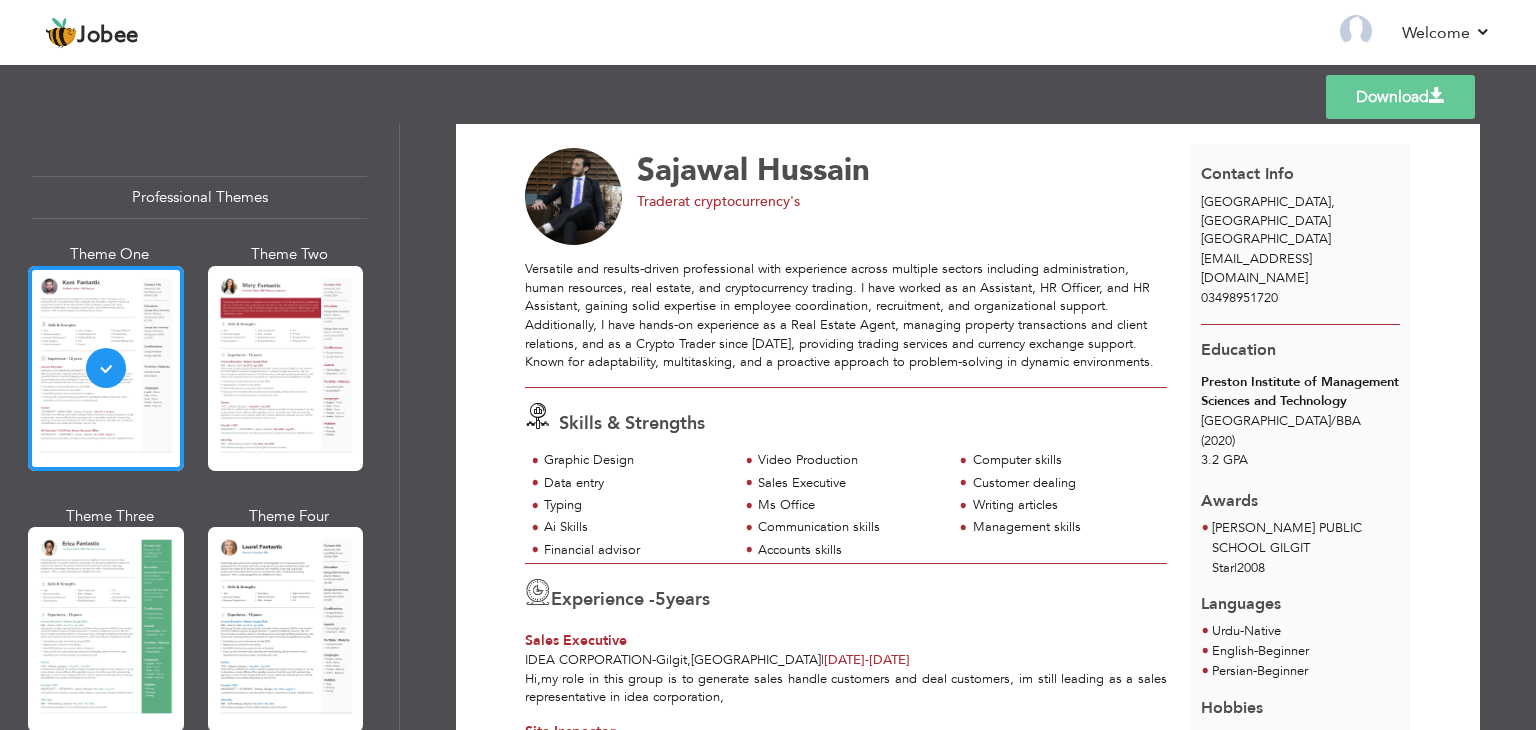 click on "Video Production" at bounding box center (849, 460) 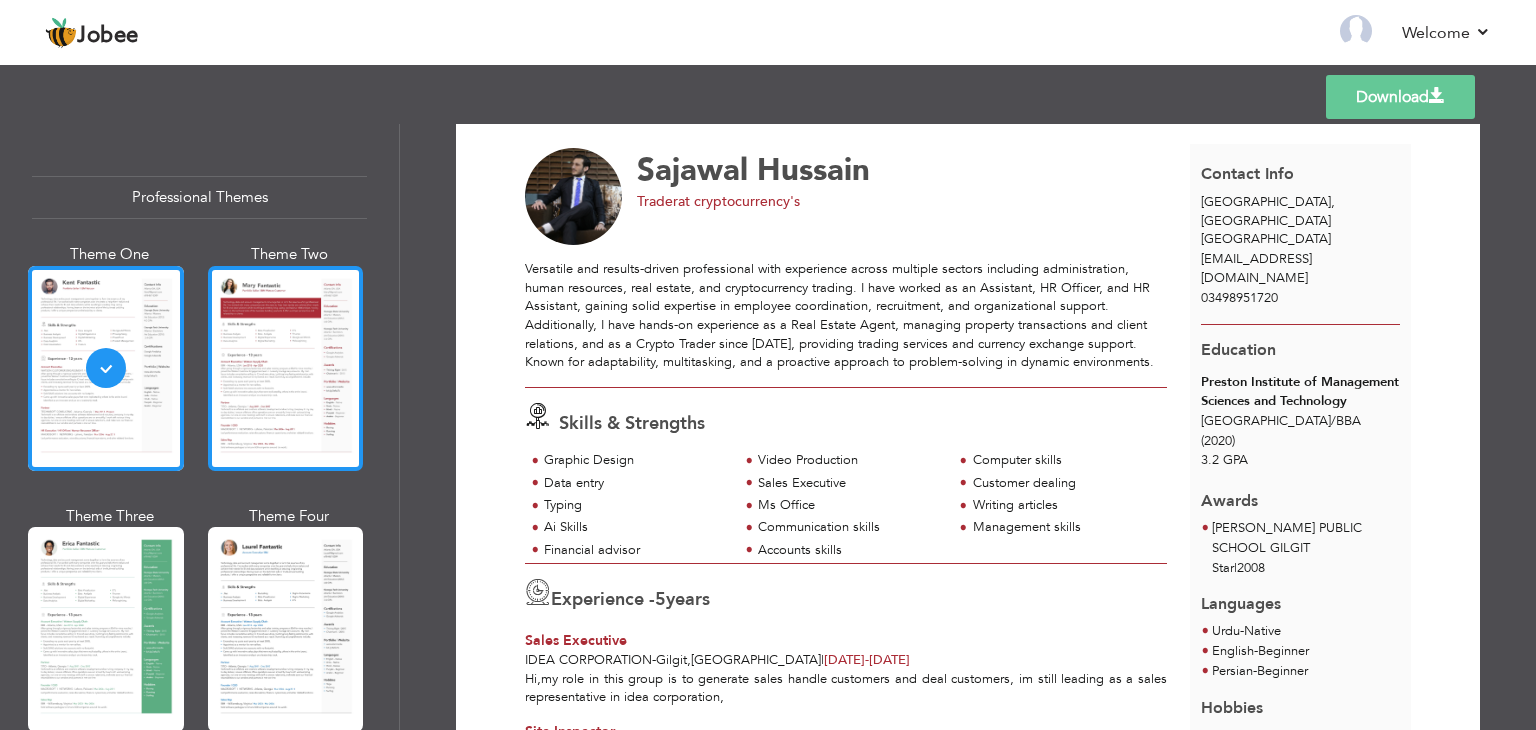 click at bounding box center [286, 368] 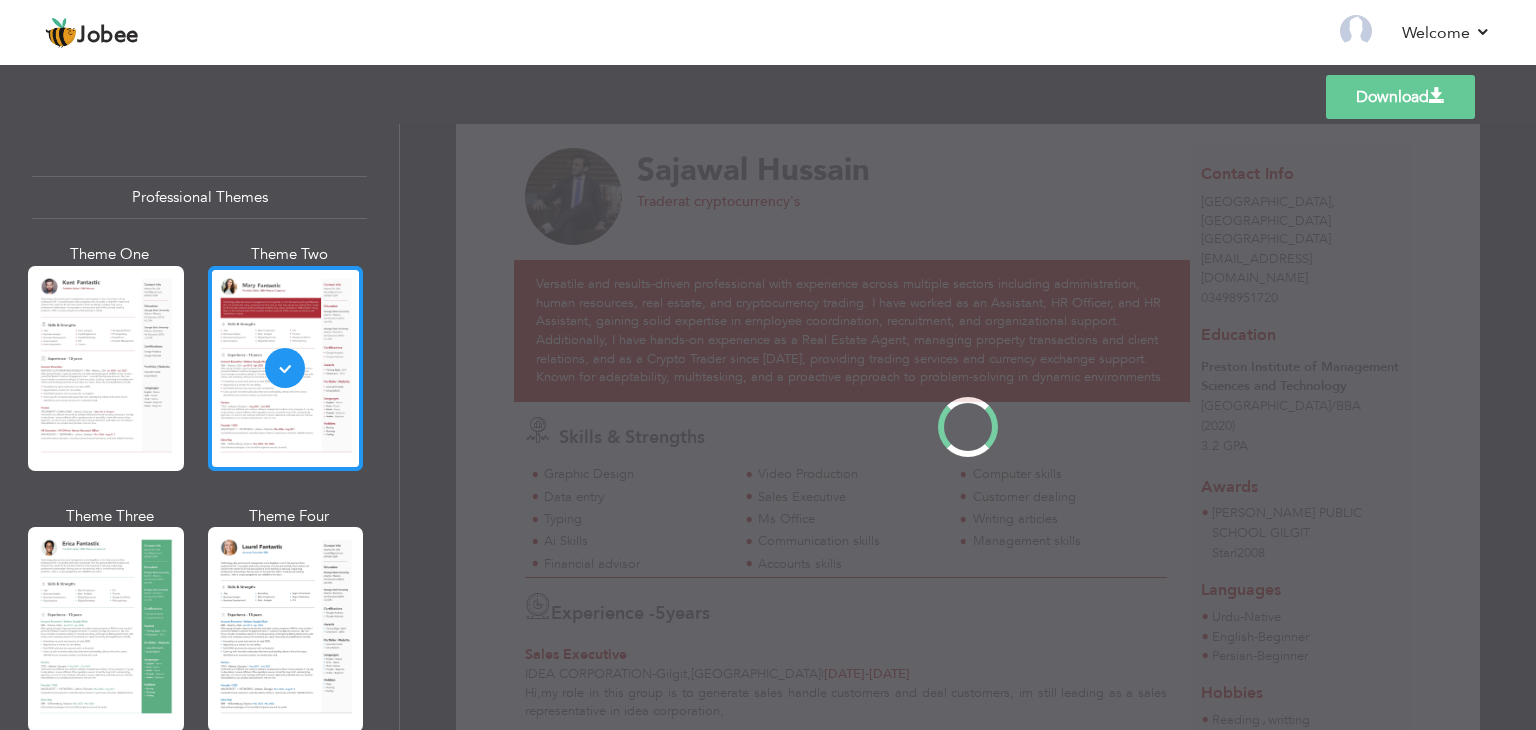 scroll, scrollTop: 0, scrollLeft: 0, axis: both 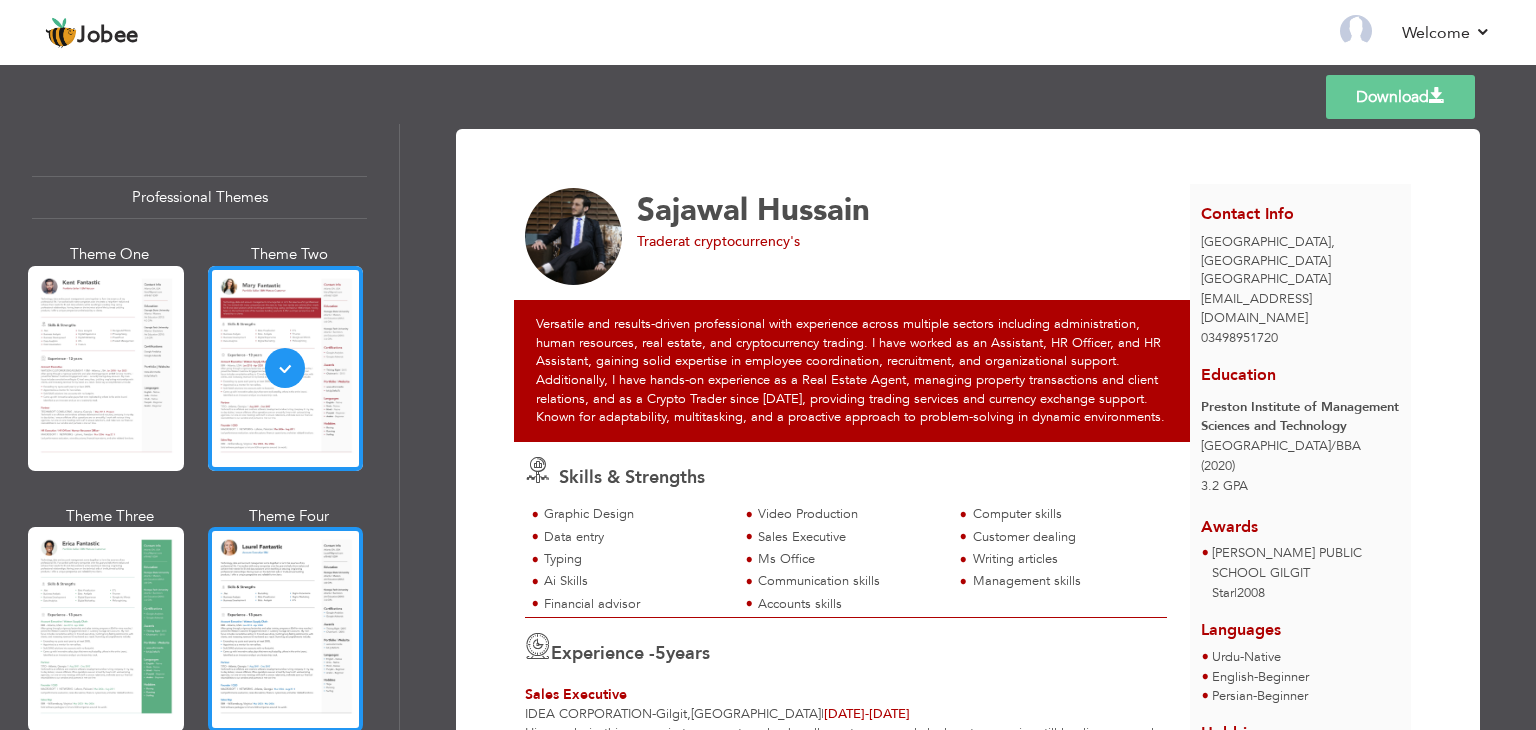 click at bounding box center [286, 629] 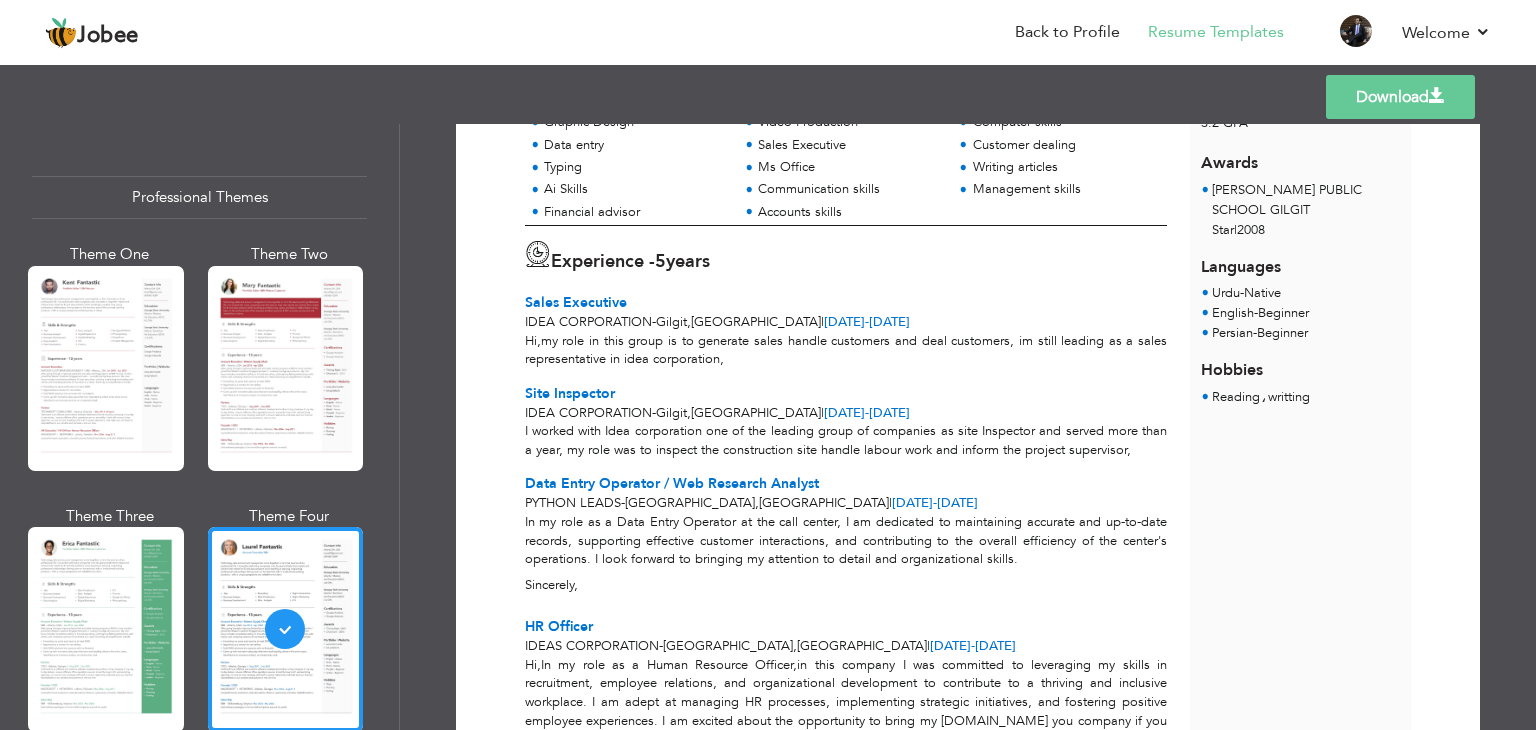 scroll, scrollTop: 384, scrollLeft: 0, axis: vertical 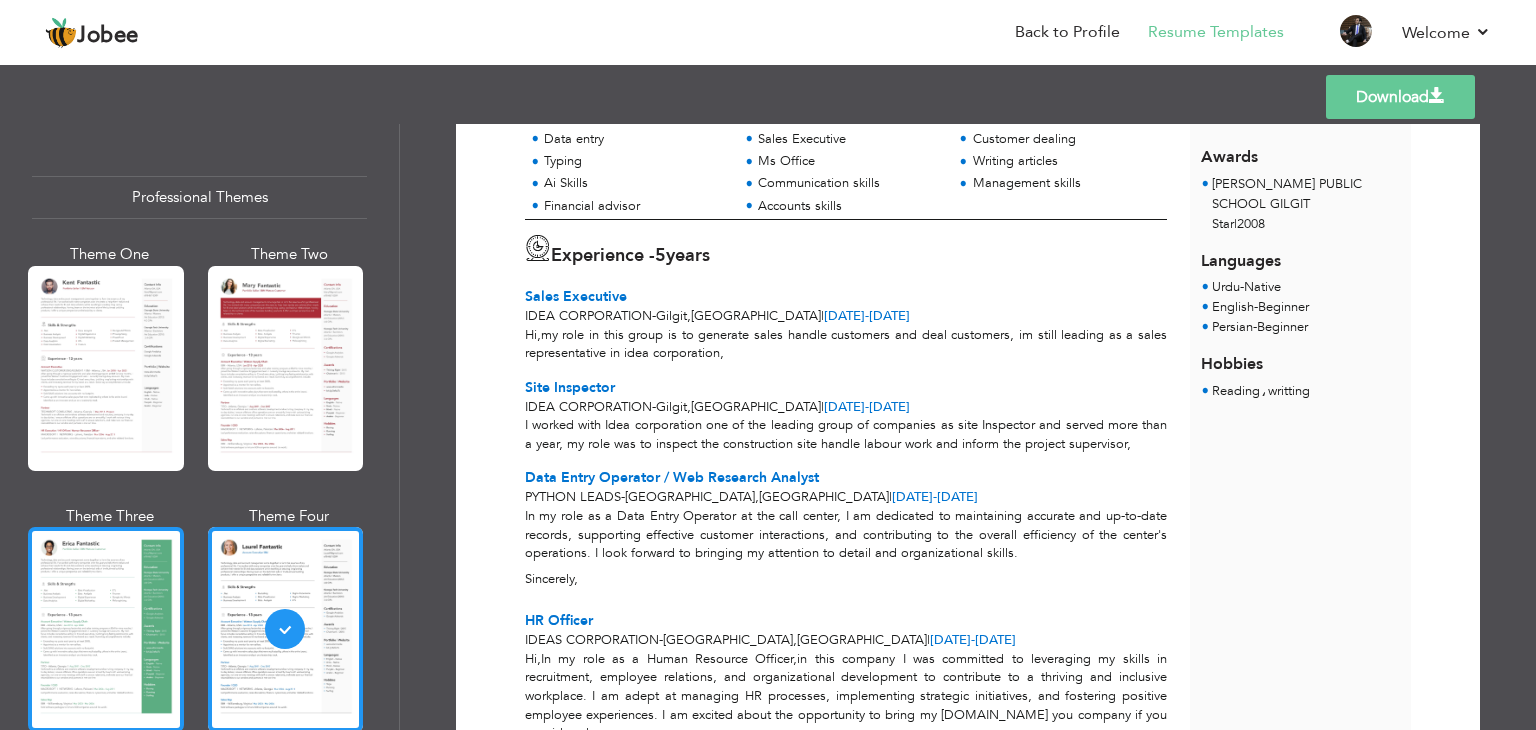 click at bounding box center [106, 629] 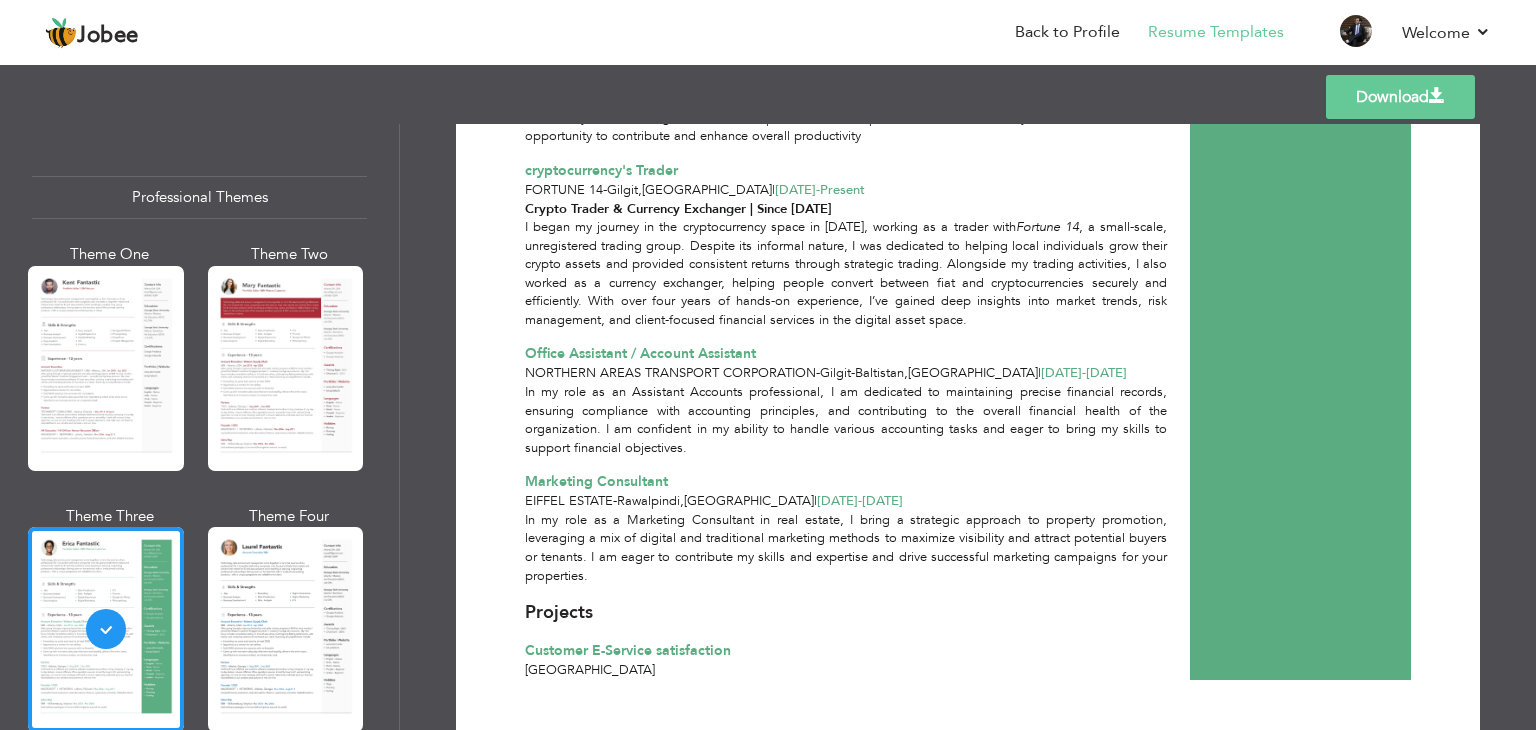 scroll, scrollTop: 1160, scrollLeft: 0, axis: vertical 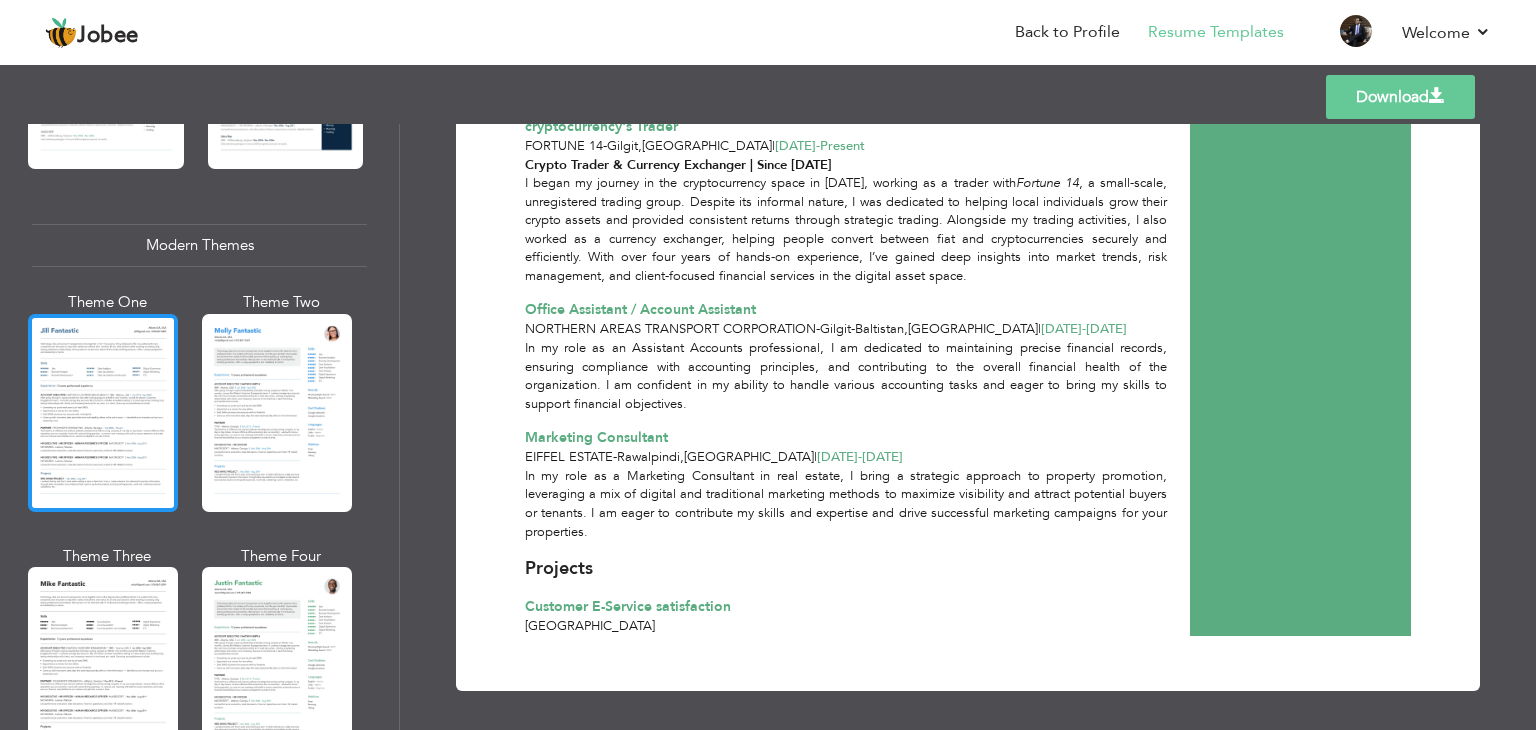 click at bounding box center (103, 413) 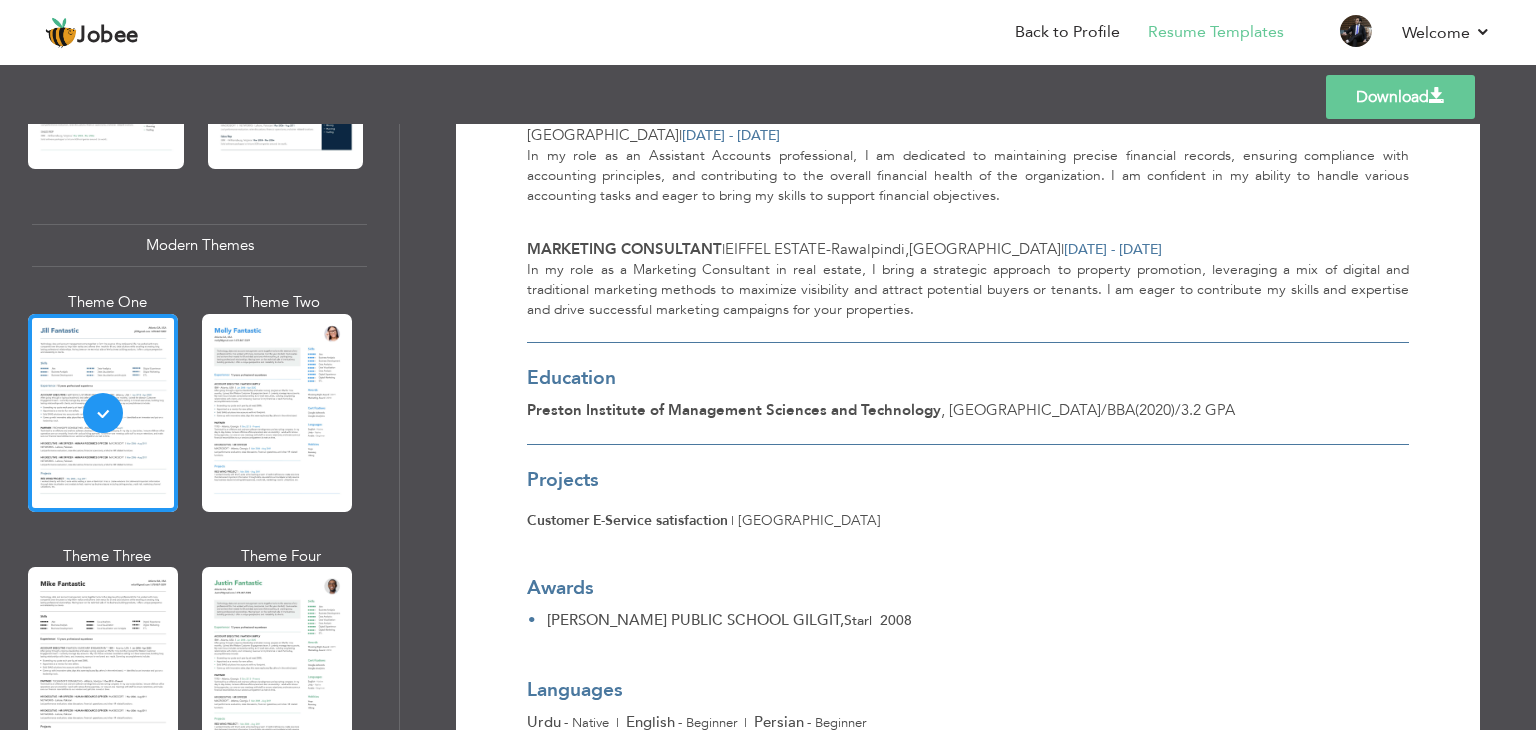 scroll, scrollTop: 1396, scrollLeft: 0, axis: vertical 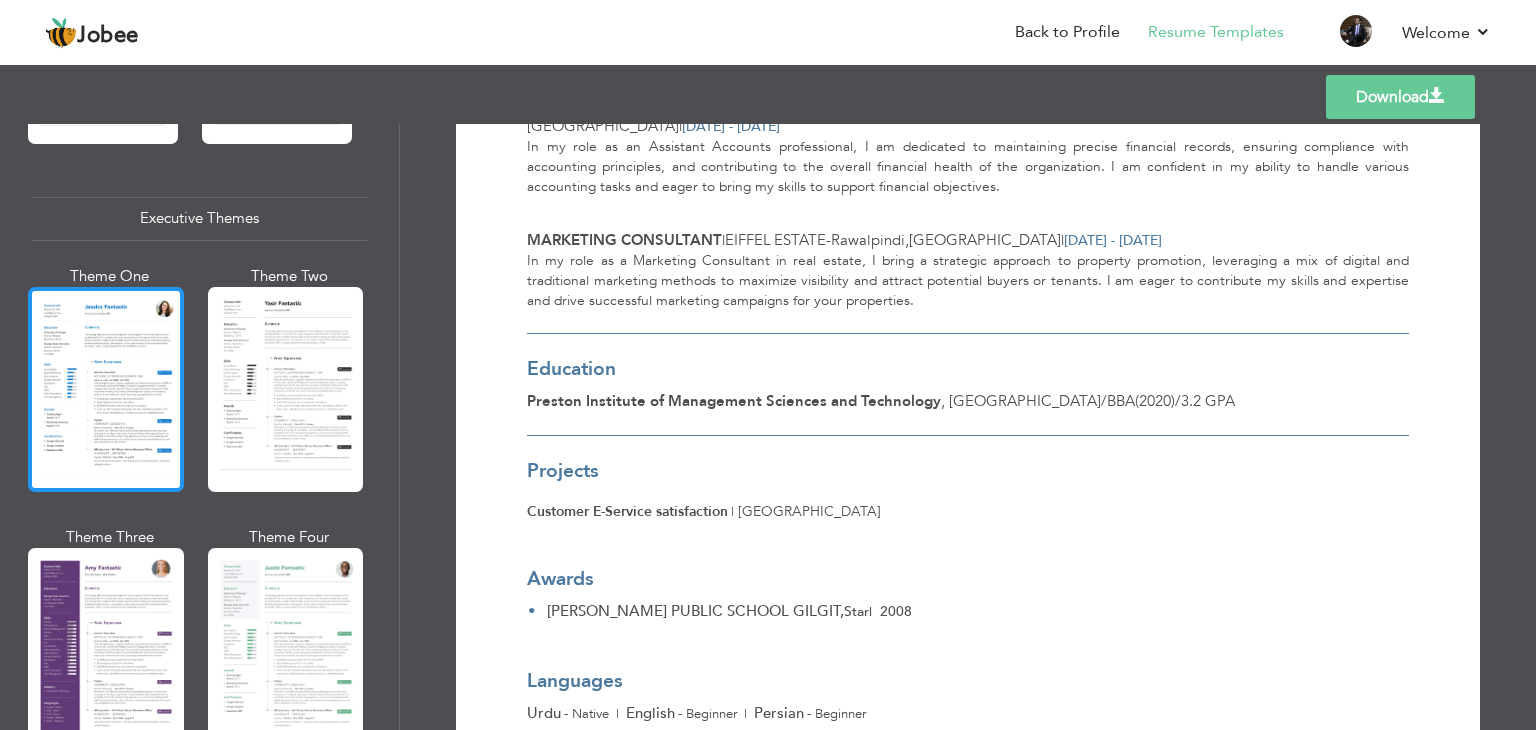 click at bounding box center [106, 389] 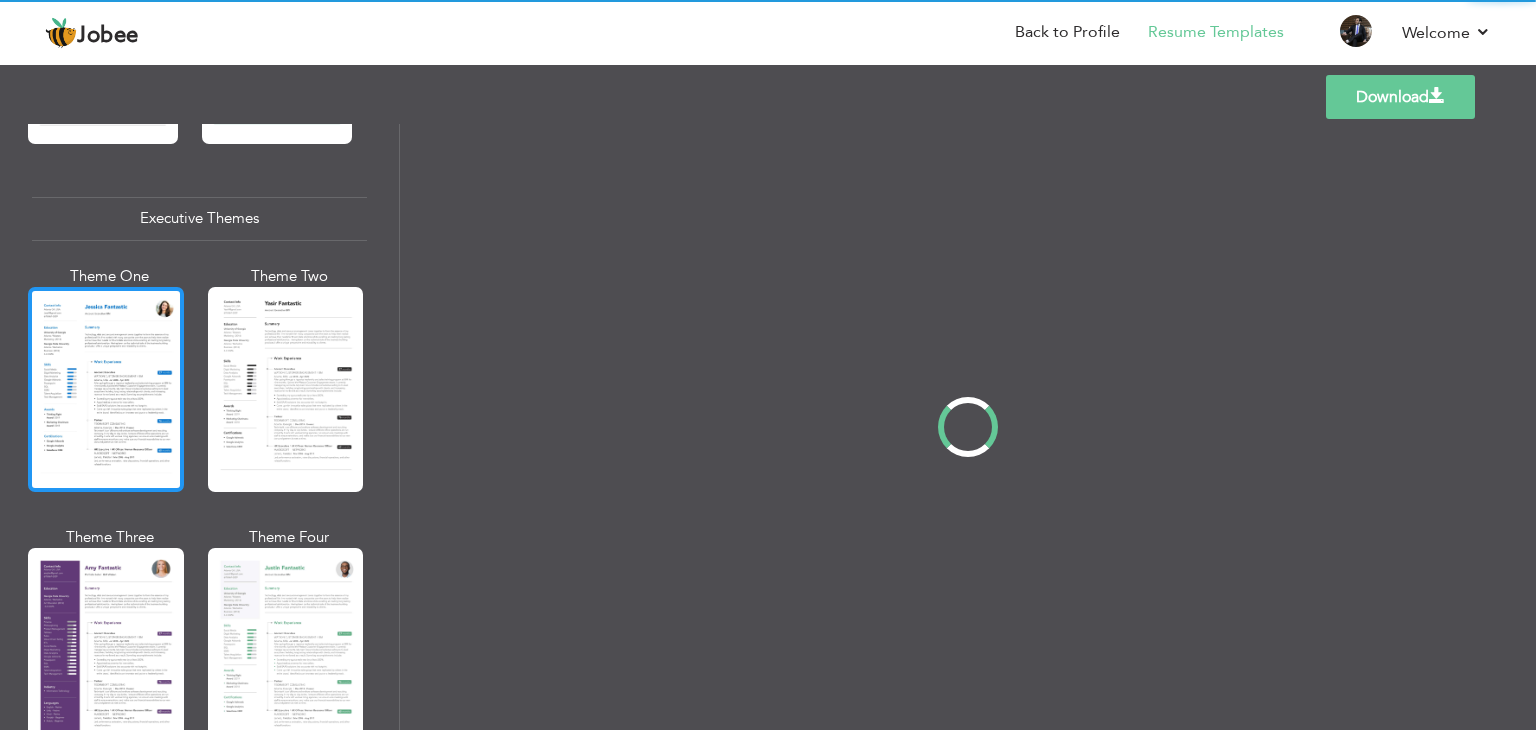 scroll, scrollTop: 0, scrollLeft: 0, axis: both 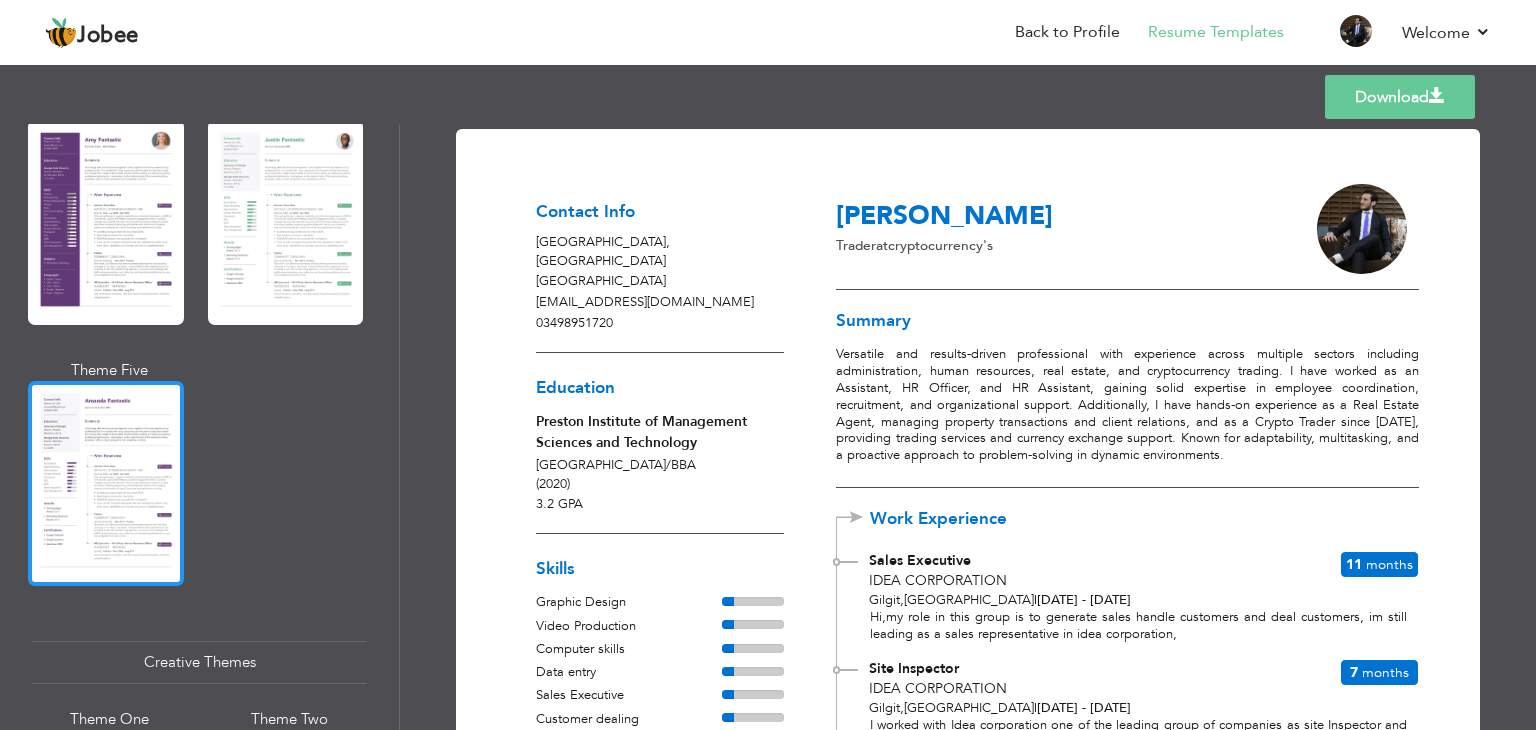 click at bounding box center [106, 483] 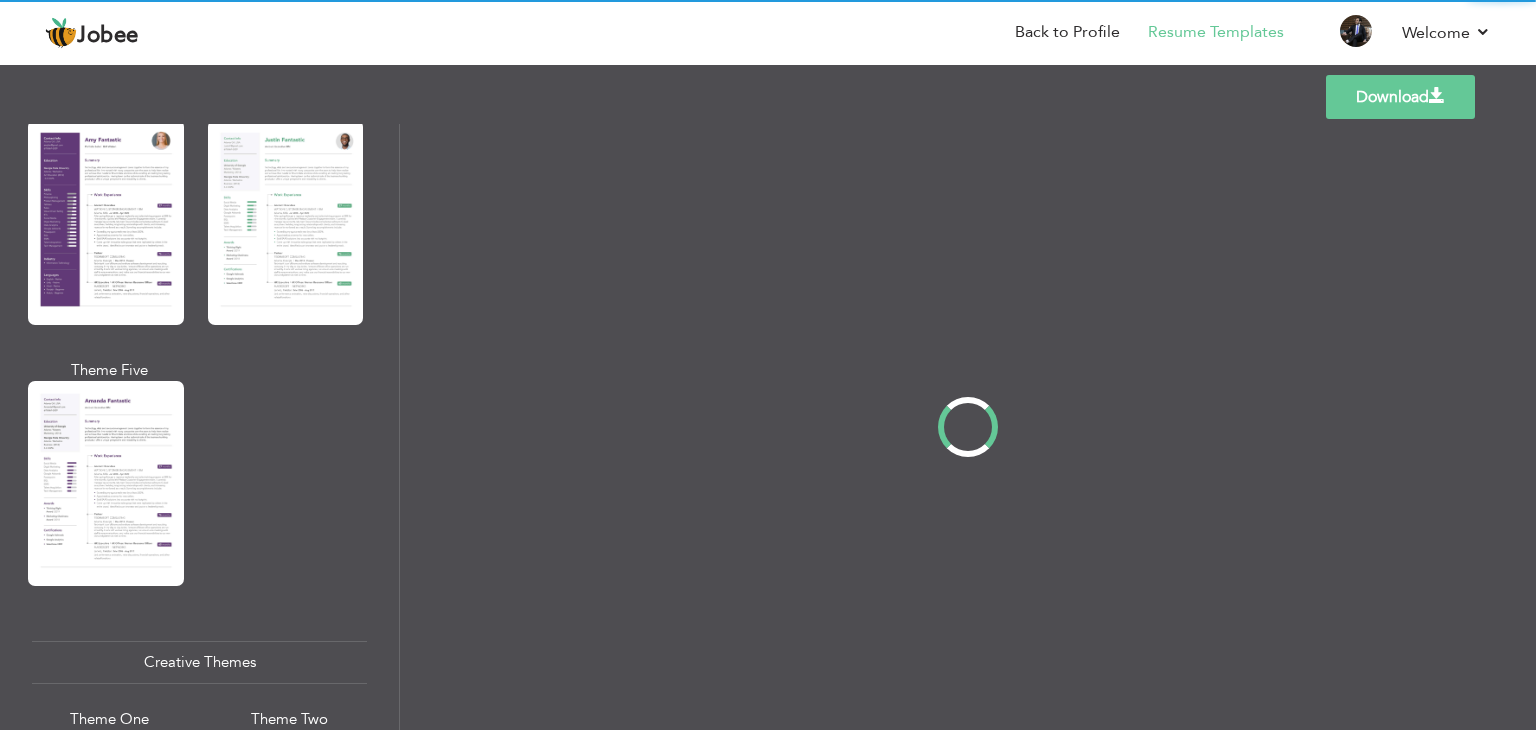 scroll, scrollTop: 1876, scrollLeft: 0, axis: vertical 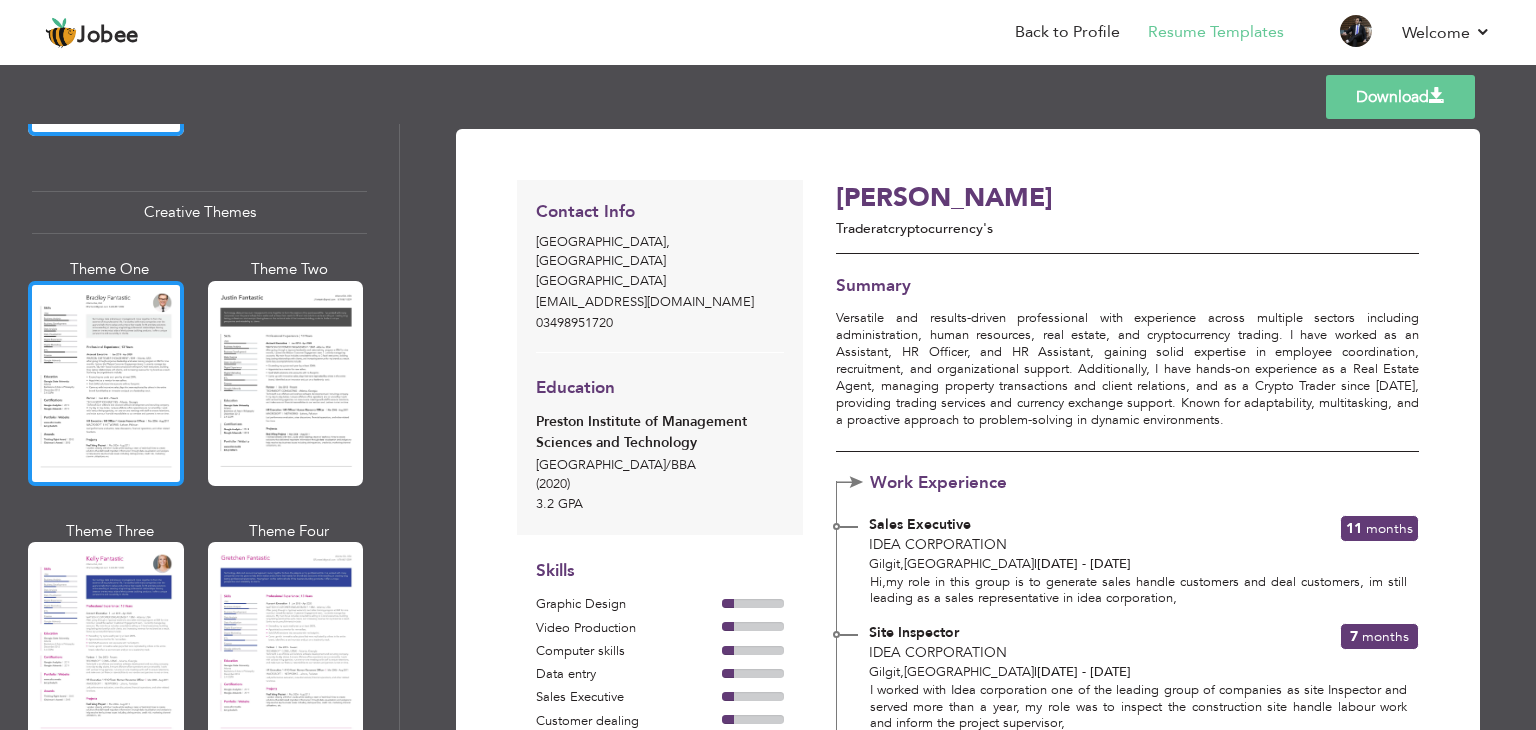 click at bounding box center (106, 383) 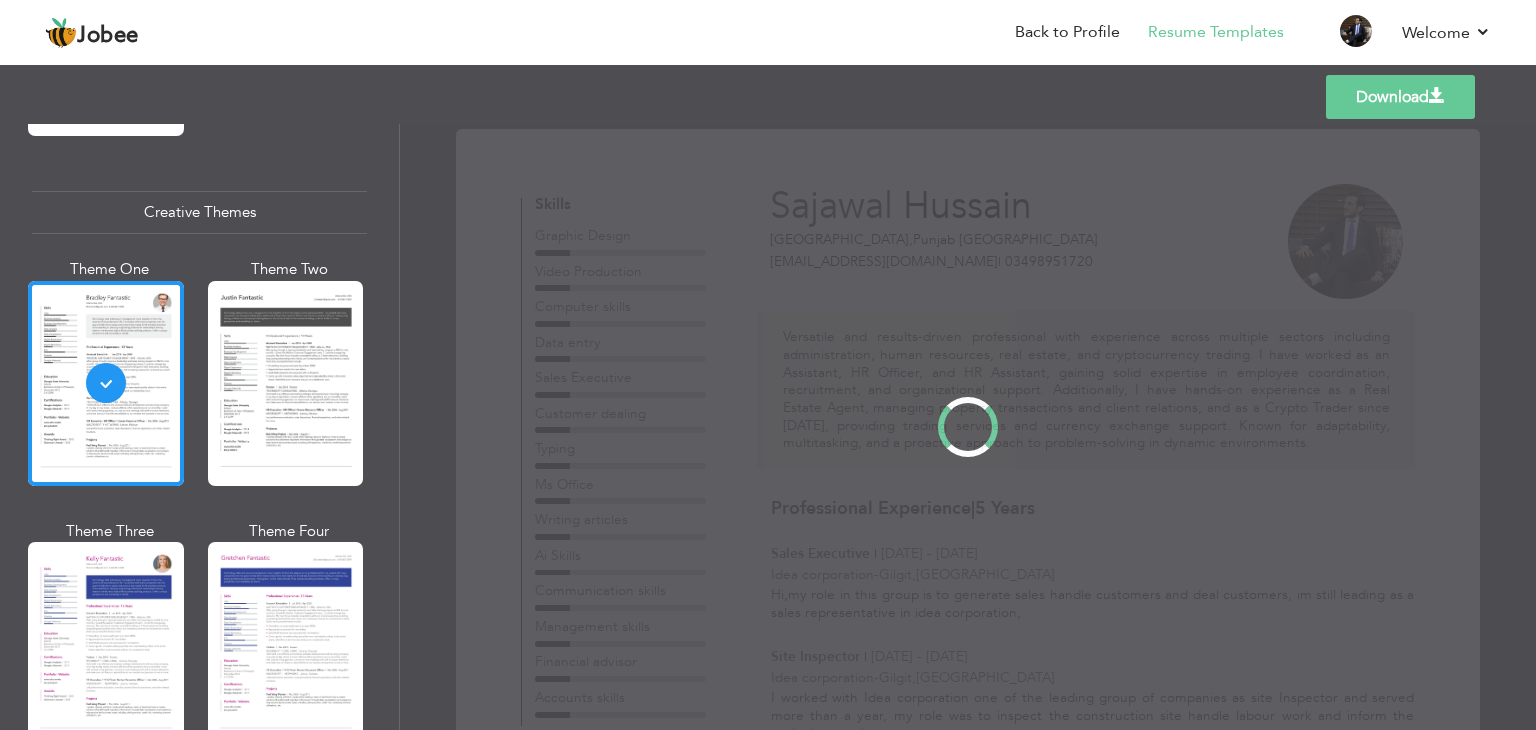 scroll, scrollTop: 0, scrollLeft: 0, axis: both 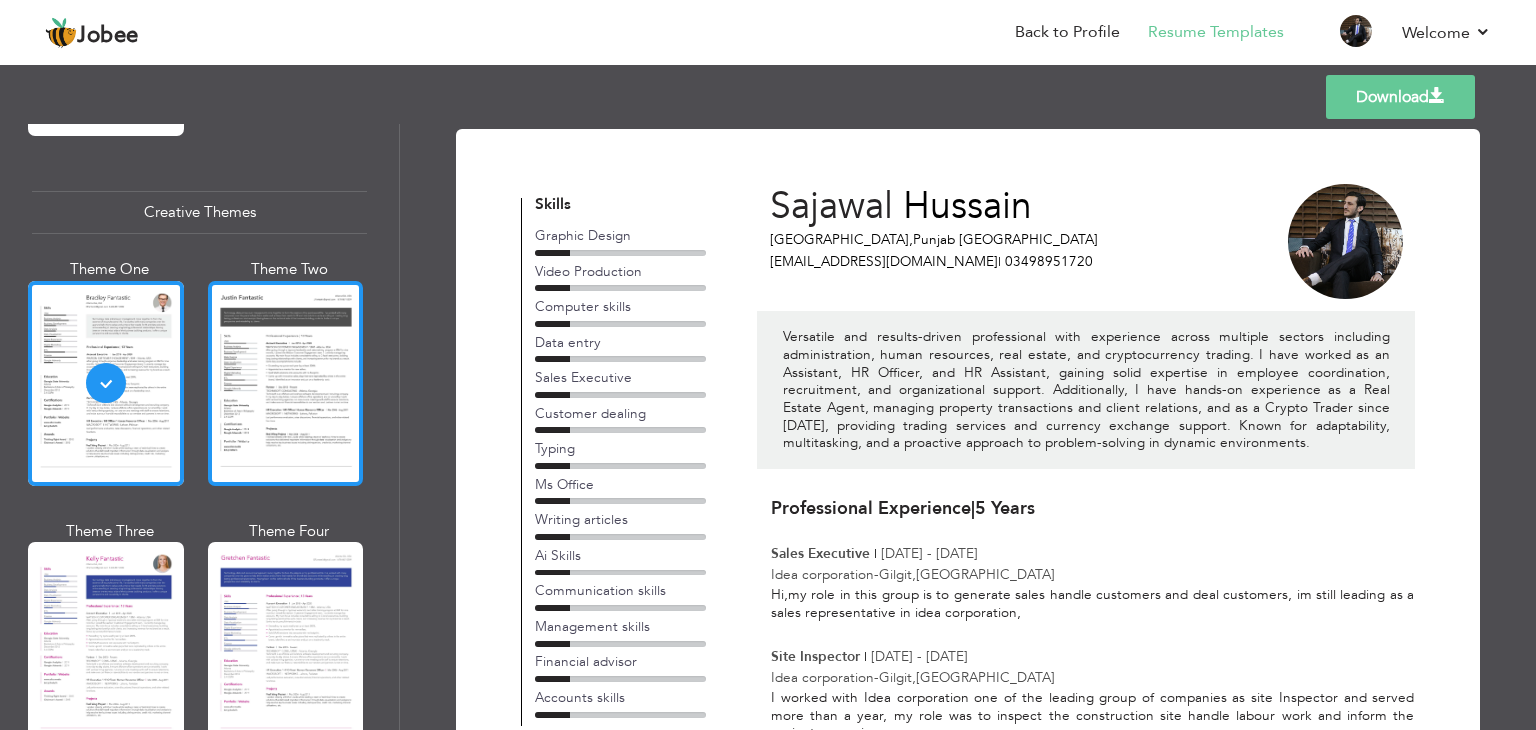 click at bounding box center (286, 383) 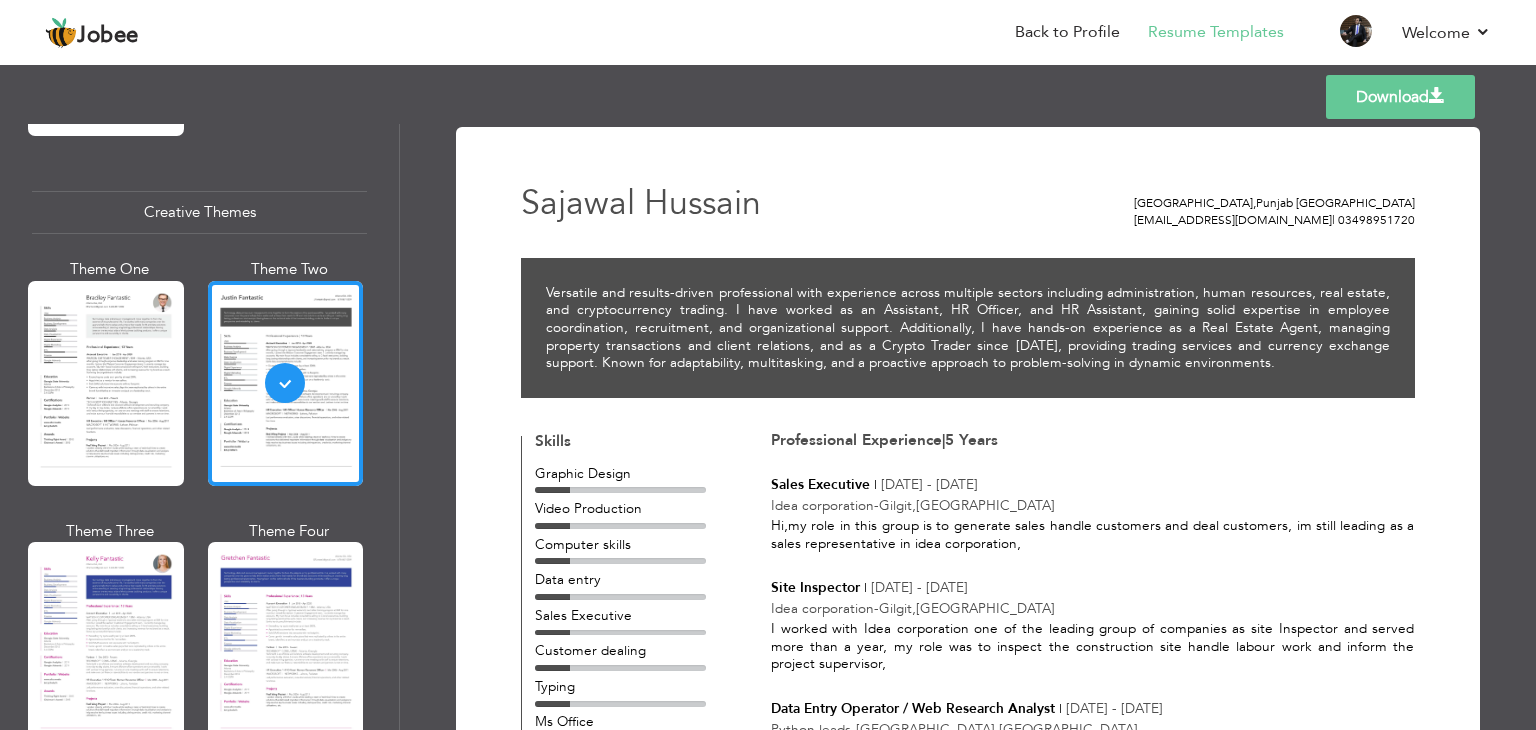 scroll, scrollTop: 0, scrollLeft: 0, axis: both 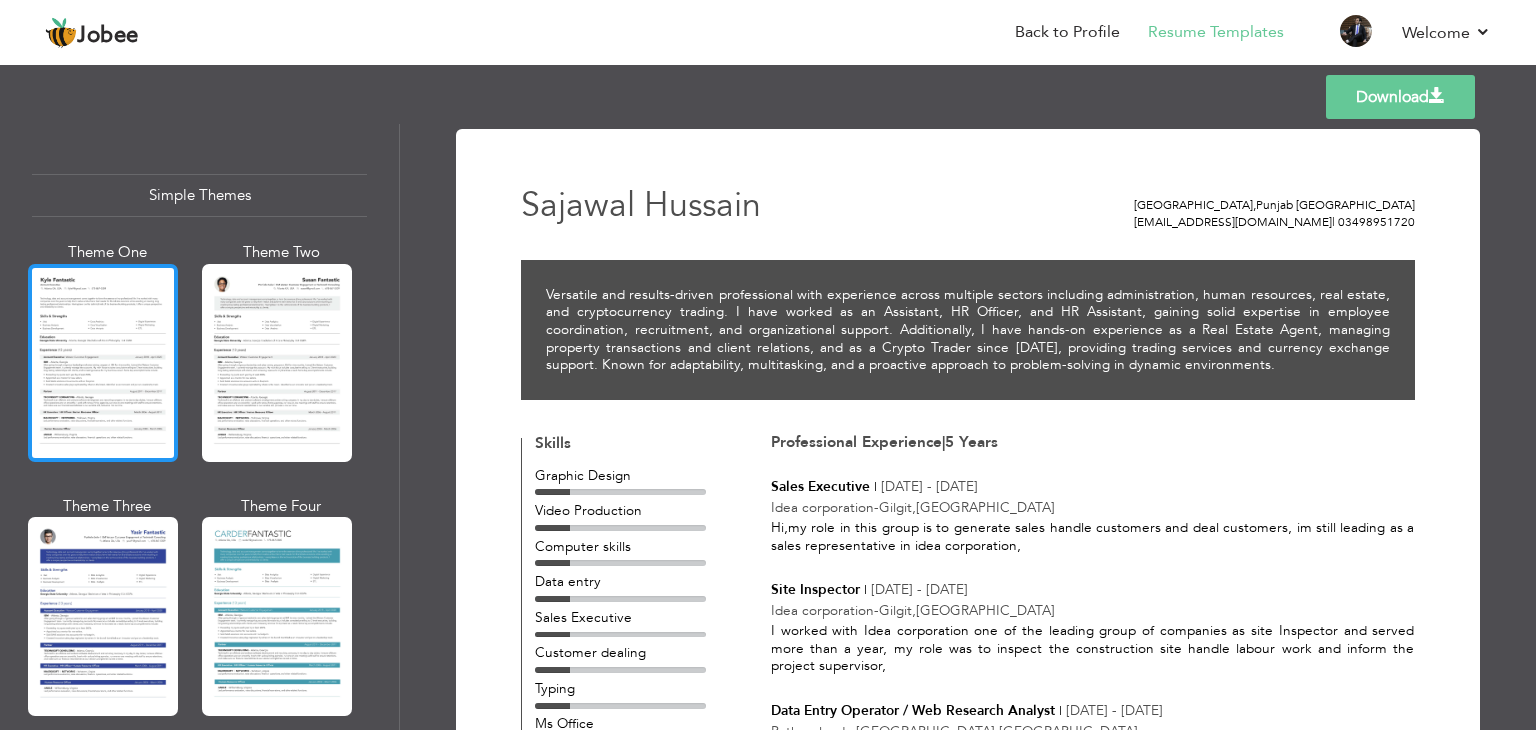 click at bounding box center [103, 363] 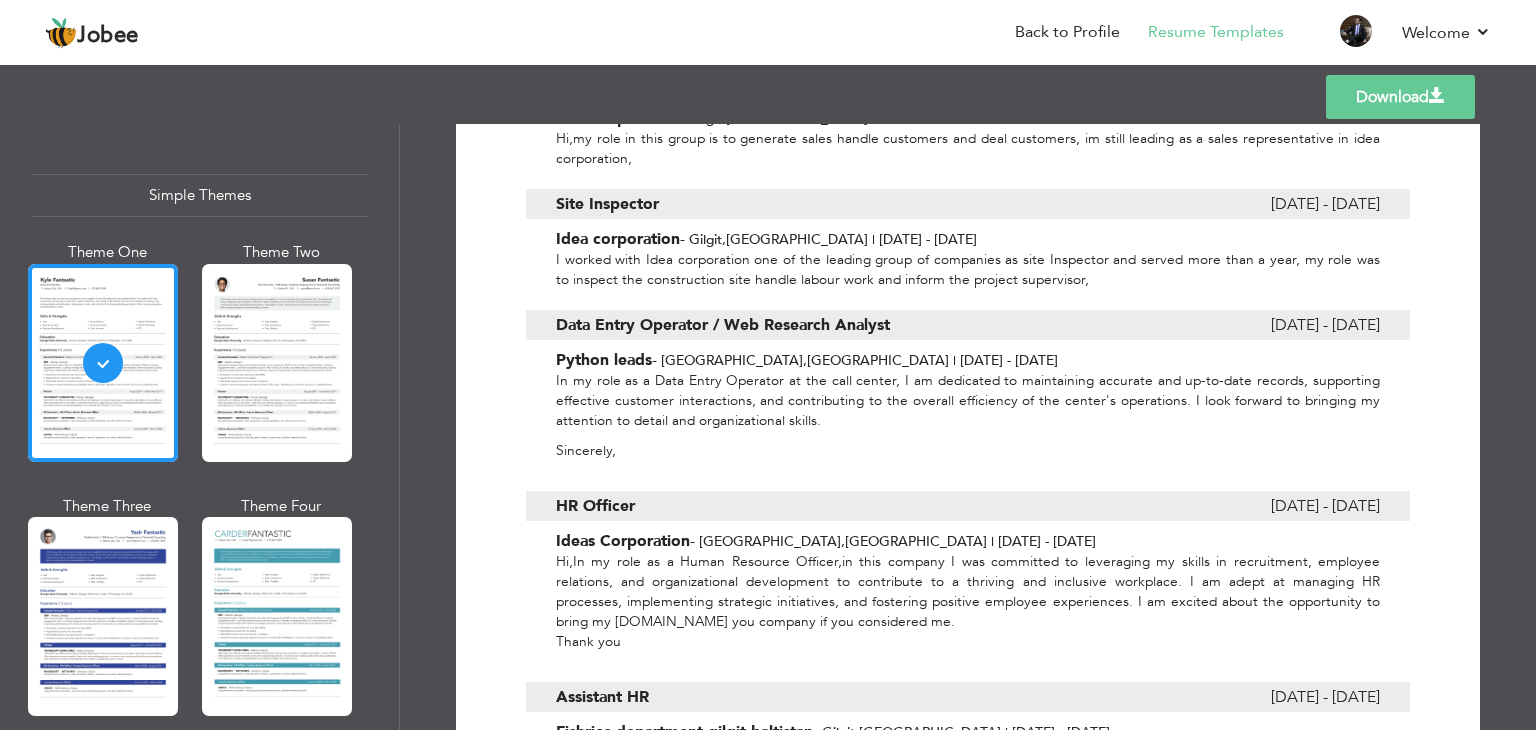 scroll, scrollTop: 746, scrollLeft: 0, axis: vertical 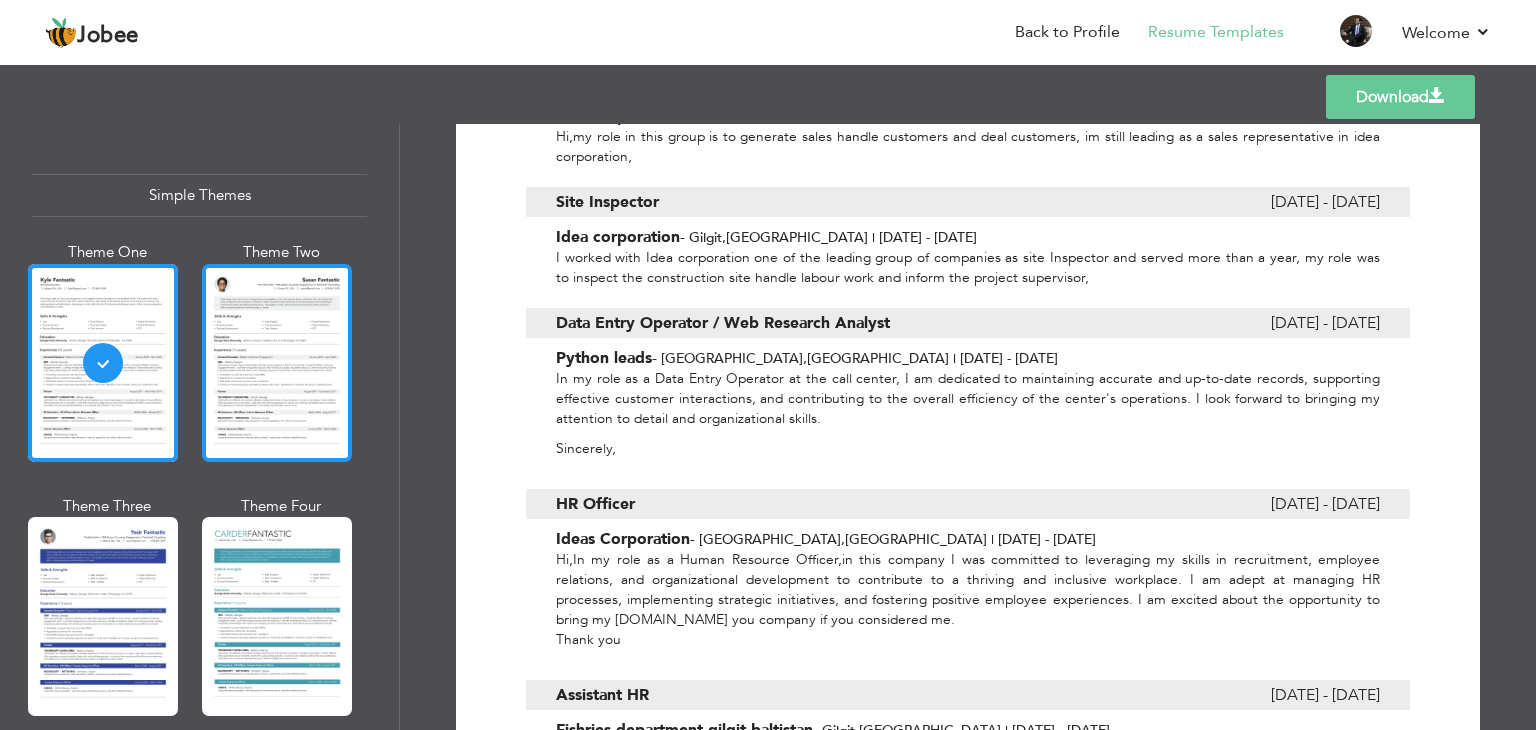 click at bounding box center [277, 363] 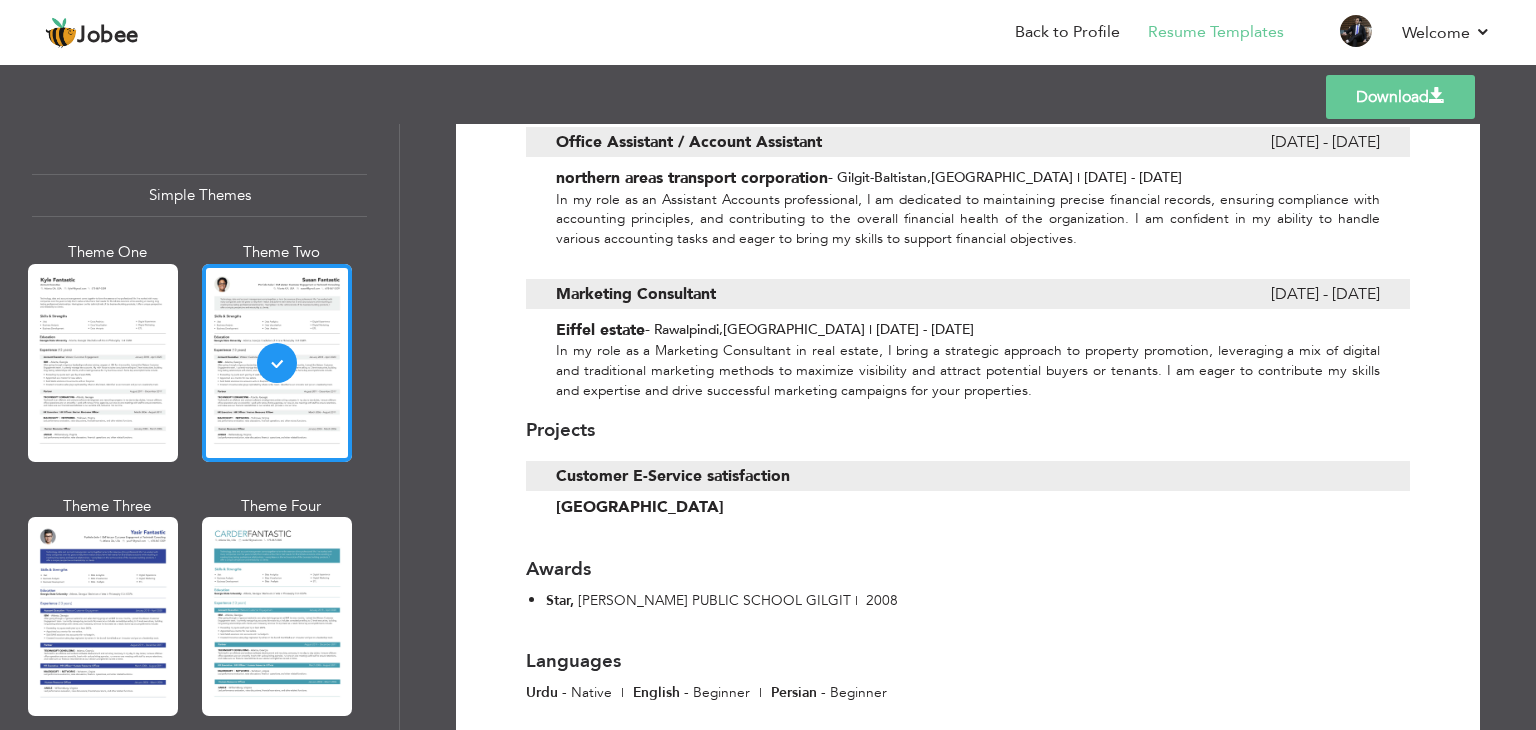 scroll, scrollTop: 1902, scrollLeft: 0, axis: vertical 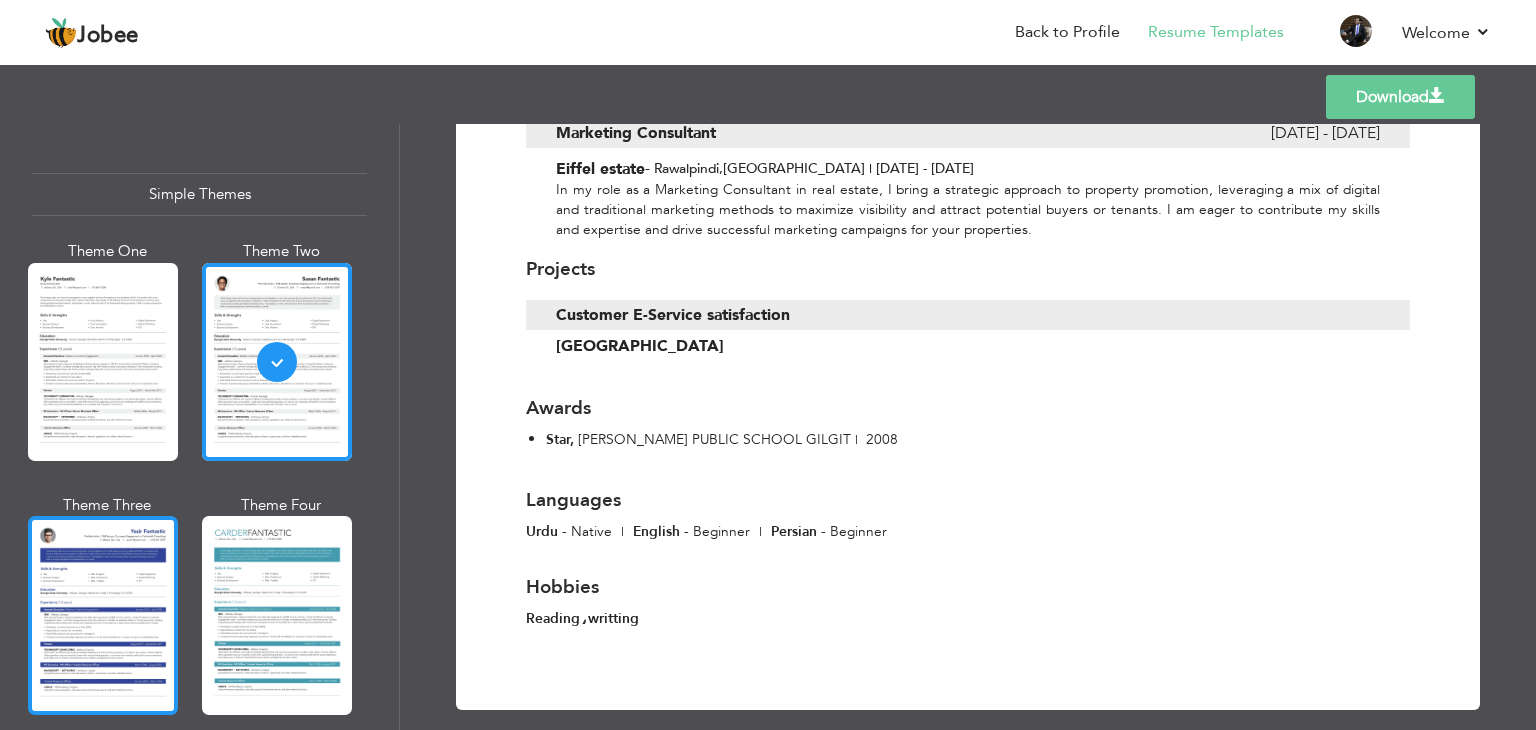click at bounding box center [103, 615] 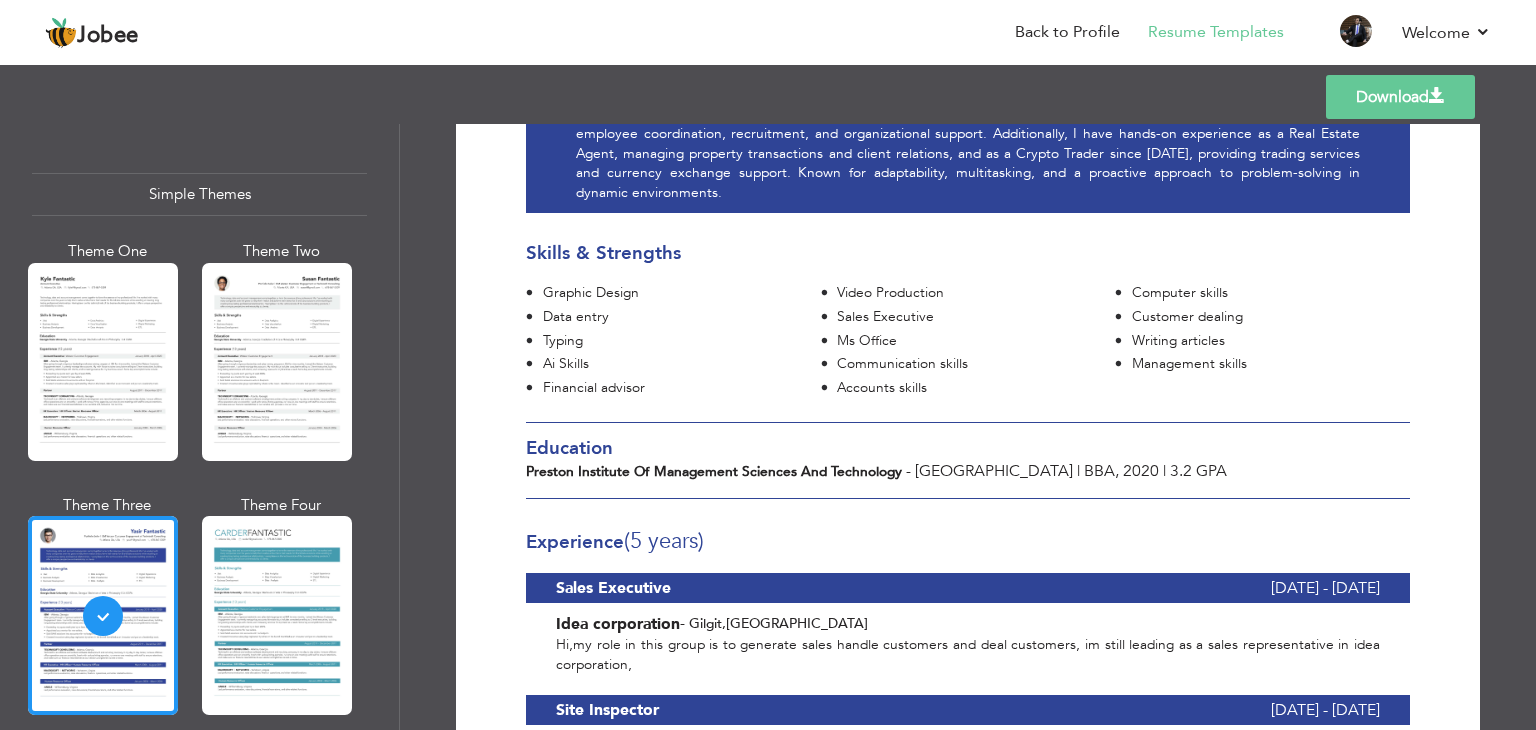 scroll, scrollTop: 0, scrollLeft: 0, axis: both 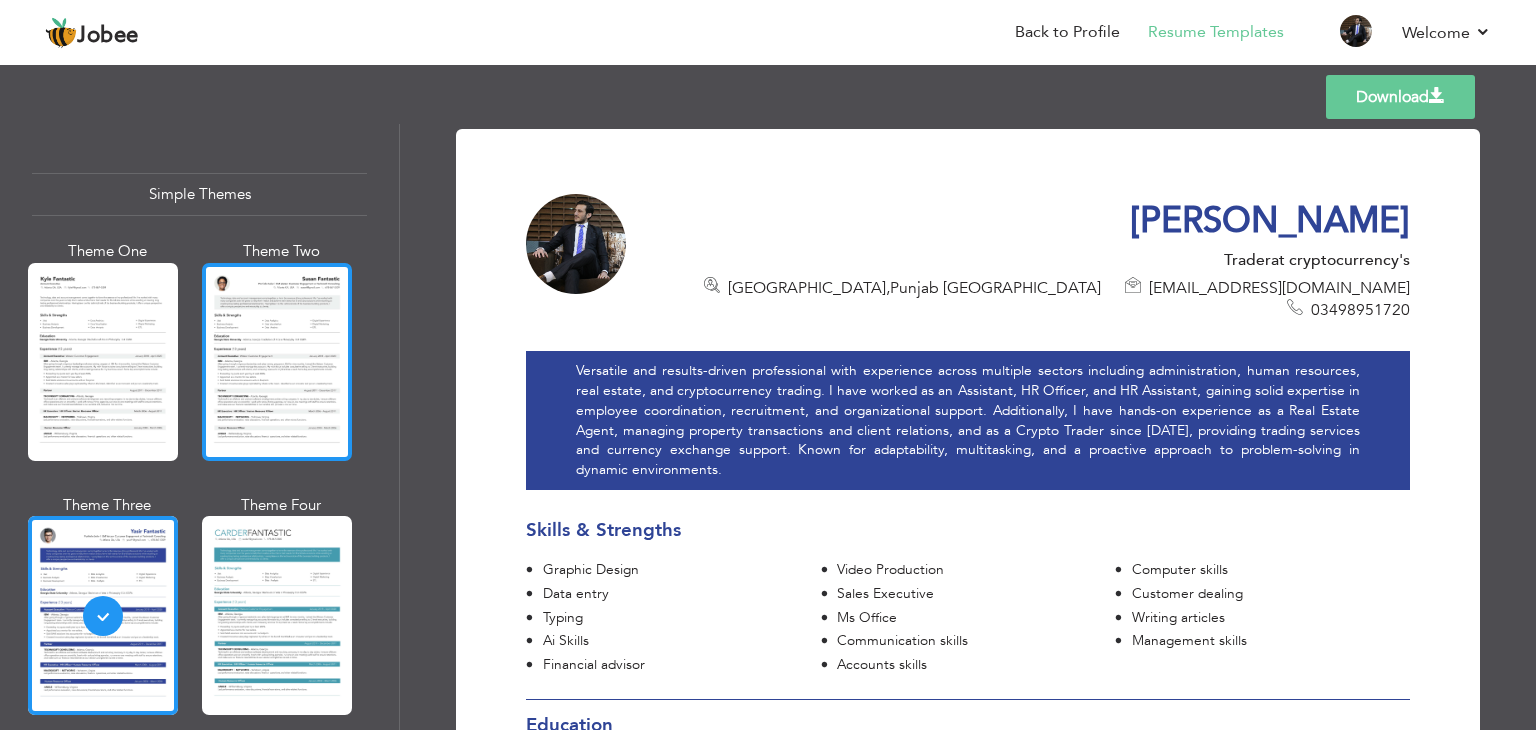 click at bounding box center [277, 362] 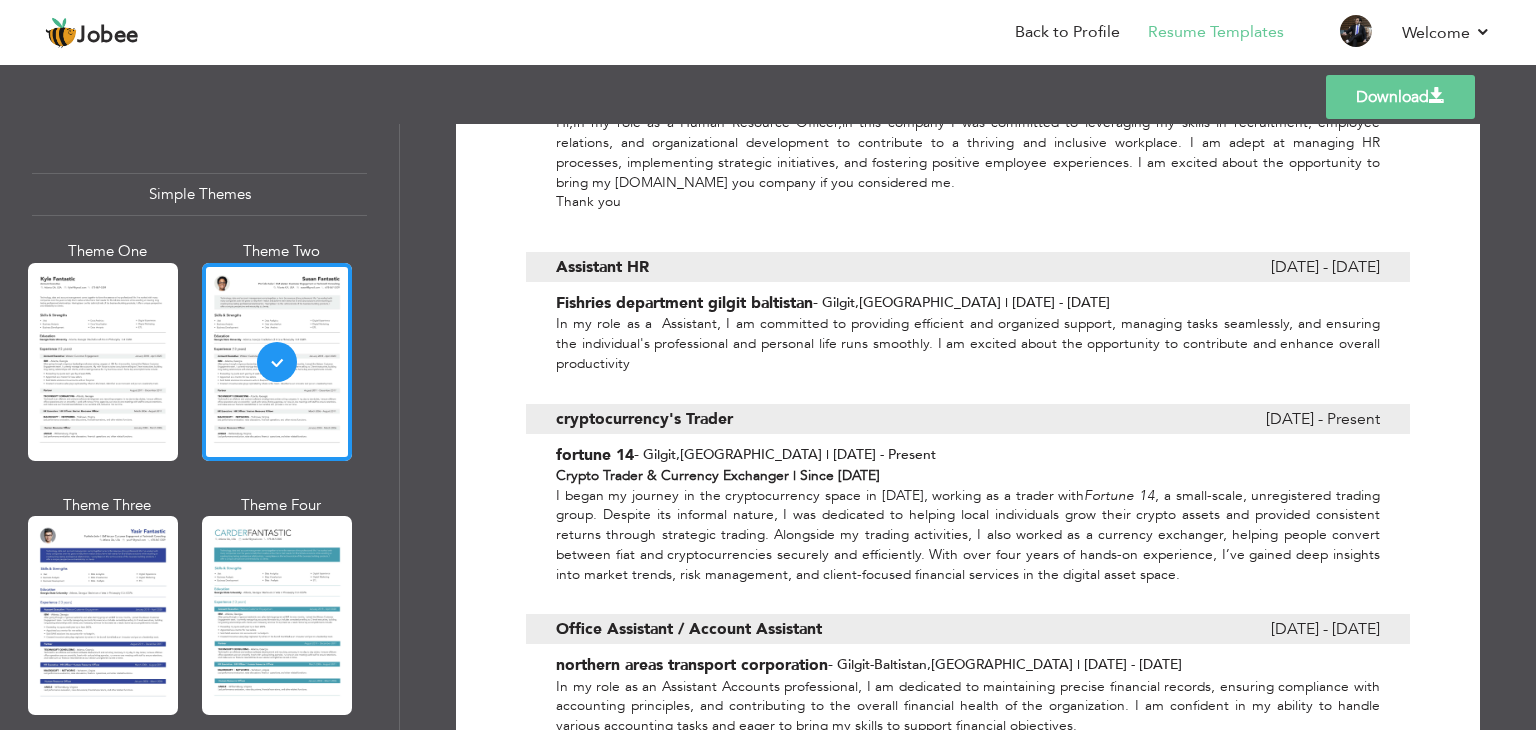 scroll, scrollTop: 1348, scrollLeft: 0, axis: vertical 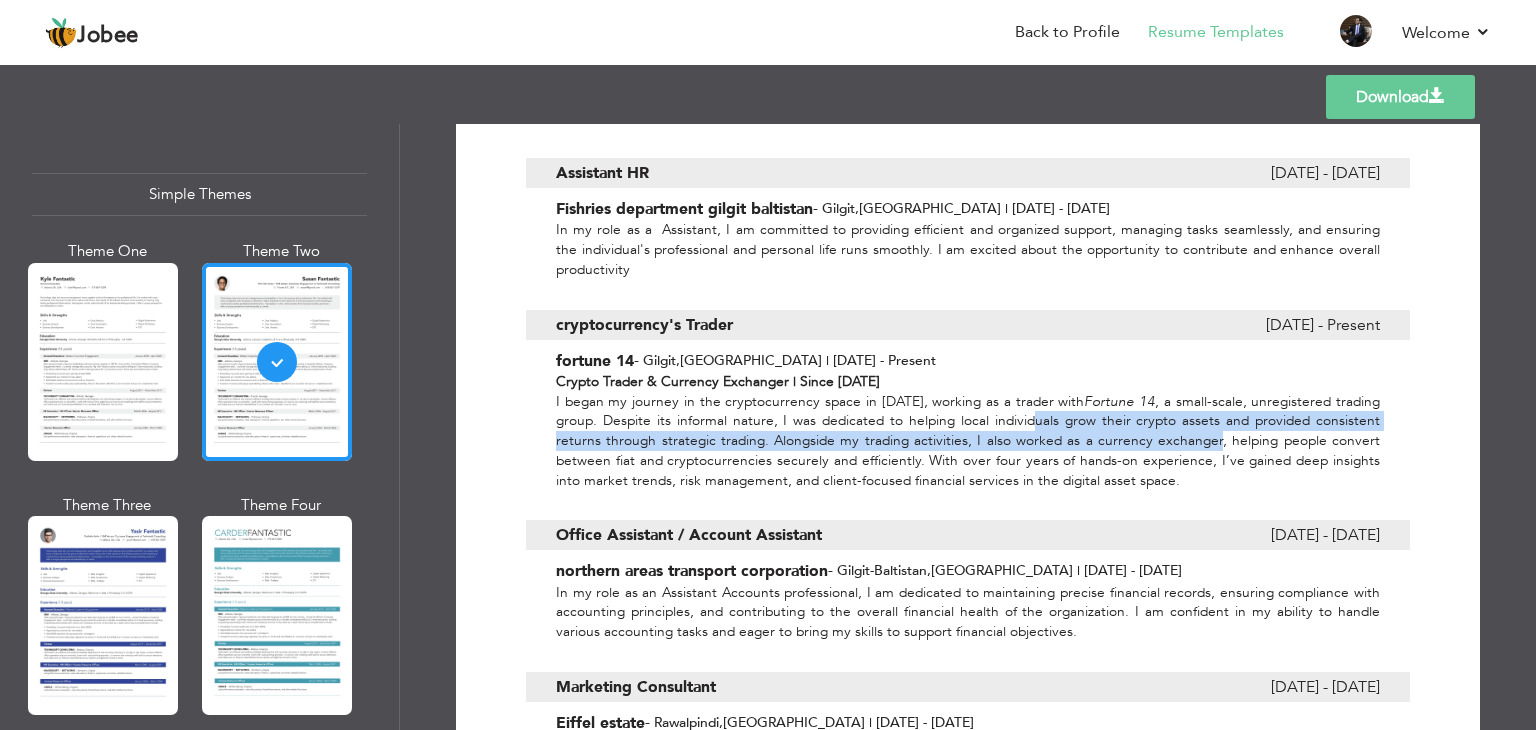drag, startPoint x: 1220, startPoint y: 413, endPoint x: 1031, endPoint y: 405, distance: 189.16924 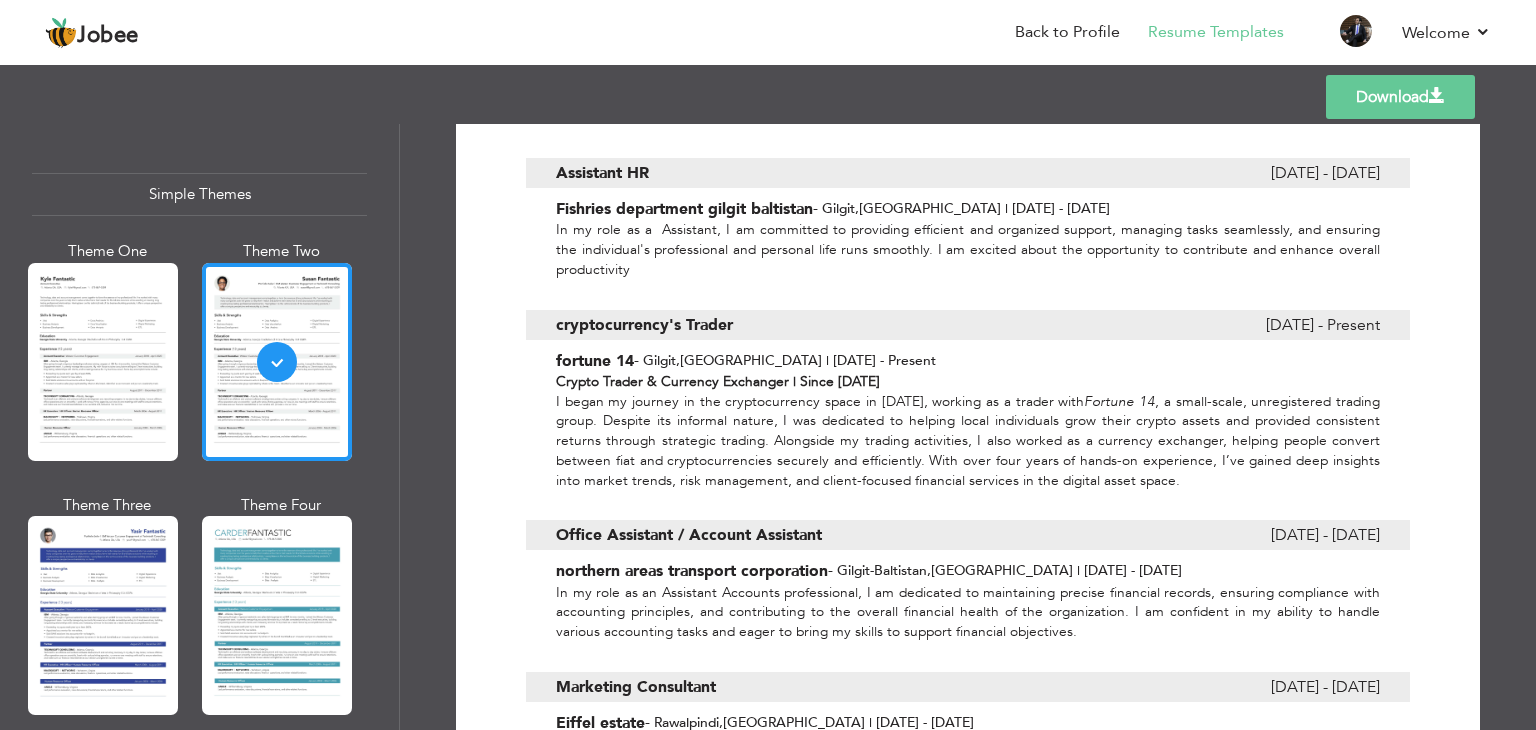 click on "Crypto Trader & Currency Exchanger | Since 2020
I began my journey in the cryptocurrency space in 2020, working as a trader with  Fortune 14 , a small-scale, unregistered trading group. Despite its informal nature, I was dedicated to helping local individuals grow their crypto assets and provided consistent returns through strategic trading. Alongside my trading activities, I also worked as a currency exchanger, helping people convert between fiat and cryptocurrencies securely and efficiently. With over four years of hands-on experience, I’ve gained deep insights into market trends, risk management, and client-focused financial services in the digital asset space." at bounding box center (968, 431) 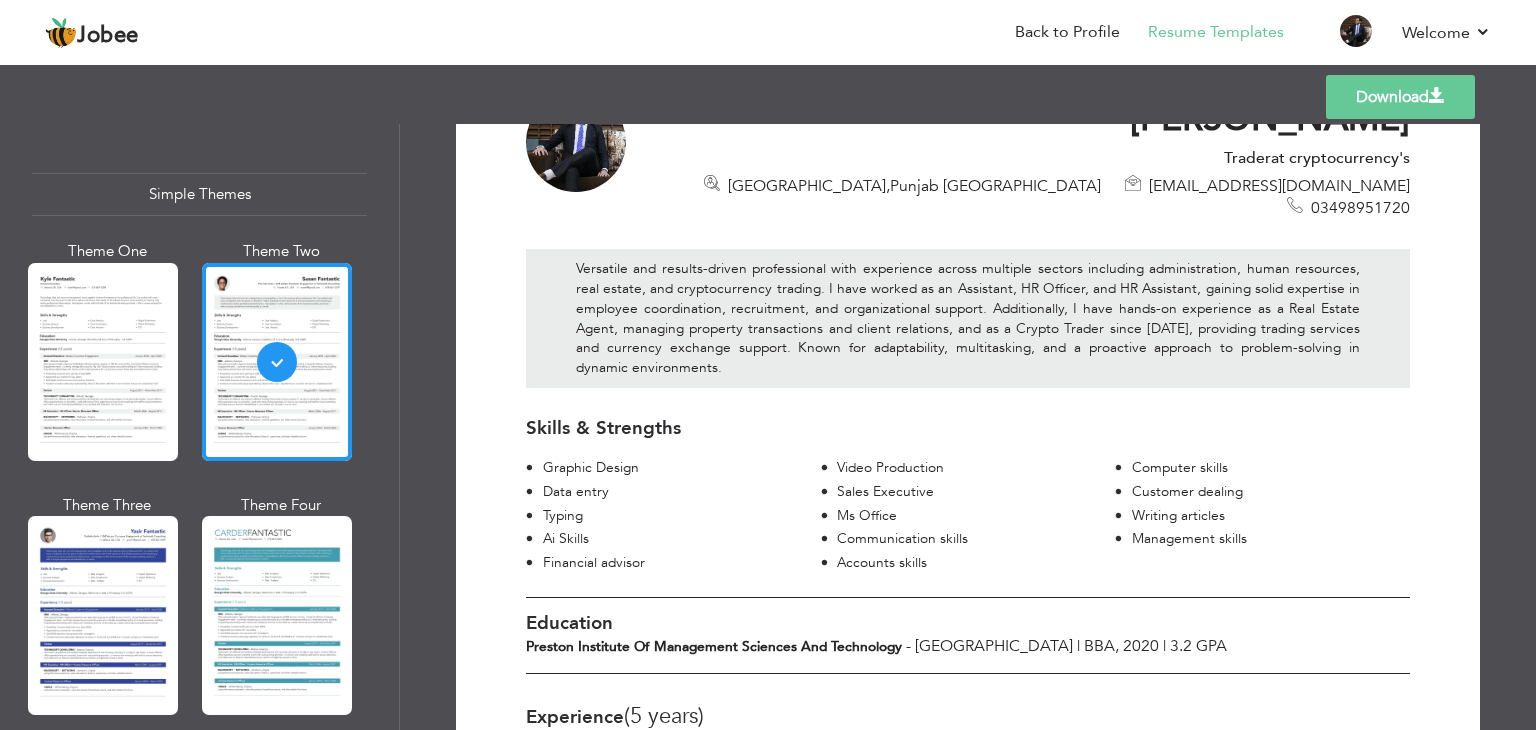 scroll, scrollTop: 99, scrollLeft: 0, axis: vertical 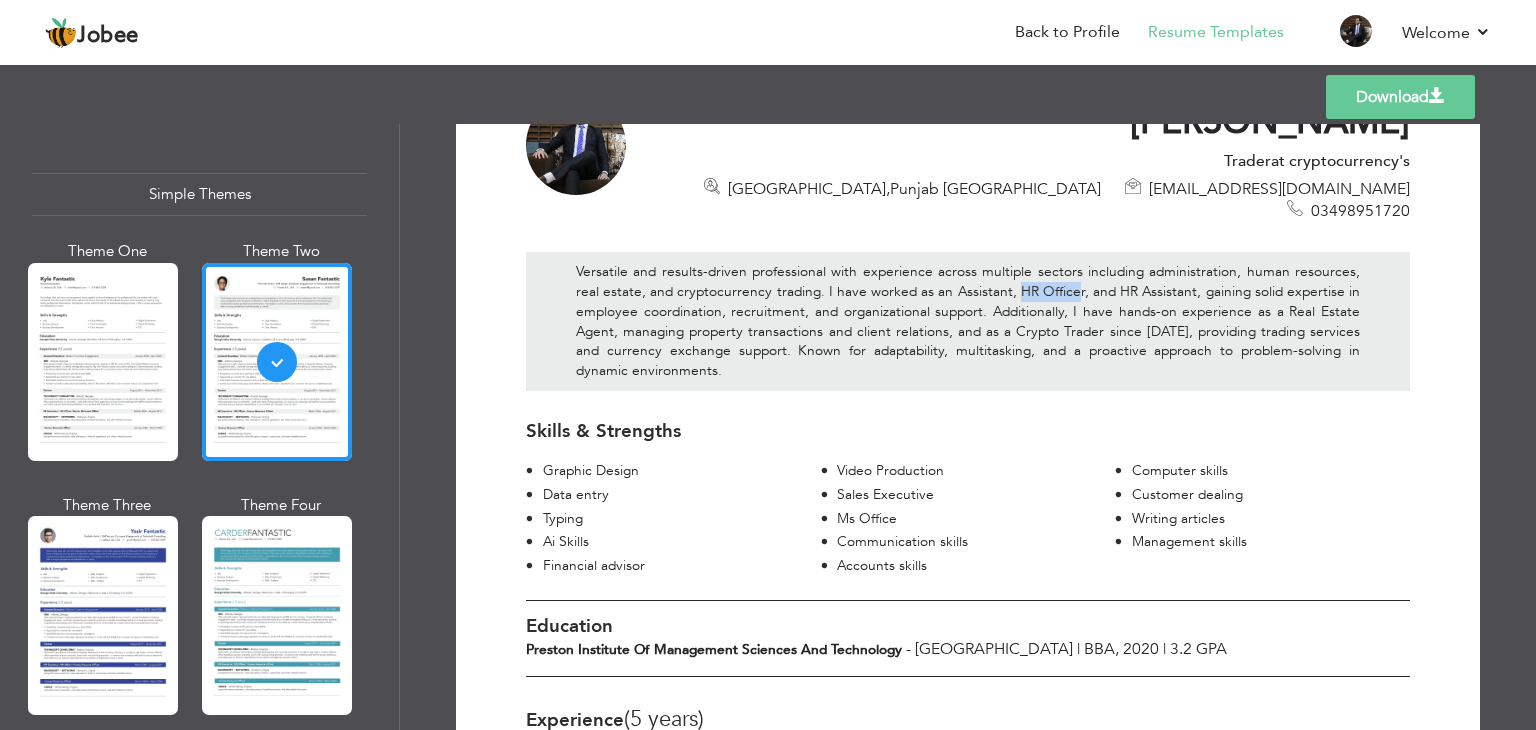 drag, startPoint x: 1064, startPoint y: 265, endPoint x: 1000, endPoint y: 262, distance: 64.070274 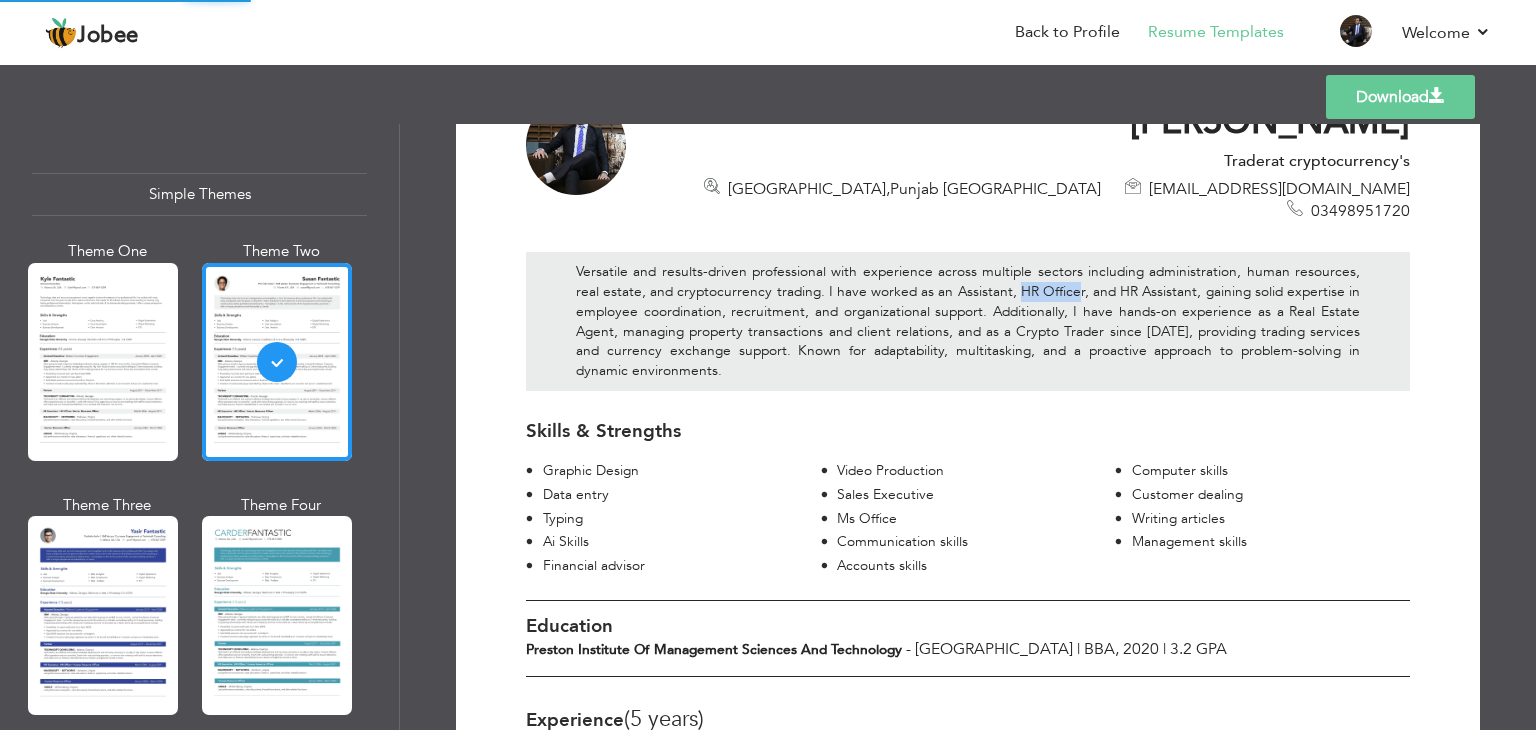 click on "Download" at bounding box center [1400, 97] 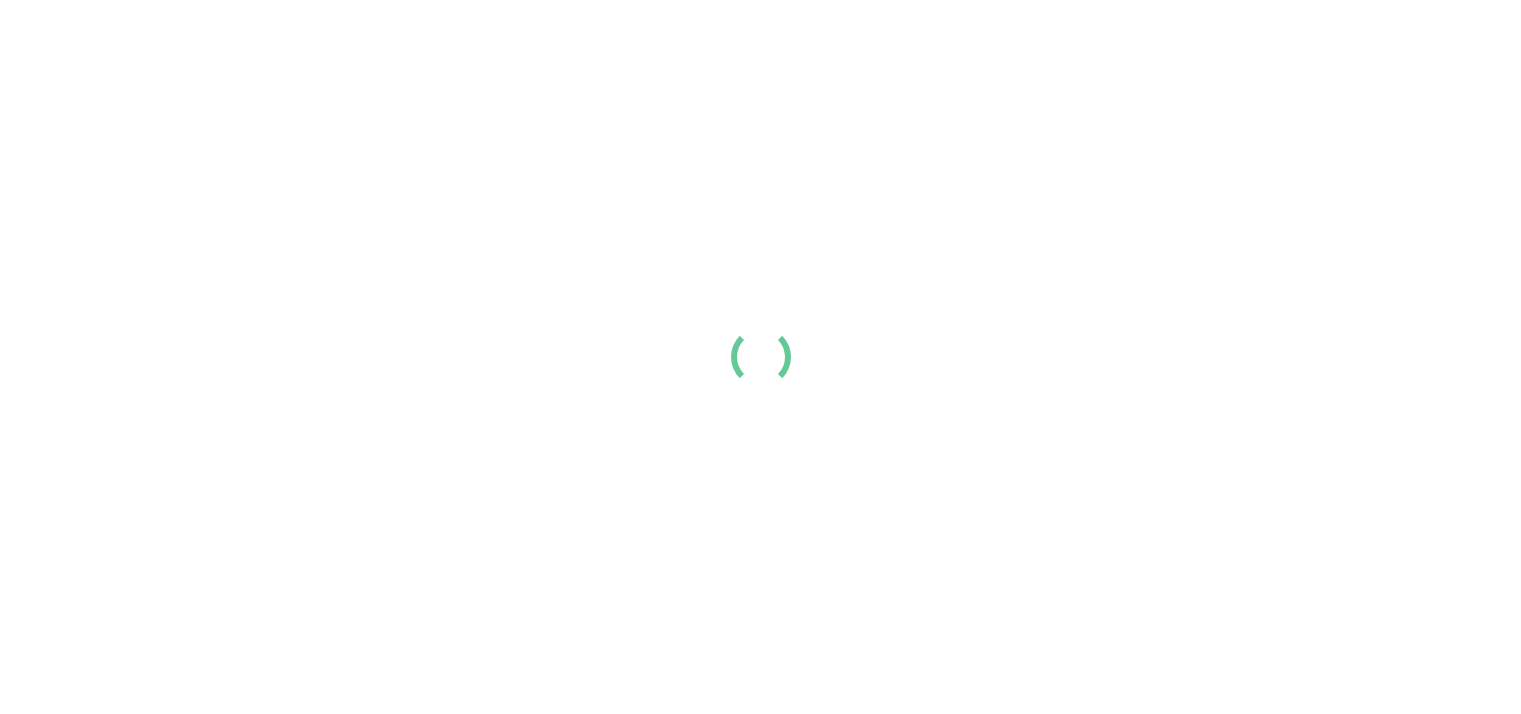 scroll, scrollTop: 0, scrollLeft: 0, axis: both 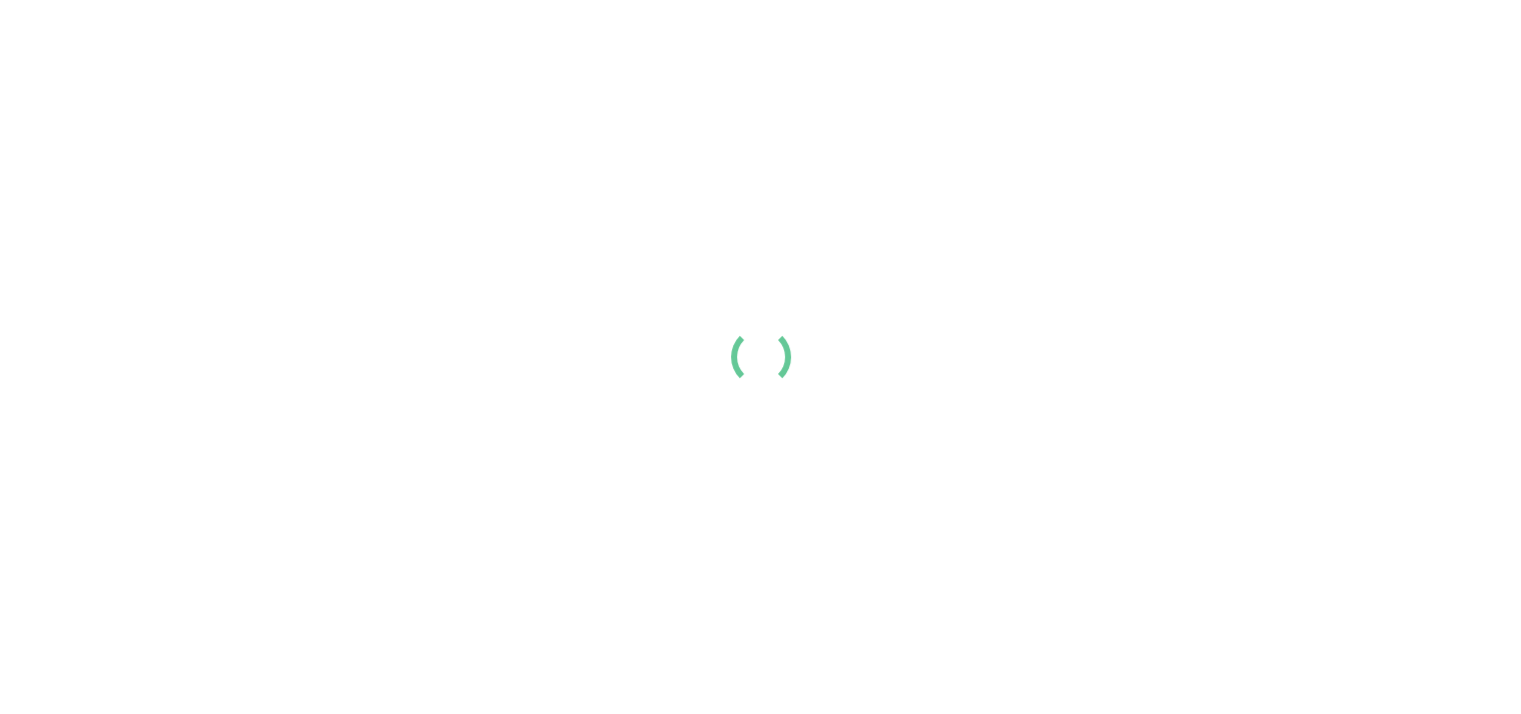 click on "Log off" at bounding box center [1386, 141] 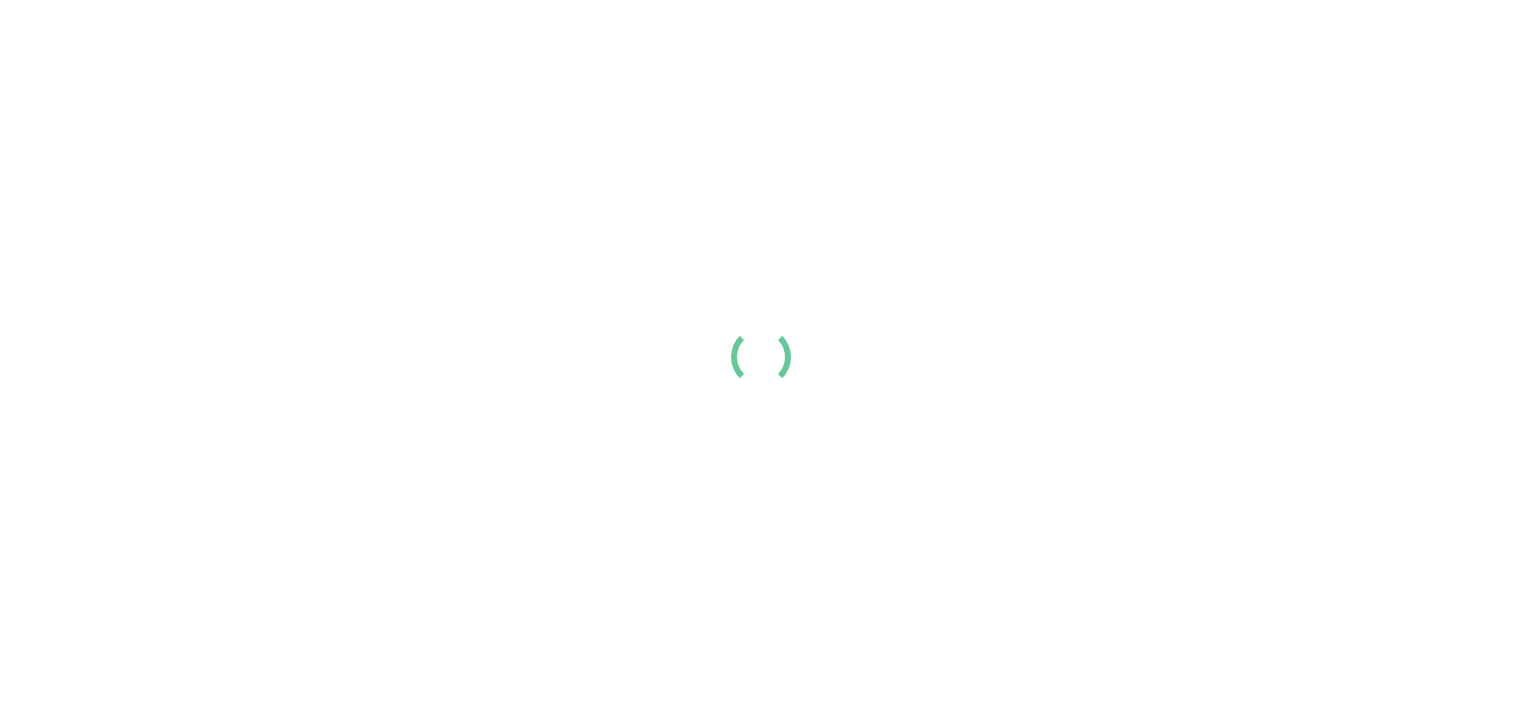 scroll, scrollTop: 0, scrollLeft: 0, axis: both 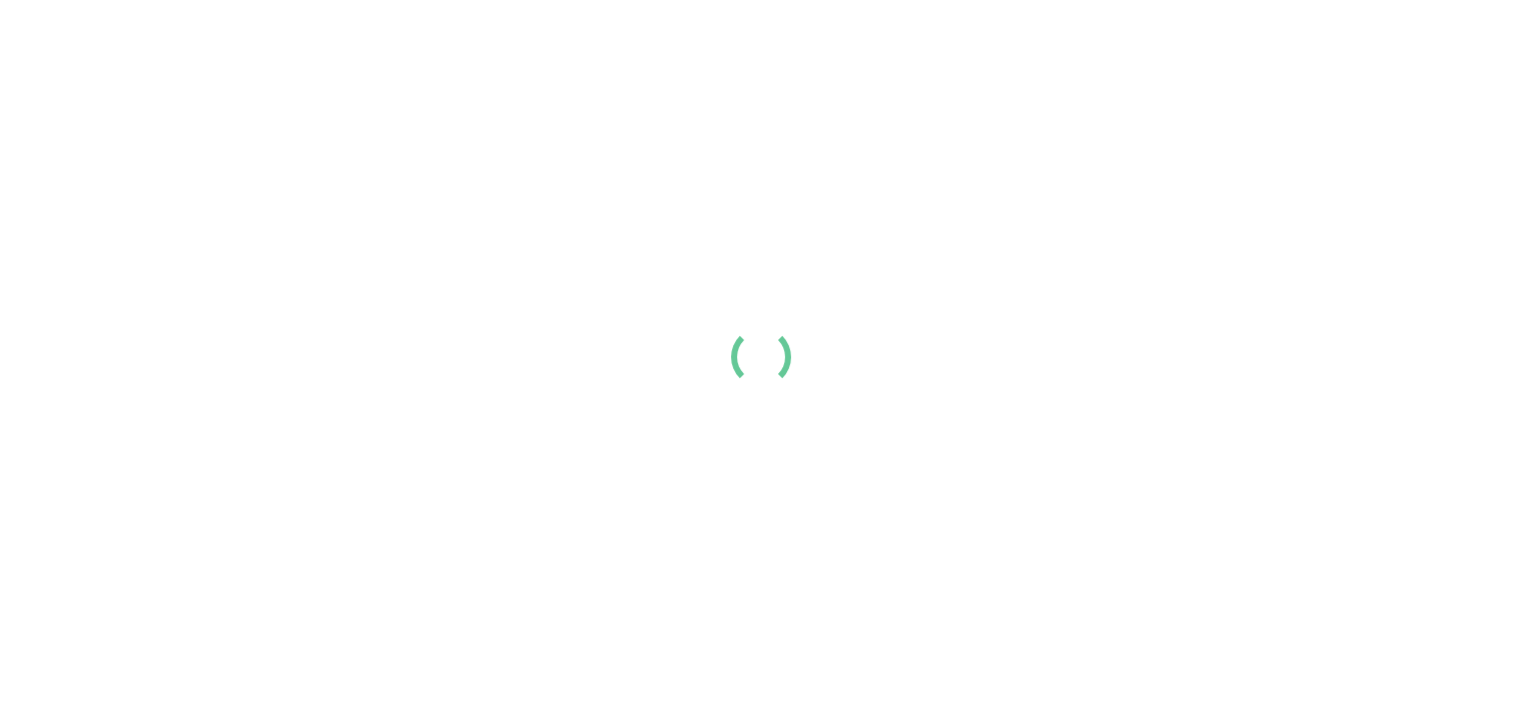 click on "Login" at bounding box center [1256, 33] 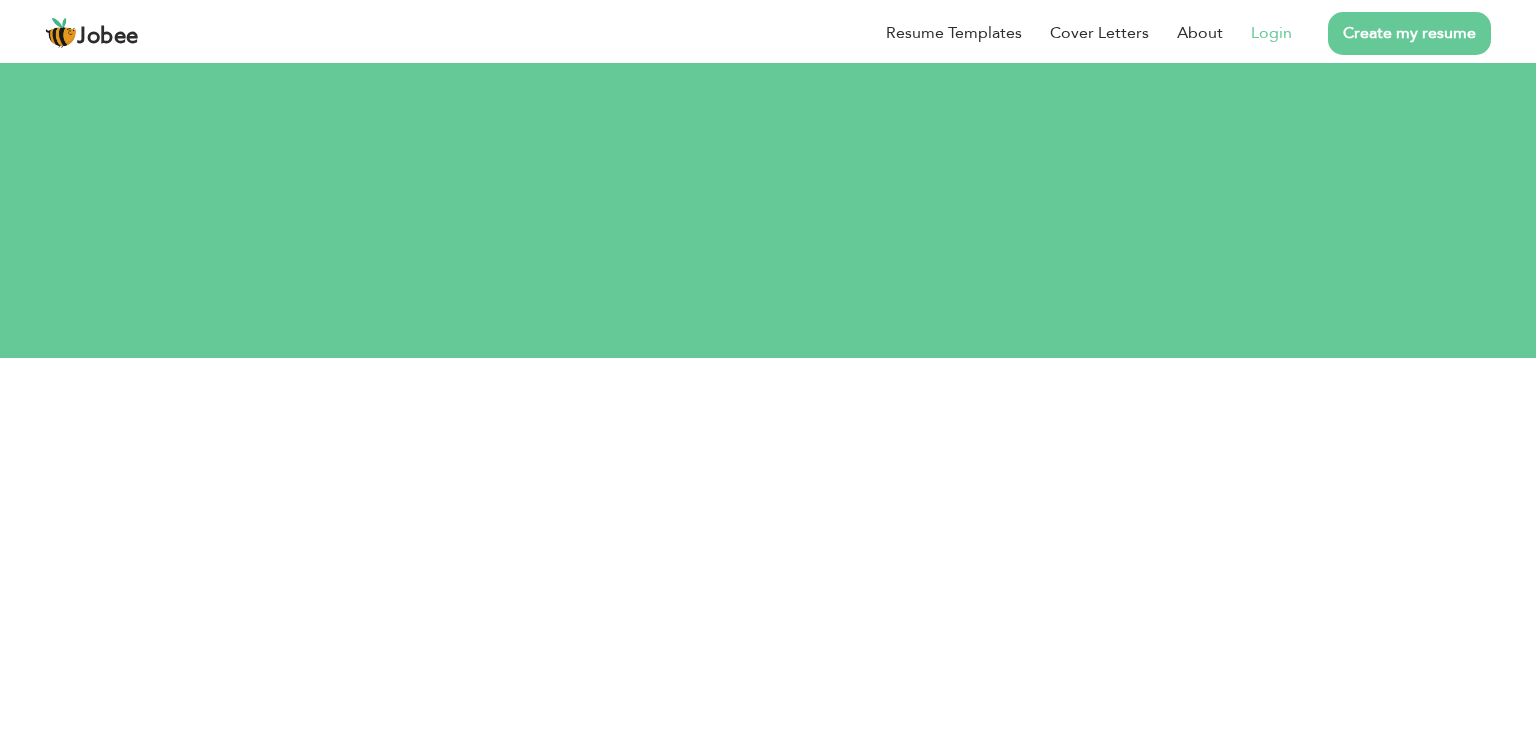 scroll, scrollTop: 0, scrollLeft: 0, axis: both 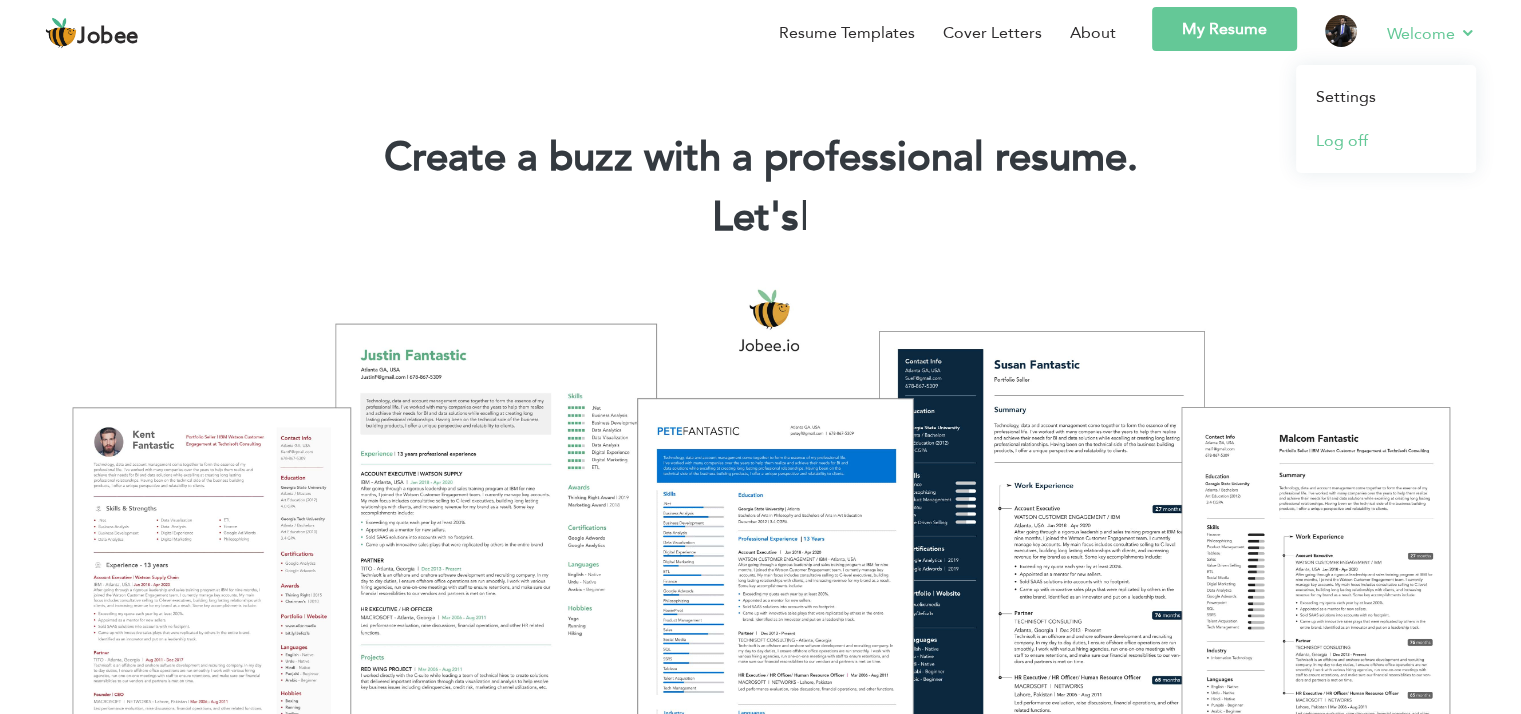 click on "Log off" at bounding box center (1386, 141) 